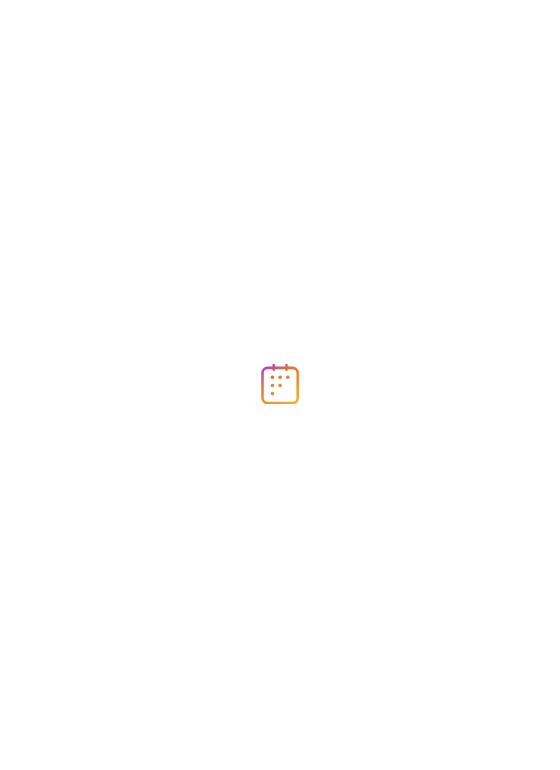 scroll, scrollTop: 0, scrollLeft: 0, axis: both 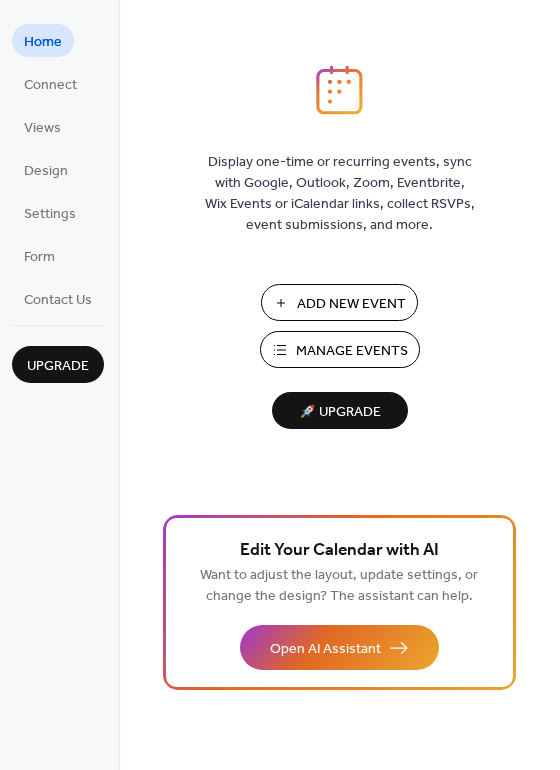 click on "Manage Events" at bounding box center (340, 349) 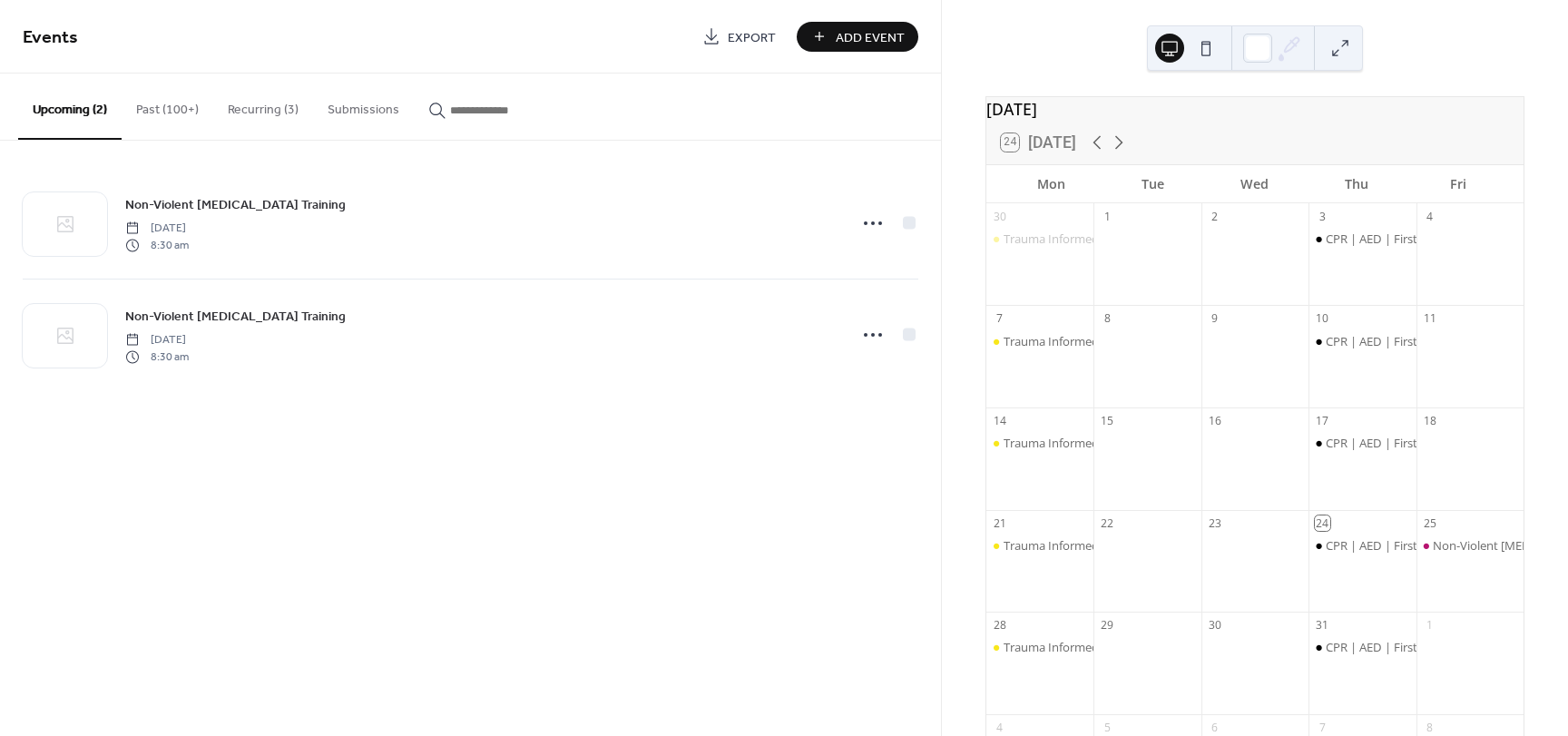 scroll, scrollTop: 0, scrollLeft: 0, axis: both 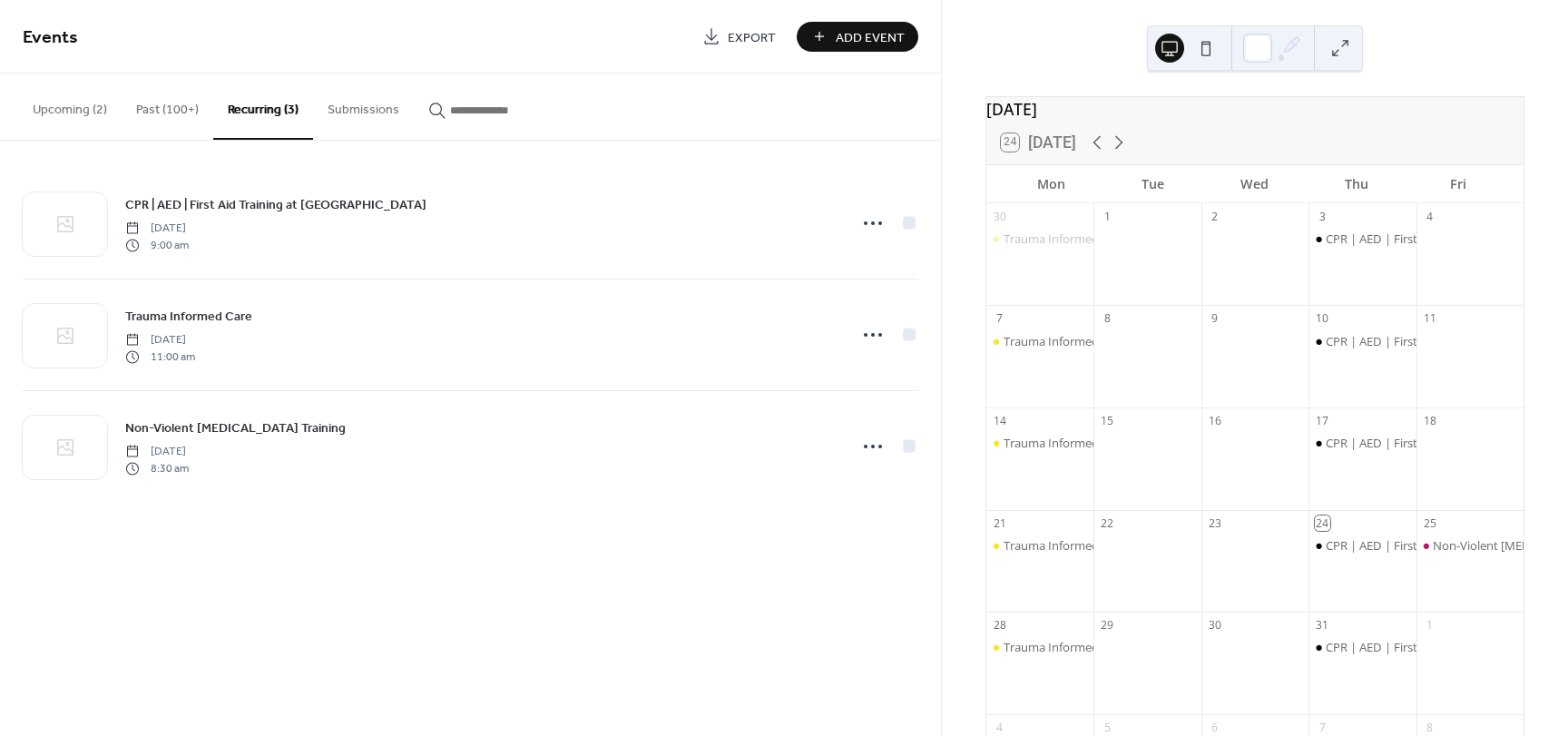 click on "Upcoming (2)" at bounding box center (70, 105) 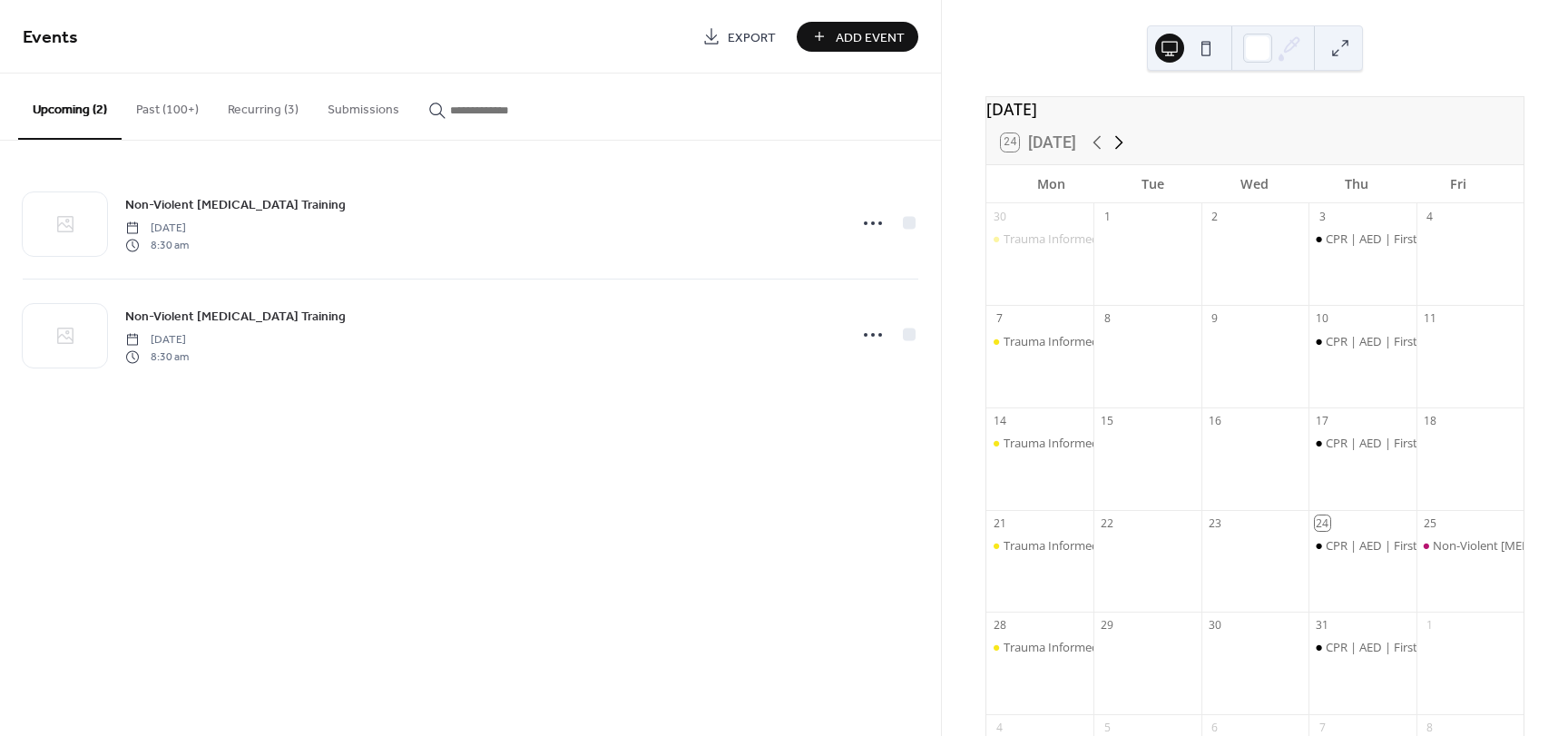click 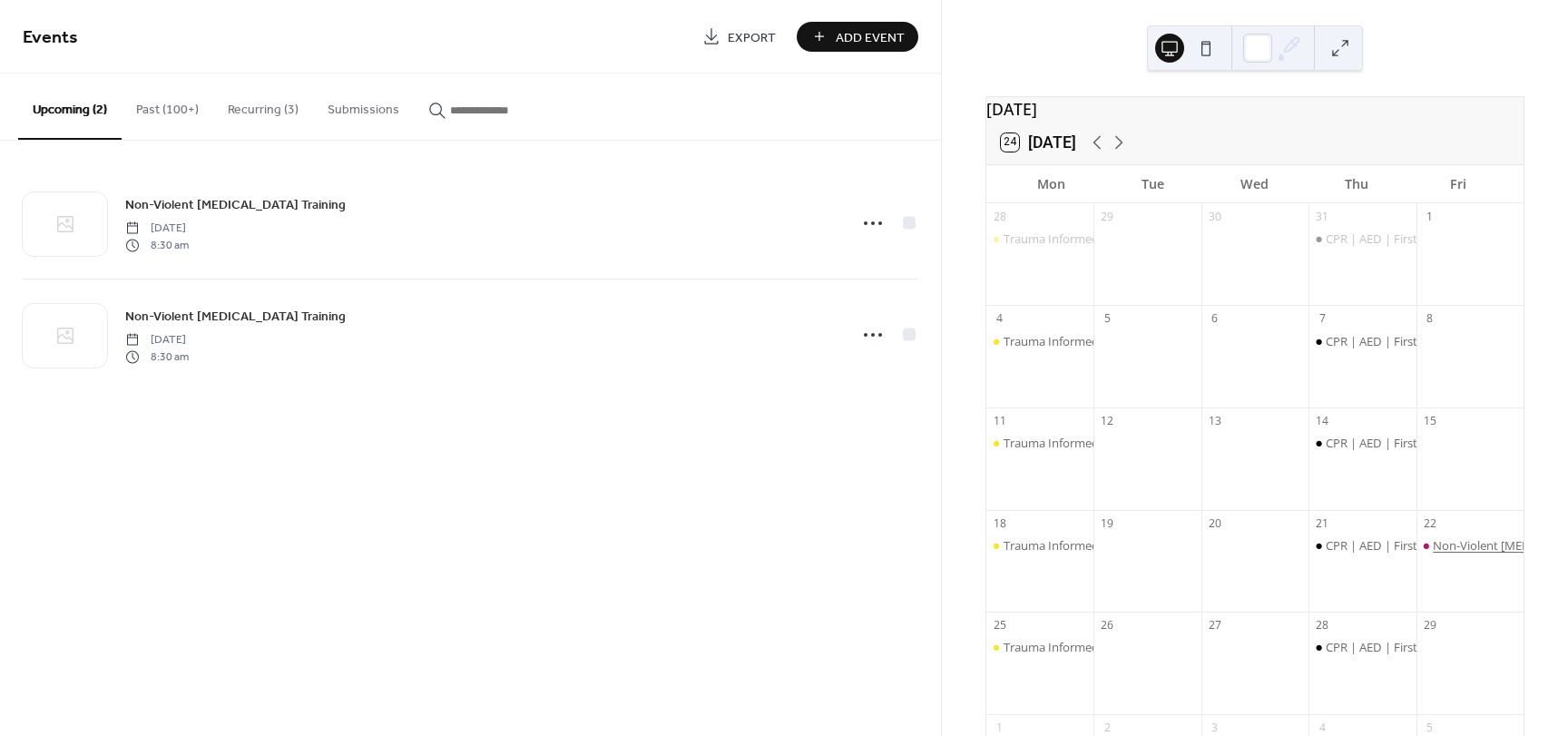 click on "Non-Violent [MEDICAL_DATA] Training" at bounding box center (1536, 545) 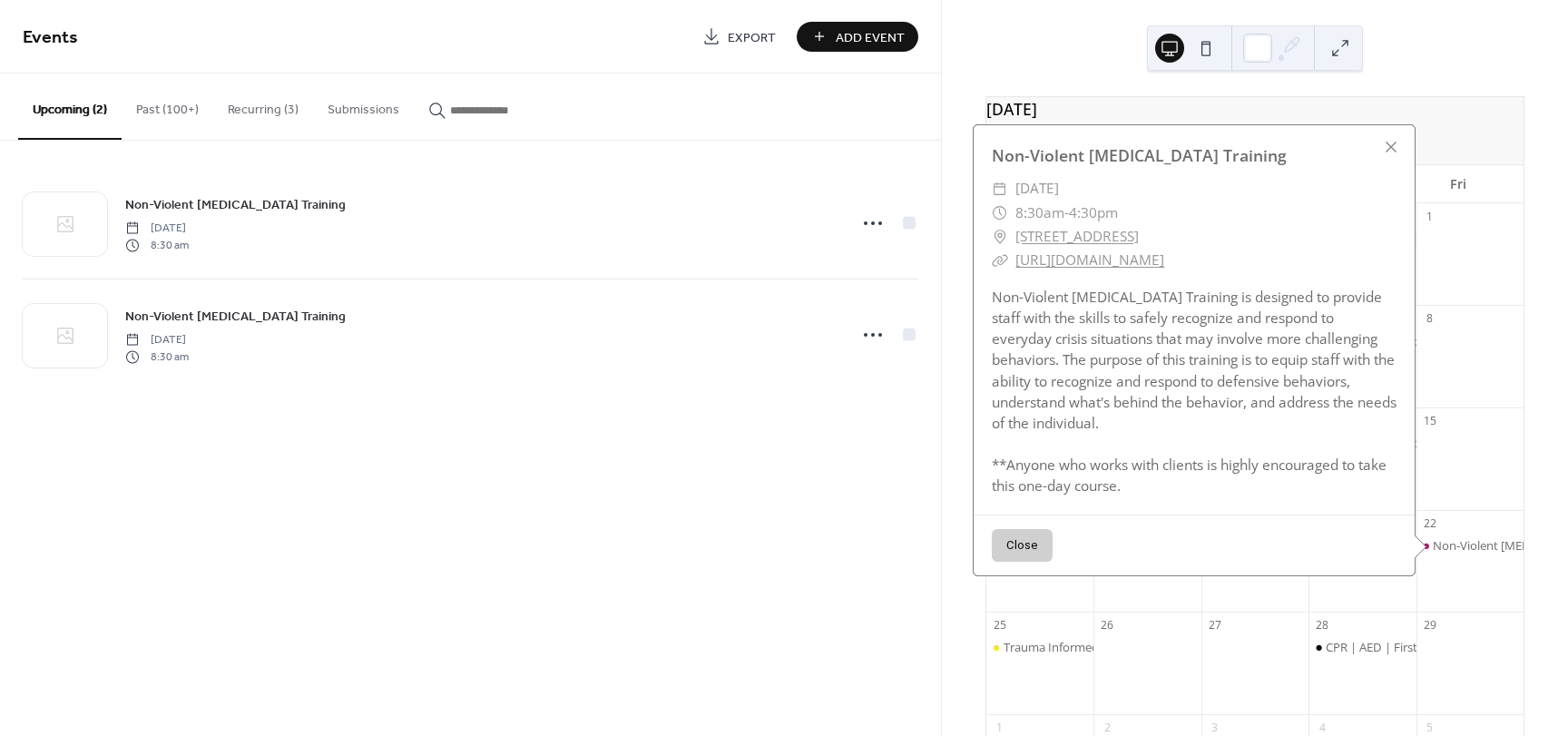 click on "Close" at bounding box center [1022, 545] 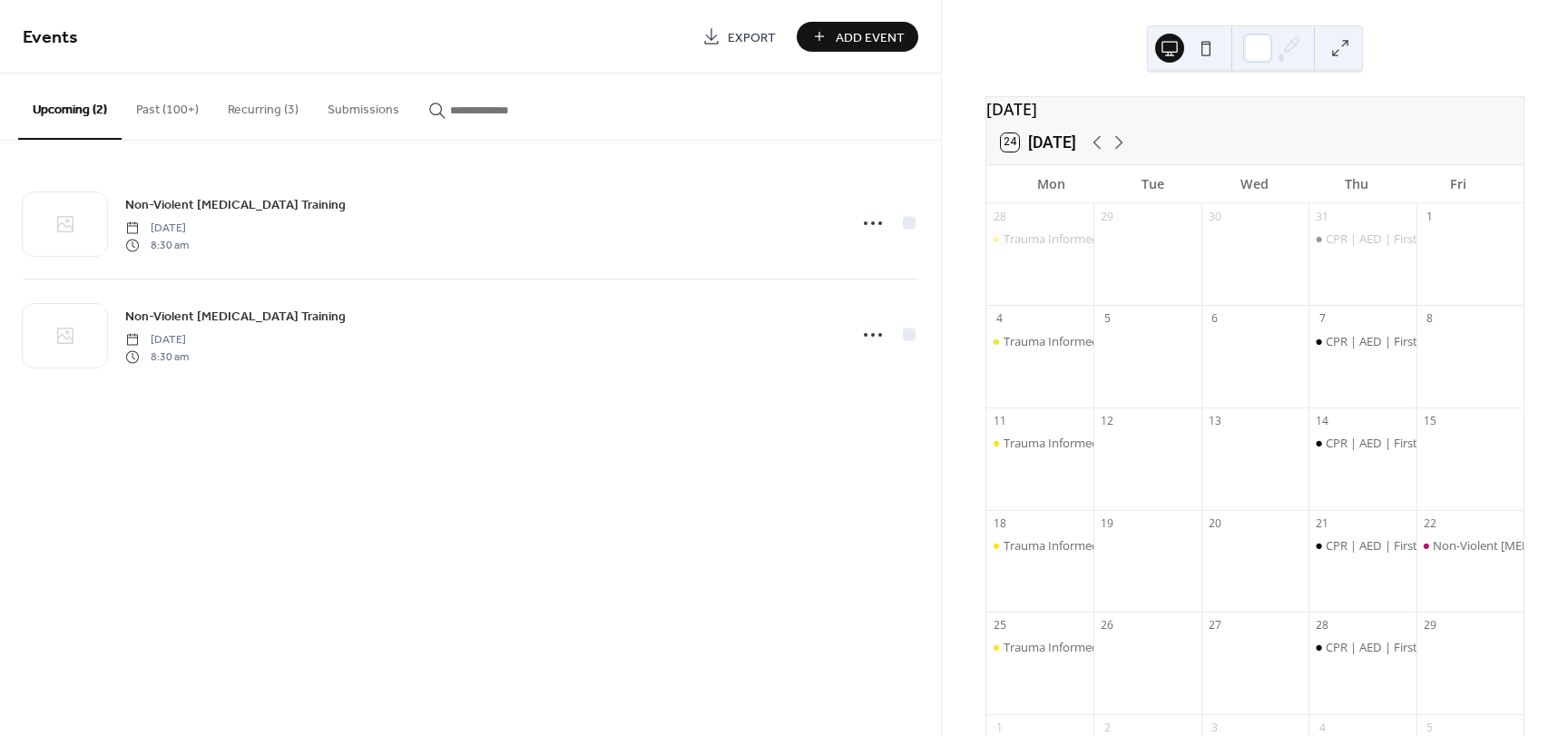 click on "Events Export Add Event Upcoming (2) Past (100+) Recurring (3) Submissions Non-Violent Crisis Intervention Training Friday, November 21, 2025 8:30 am Non-Violent Crisis Intervention Training Friday, December 19, 2025 8:30 am CPR | AED | First Aid Training at Gateway Thursday, December 19, 2024 9:00 am Trauma Informed Care Monday, January 6, 2025 11:00 am Non-Violent Crisis Intervention Training Friday, February 28, 2025 8:30 am Cancel" at bounding box center [470, 368] 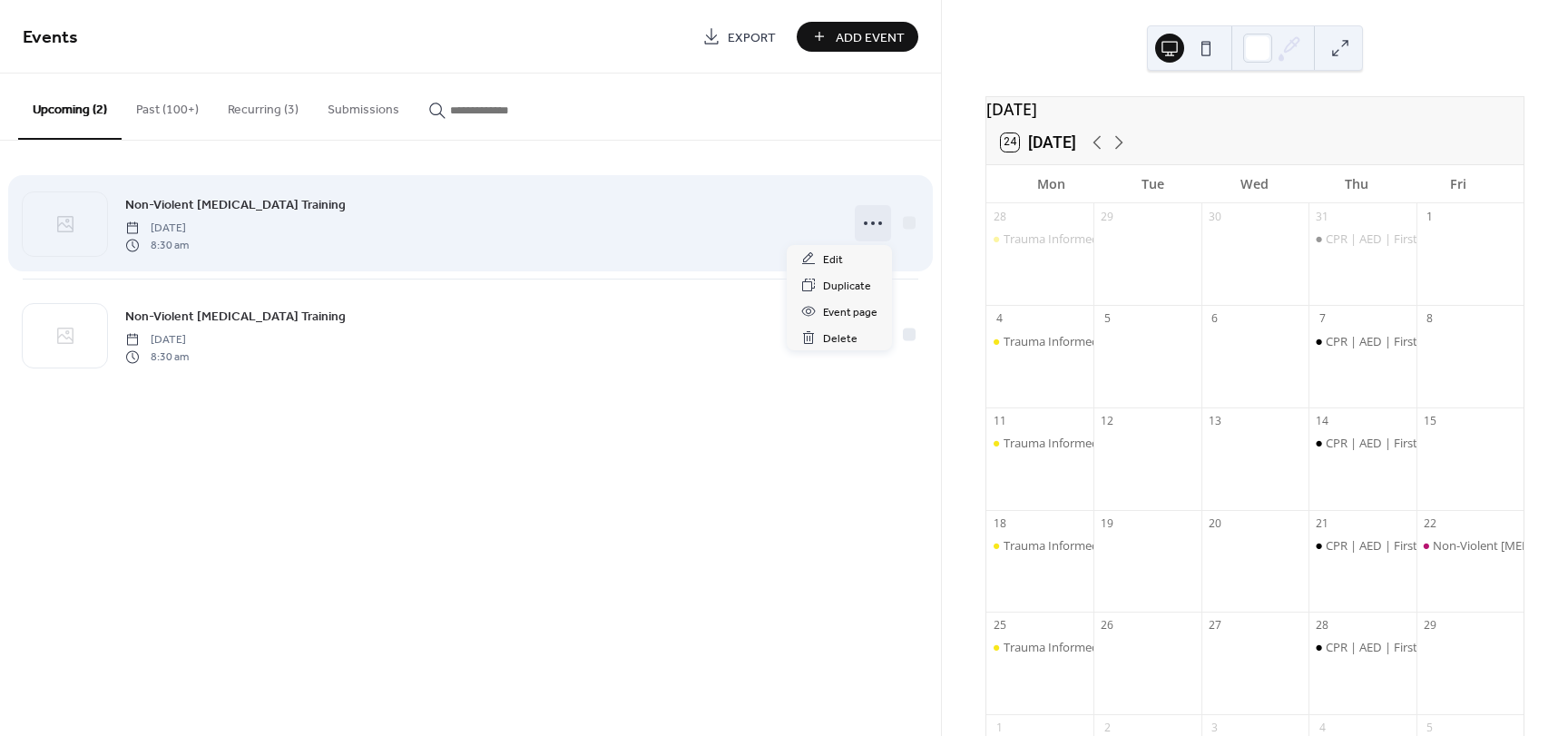 click 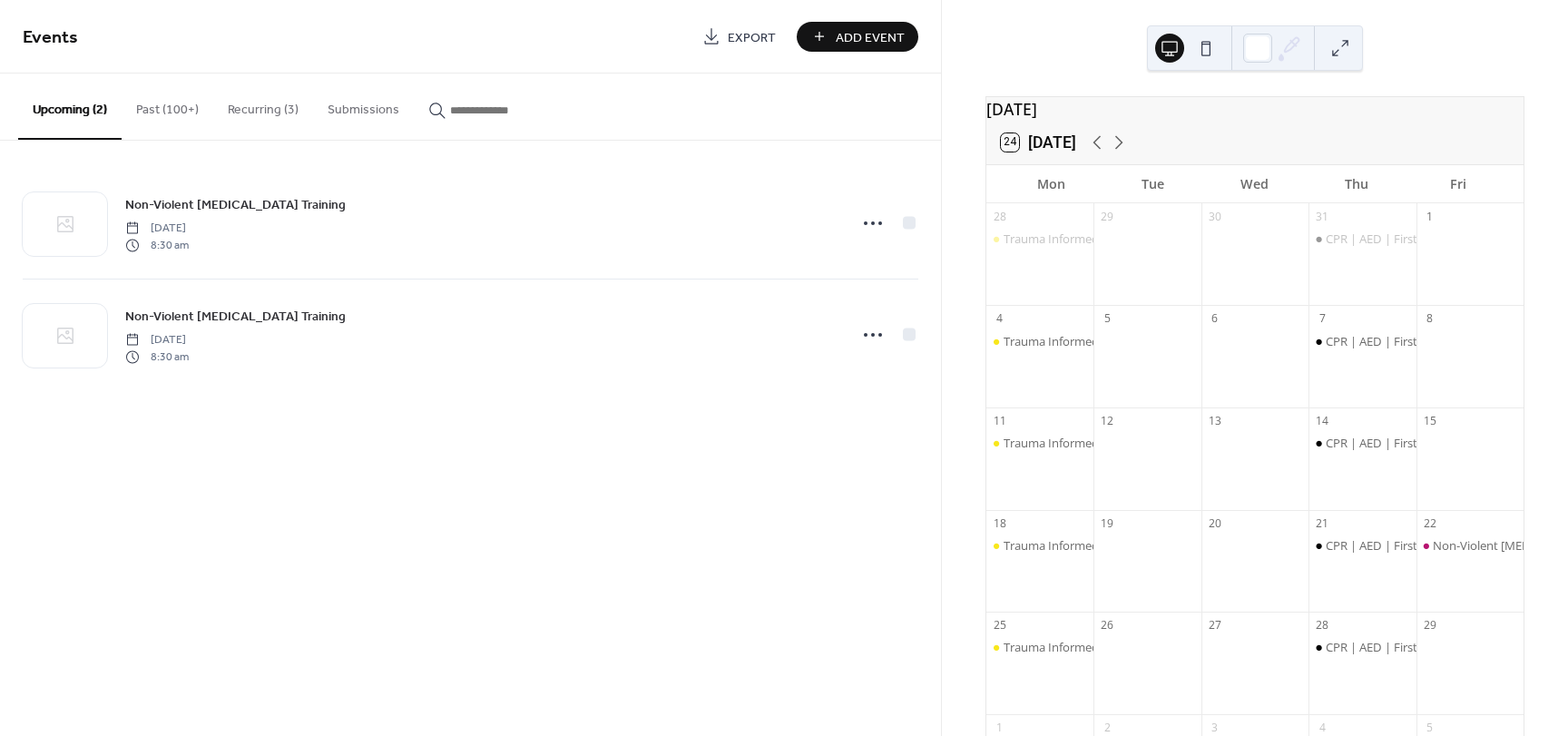 click on "Non-Violent Crisis Intervention Training Friday, November 21, 2025 8:30 am Non-Violent Crisis Intervention Training Friday, December 19, 2025 8:30 am" at bounding box center [470, 279] 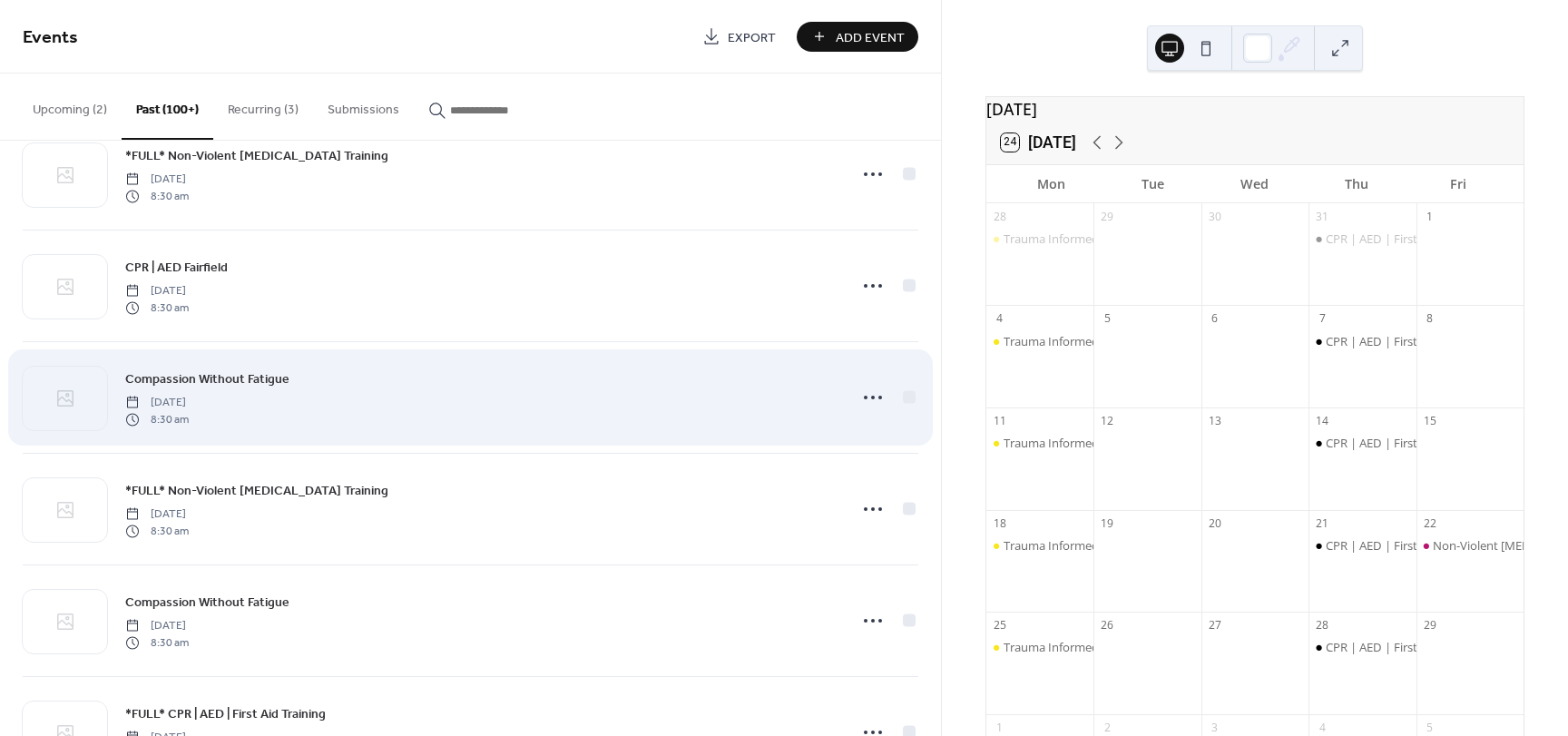 scroll, scrollTop: 0, scrollLeft: 0, axis: both 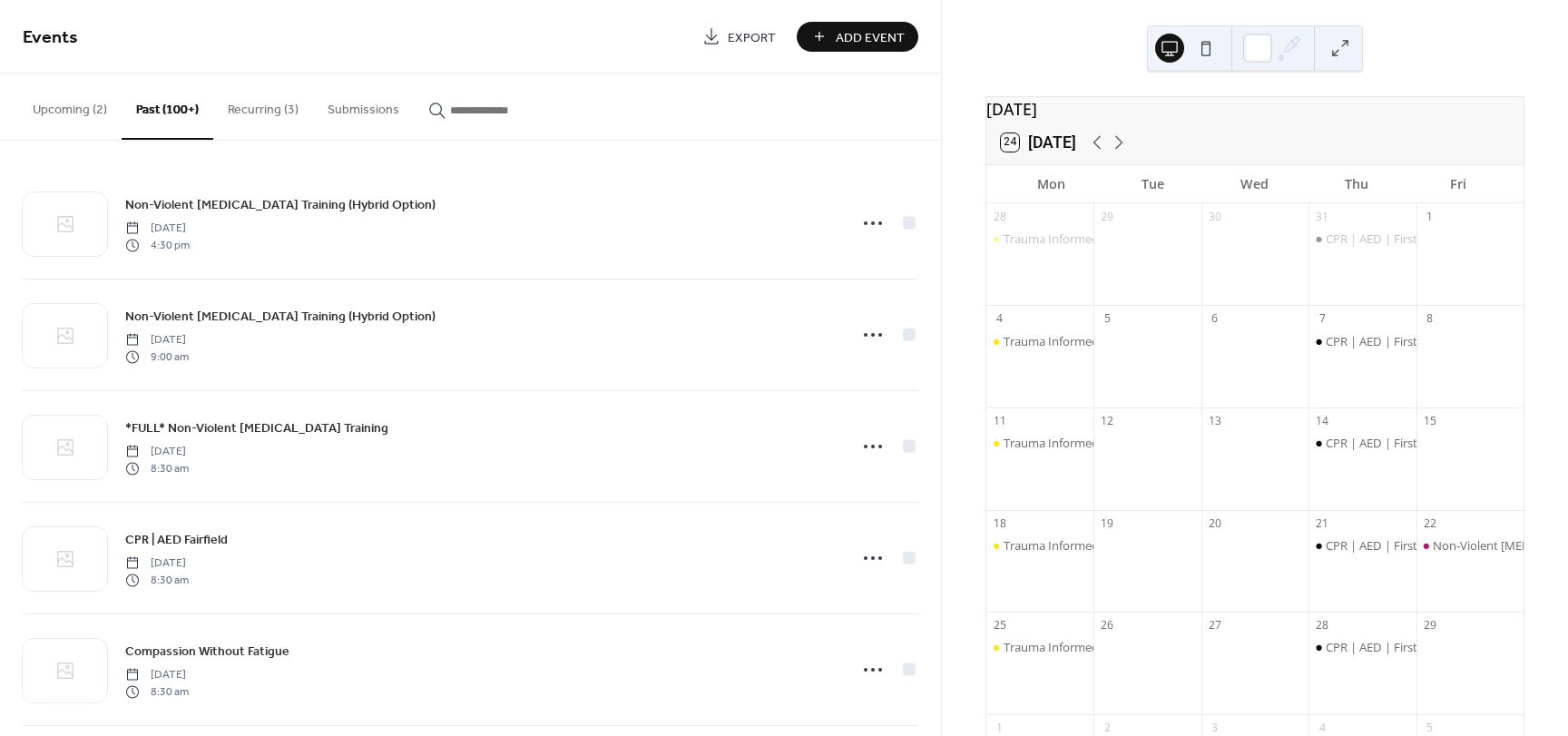 click on "Events" at bounding box center [356, 38] 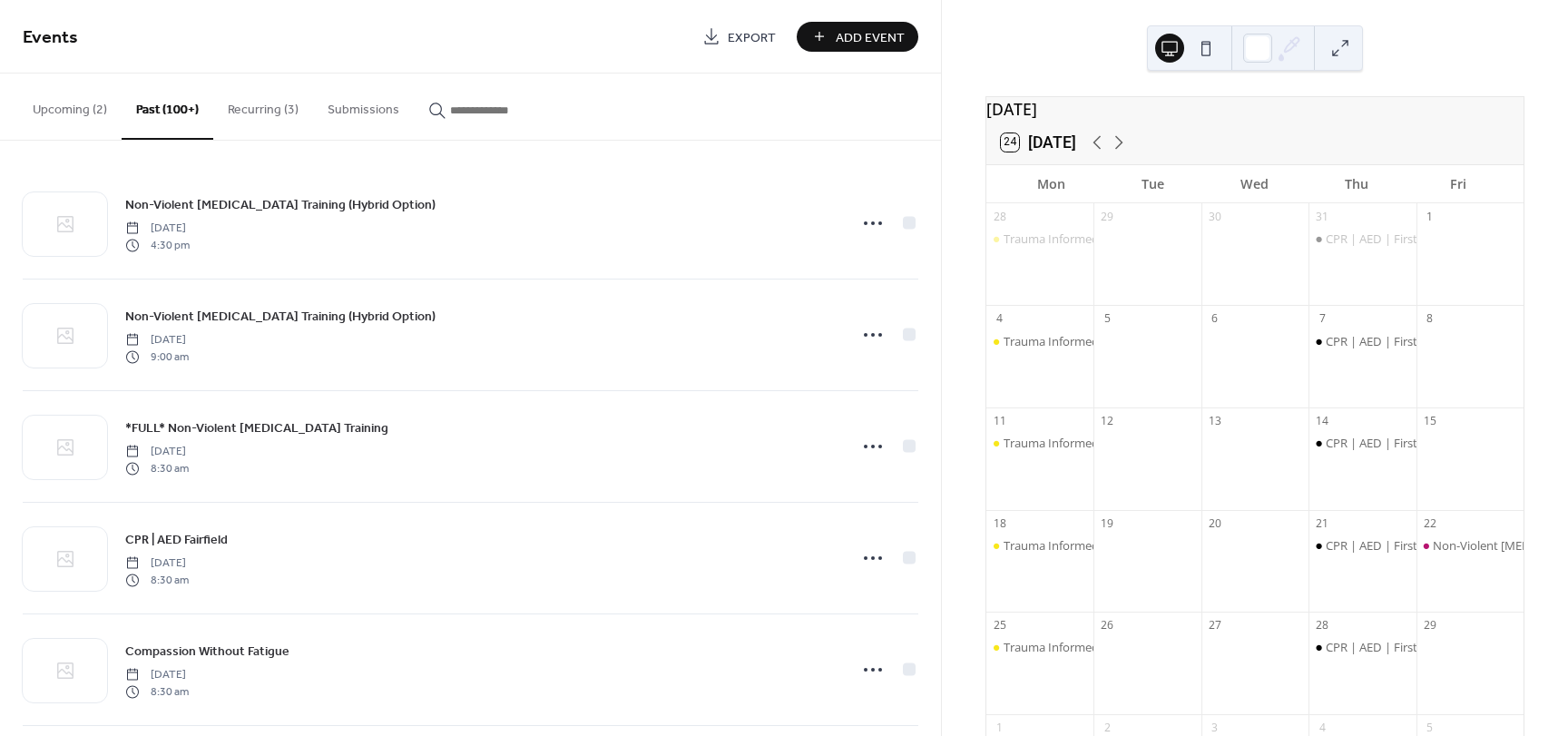 click on "Upcoming (2)" at bounding box center [70, 105] 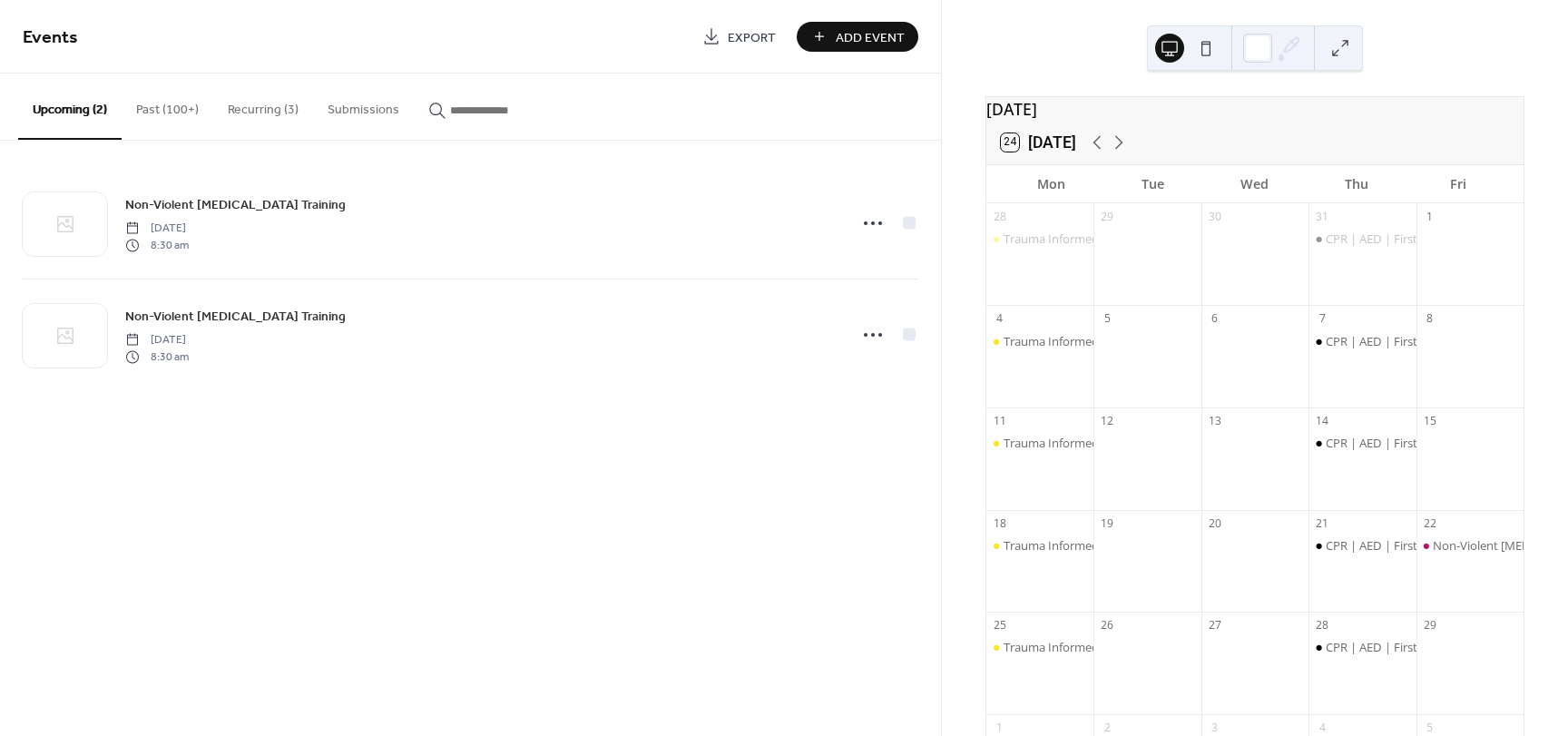drag, startPoint x: 1429, startPoint y: 554, endPoint x: 676, endPoint y: 613, distance: 755.30788 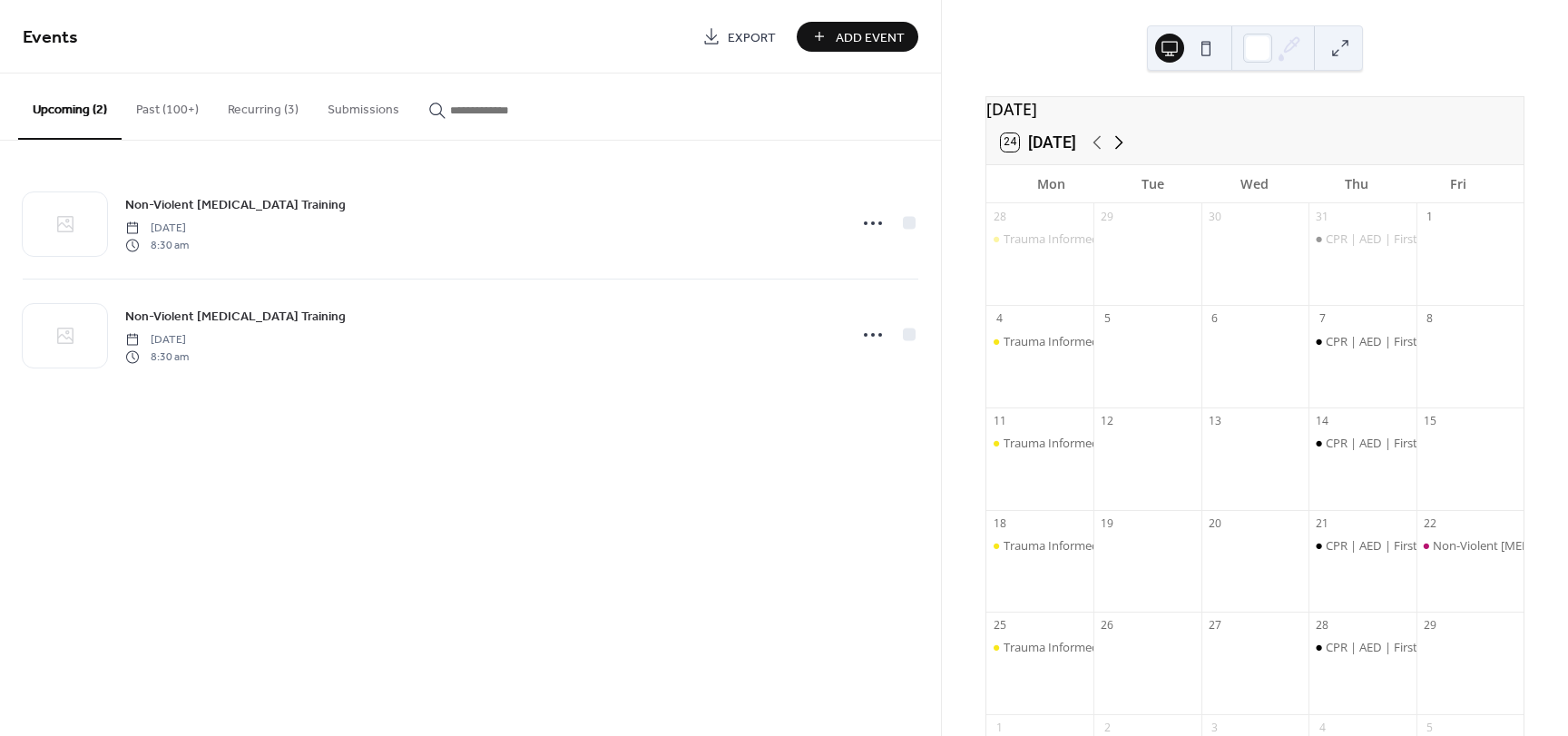click 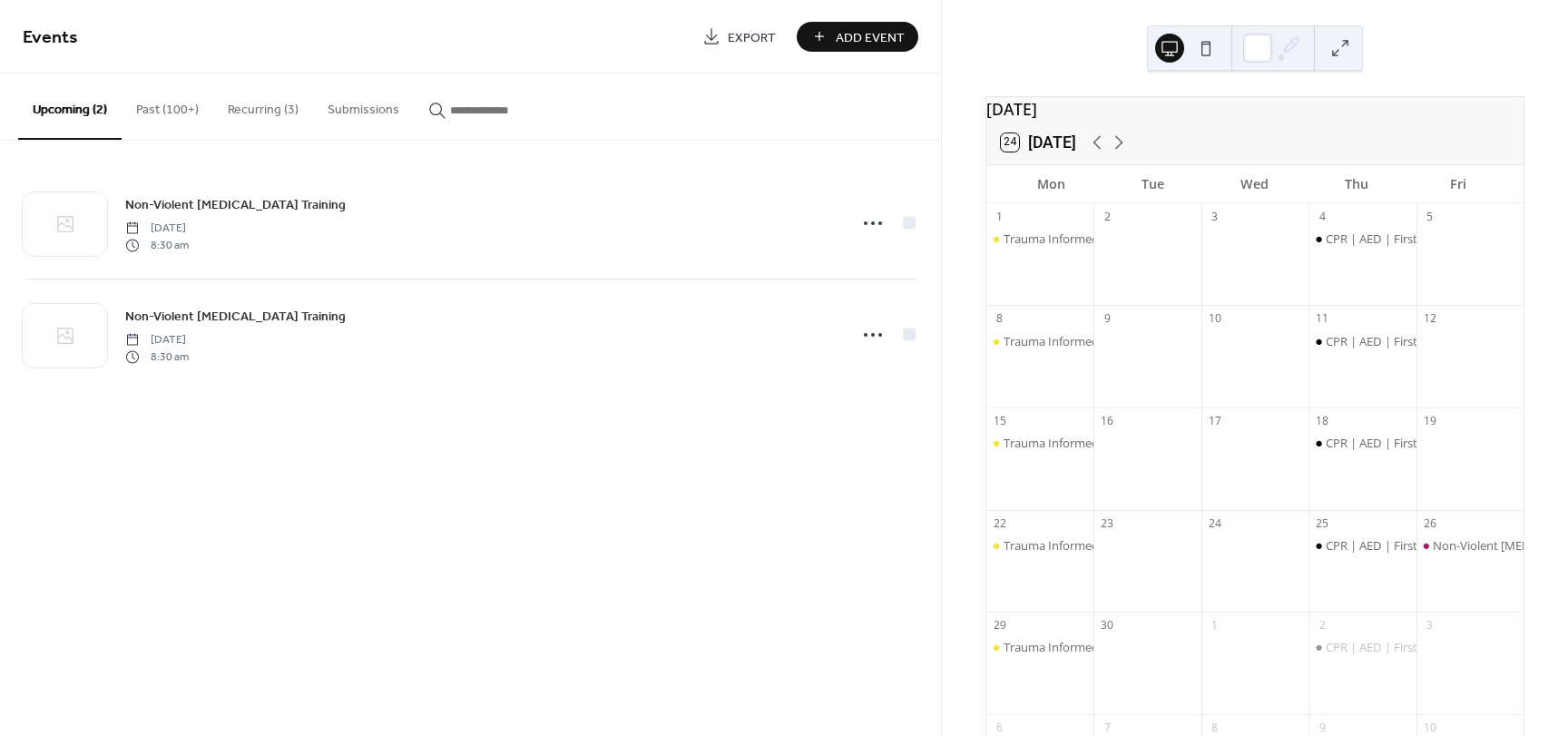 click on "Recurring (3)" at bounding box center (263, 105) 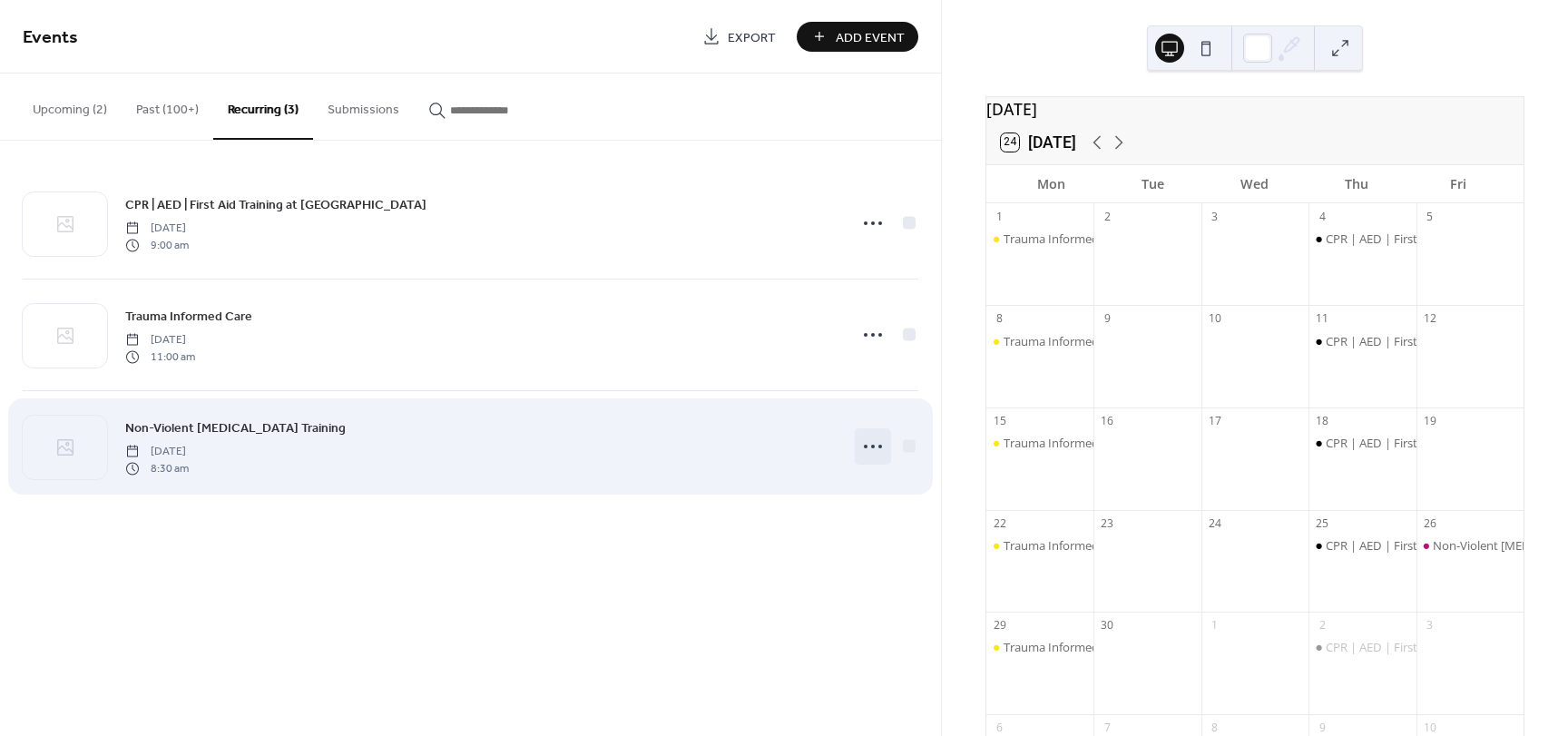 click 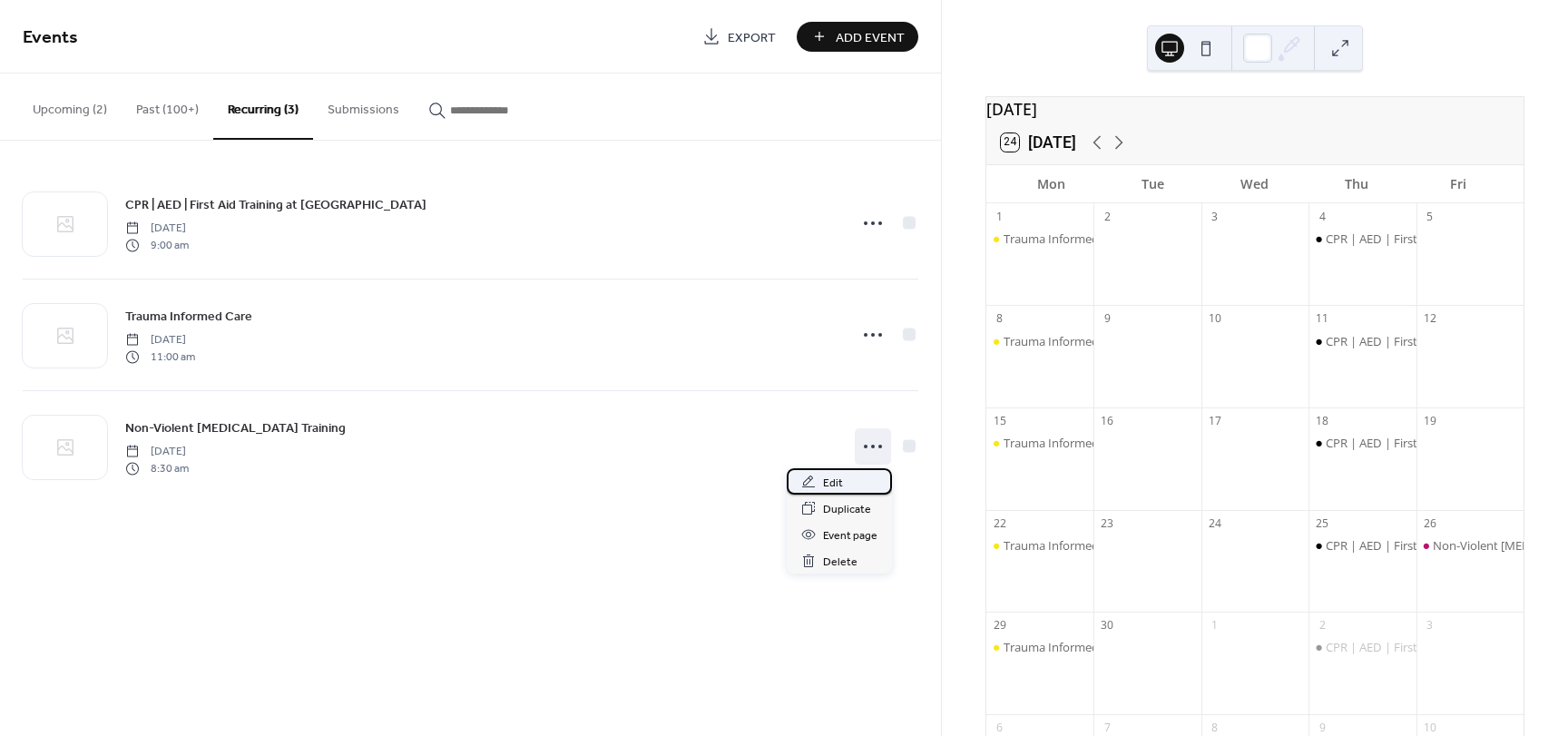 click on "Edit" at bounding box center (833, 483) 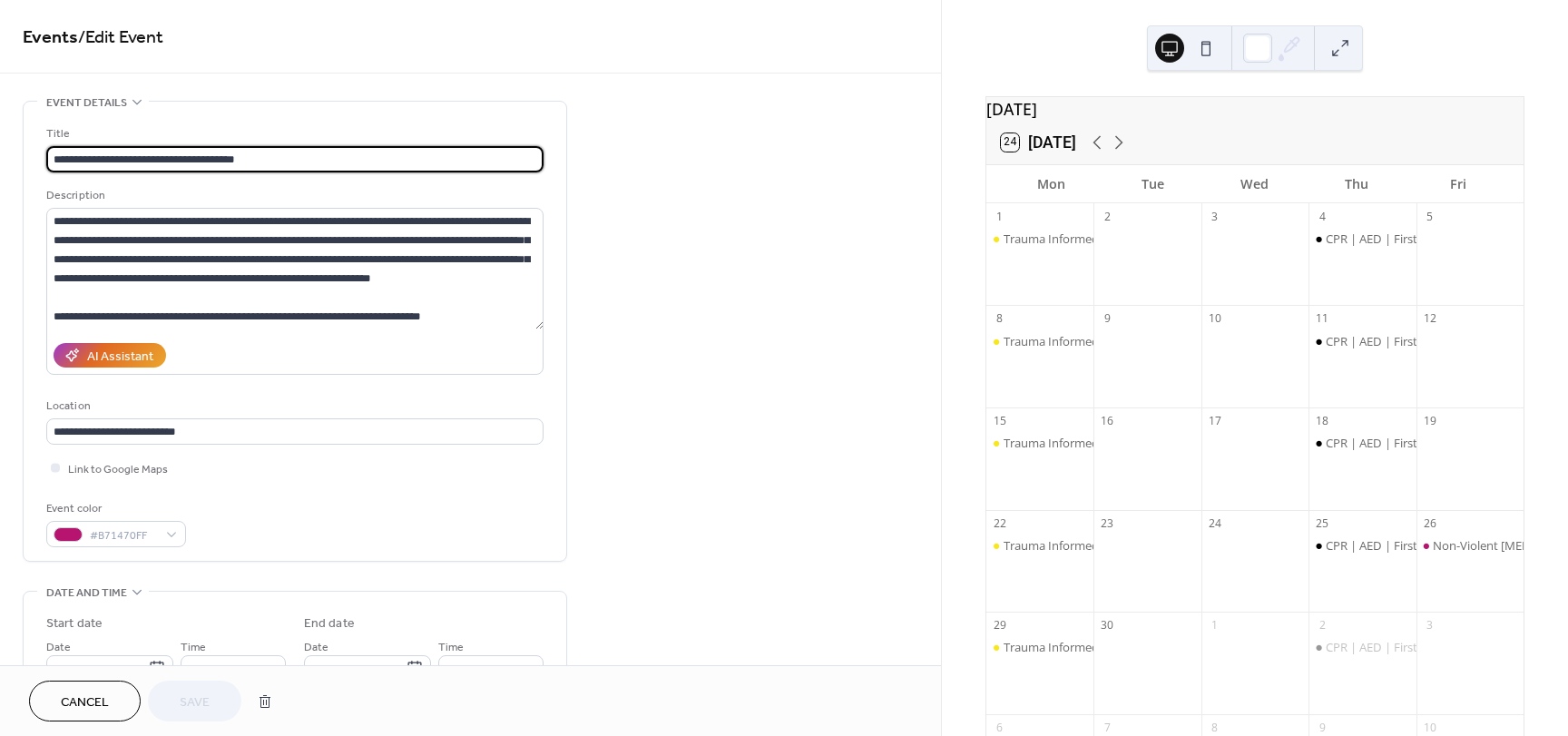 type on "**********" 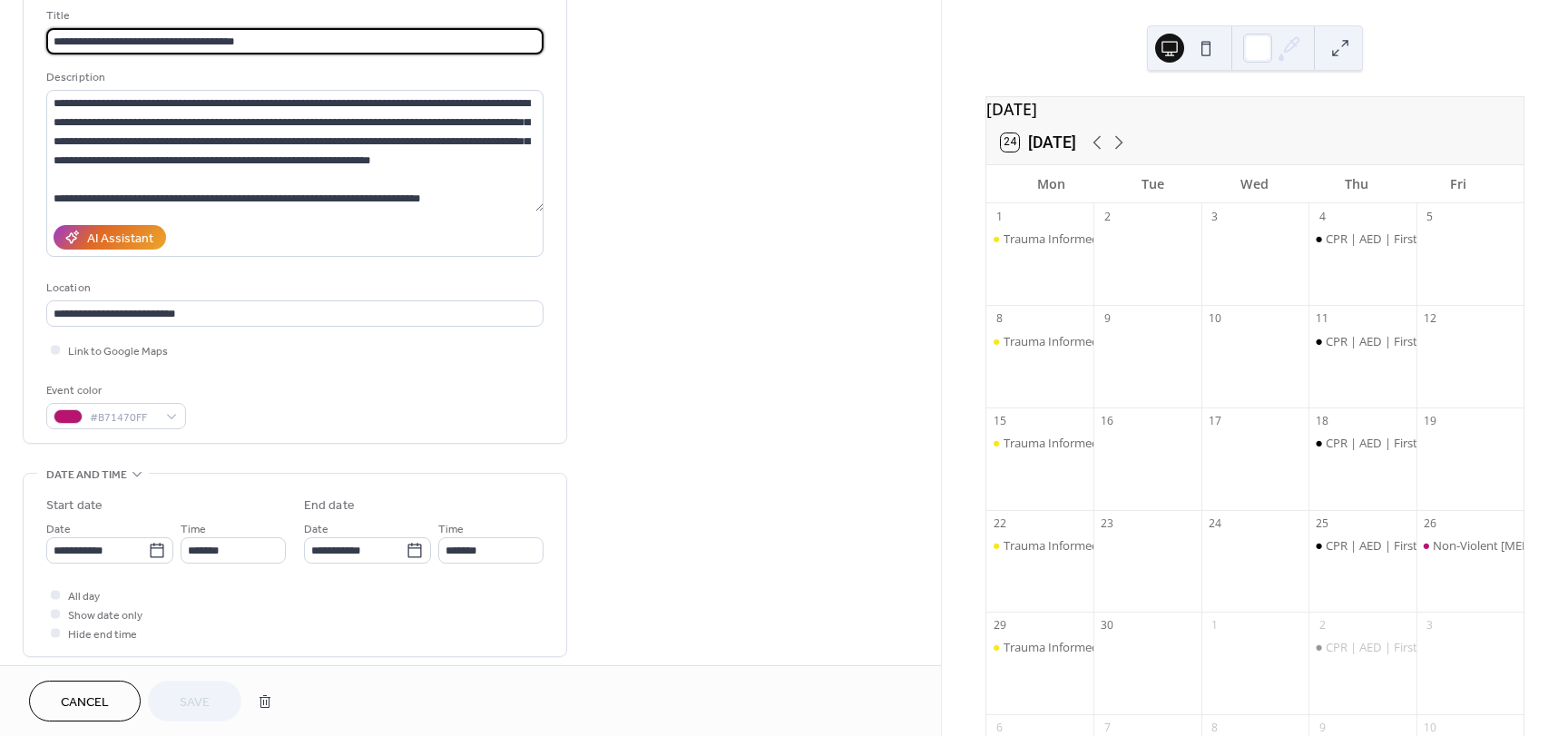 scroll, scrollTop: 0, scrollLeft: 0, axis: both 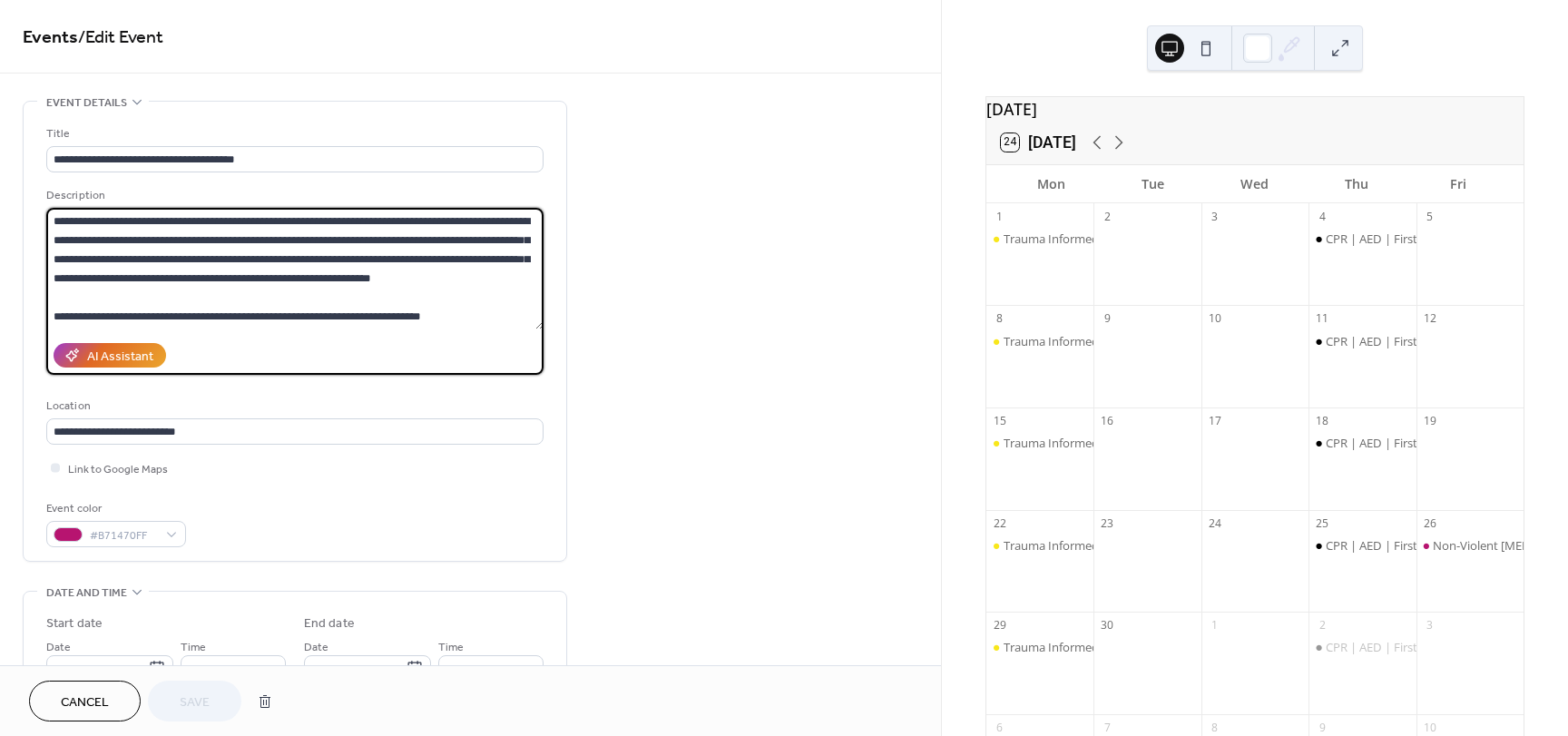 drag, startPoint x: 461, startPoint y: 318, endPoint x: 26, endPoint y: 186, distance: 454.5866 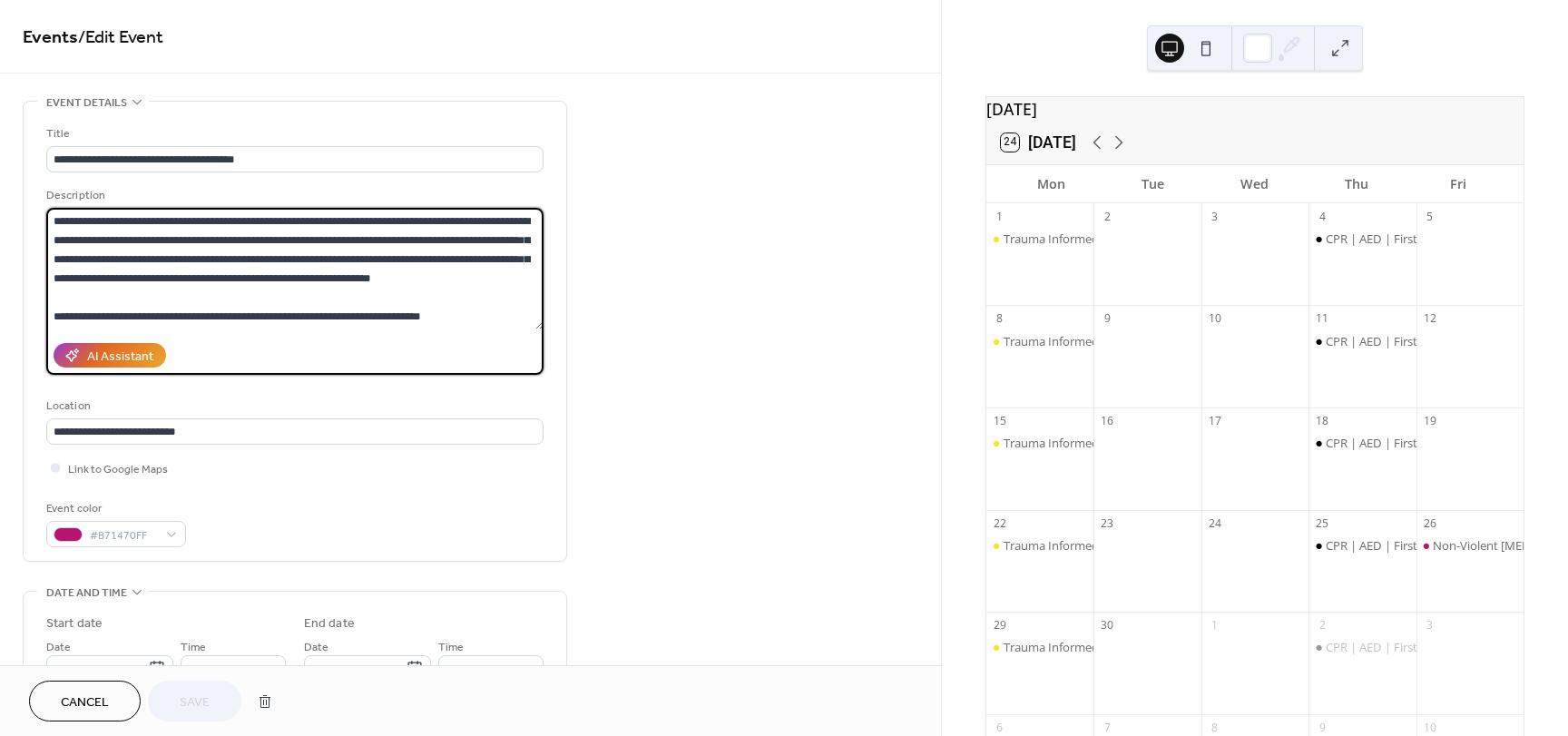 click on "**********" at bounding box center [784, 368] 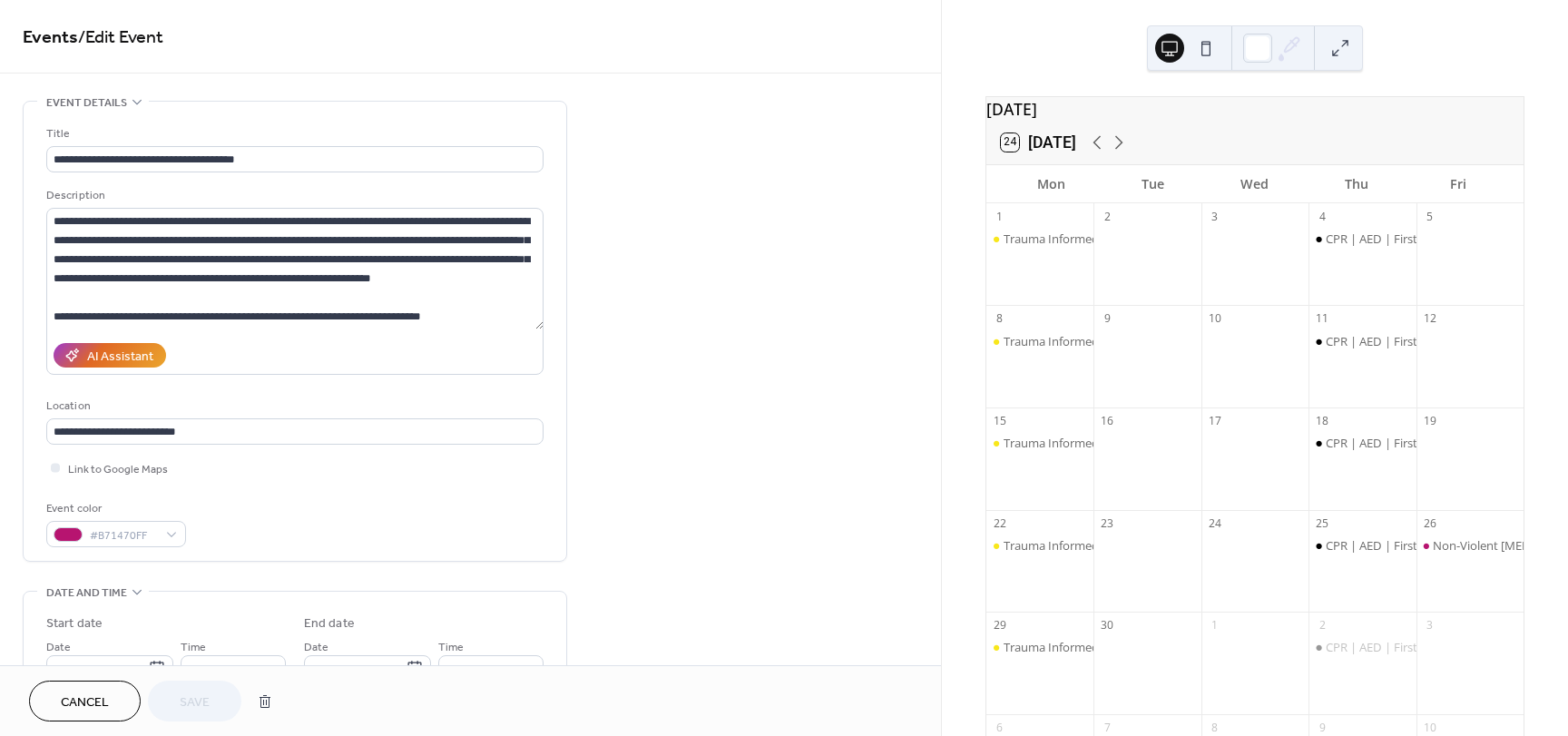 click on "**********" at bounding box center [470, 959] 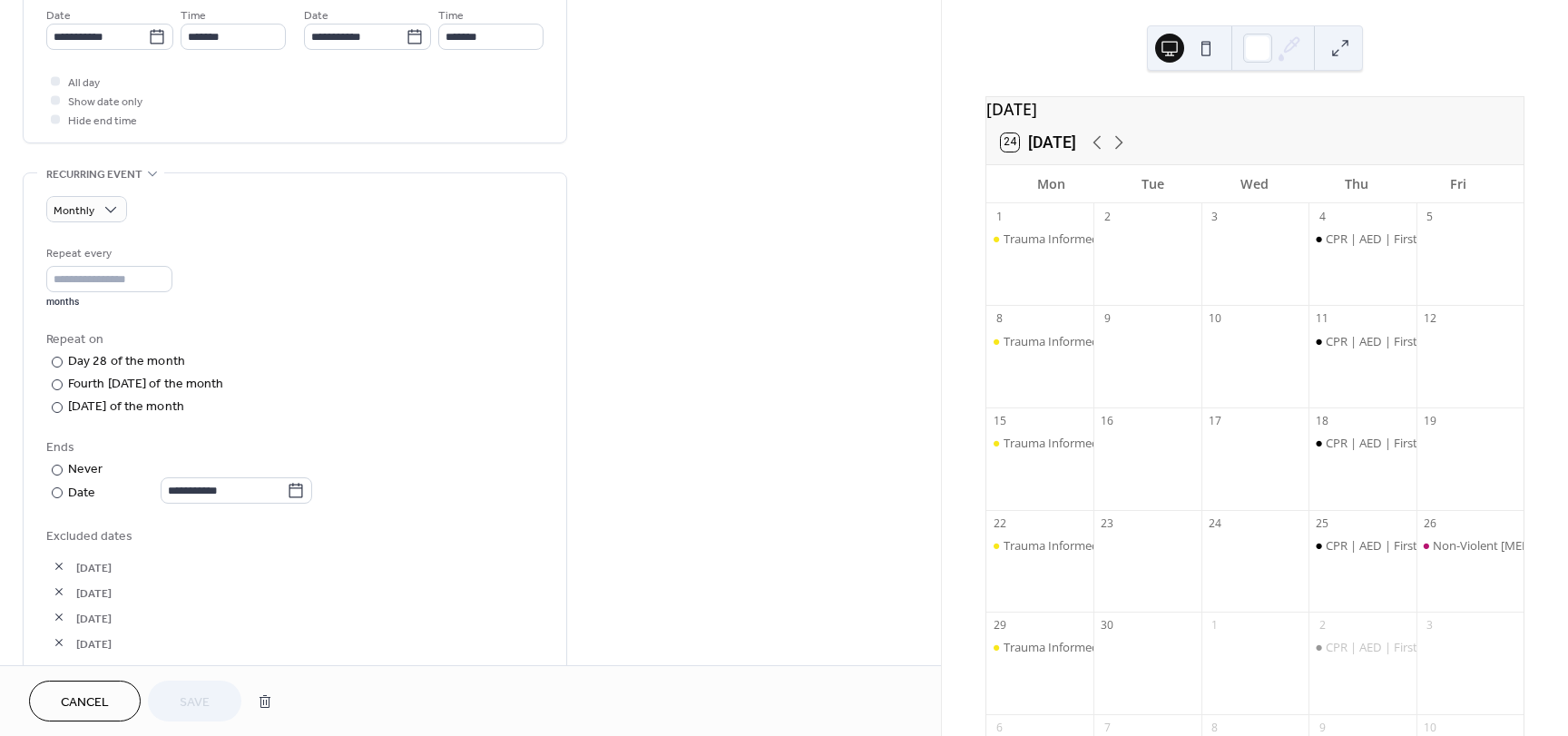 scroll, scrollTop: 635, scrollLeft: 0, axis: vertical 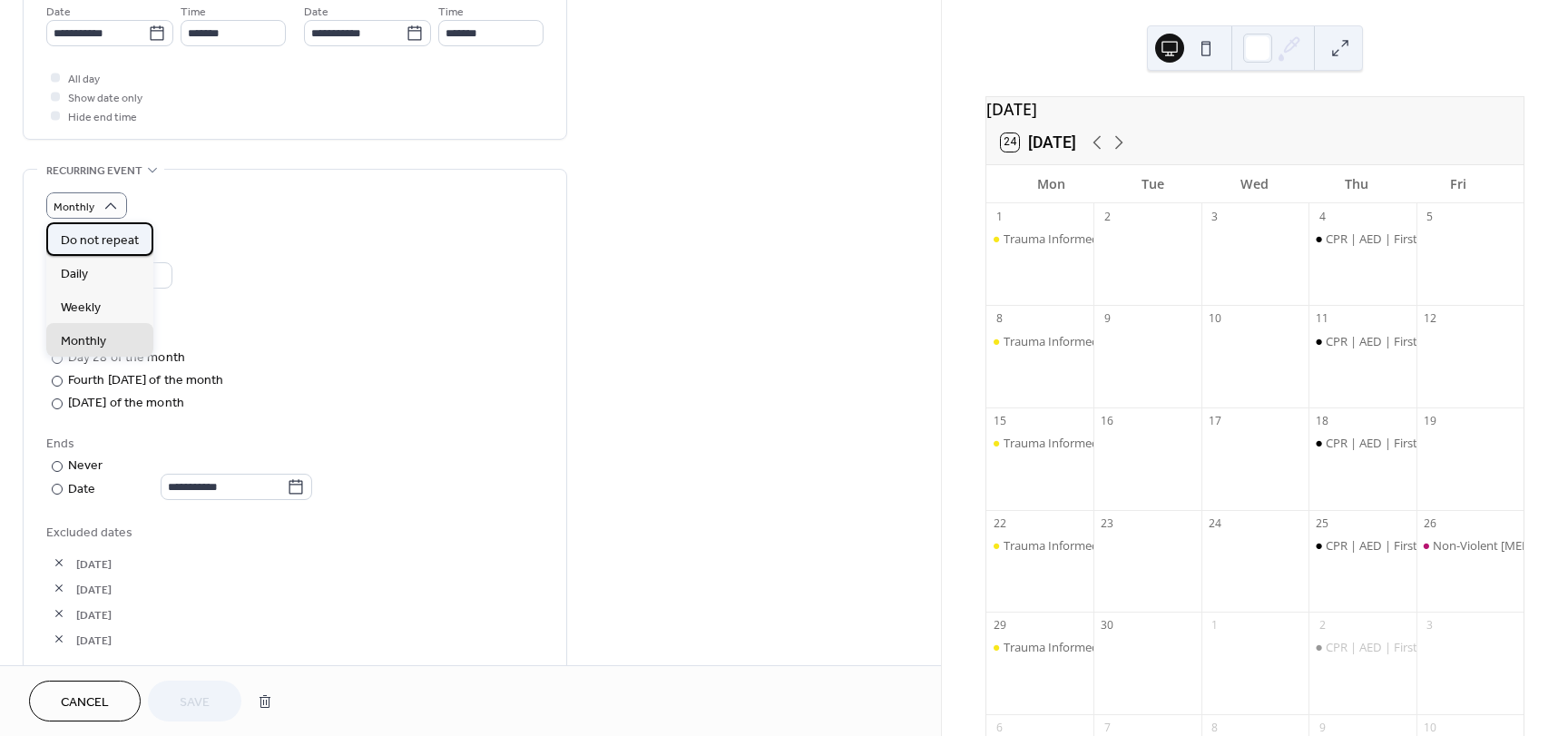 click on "Do not repeat" at bounding box center [100, 240] 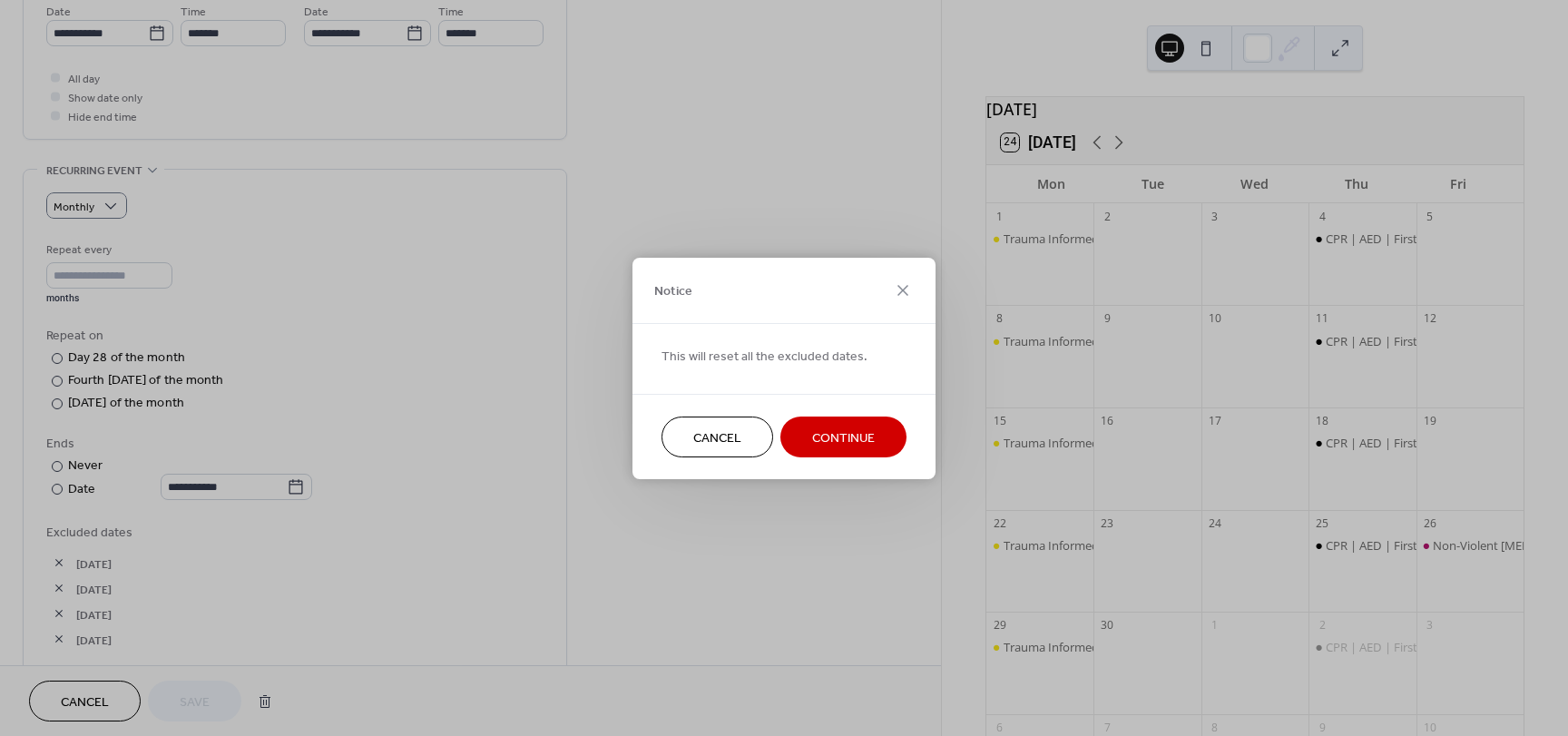 click on "Cancel" at bounding box center (717, 437) 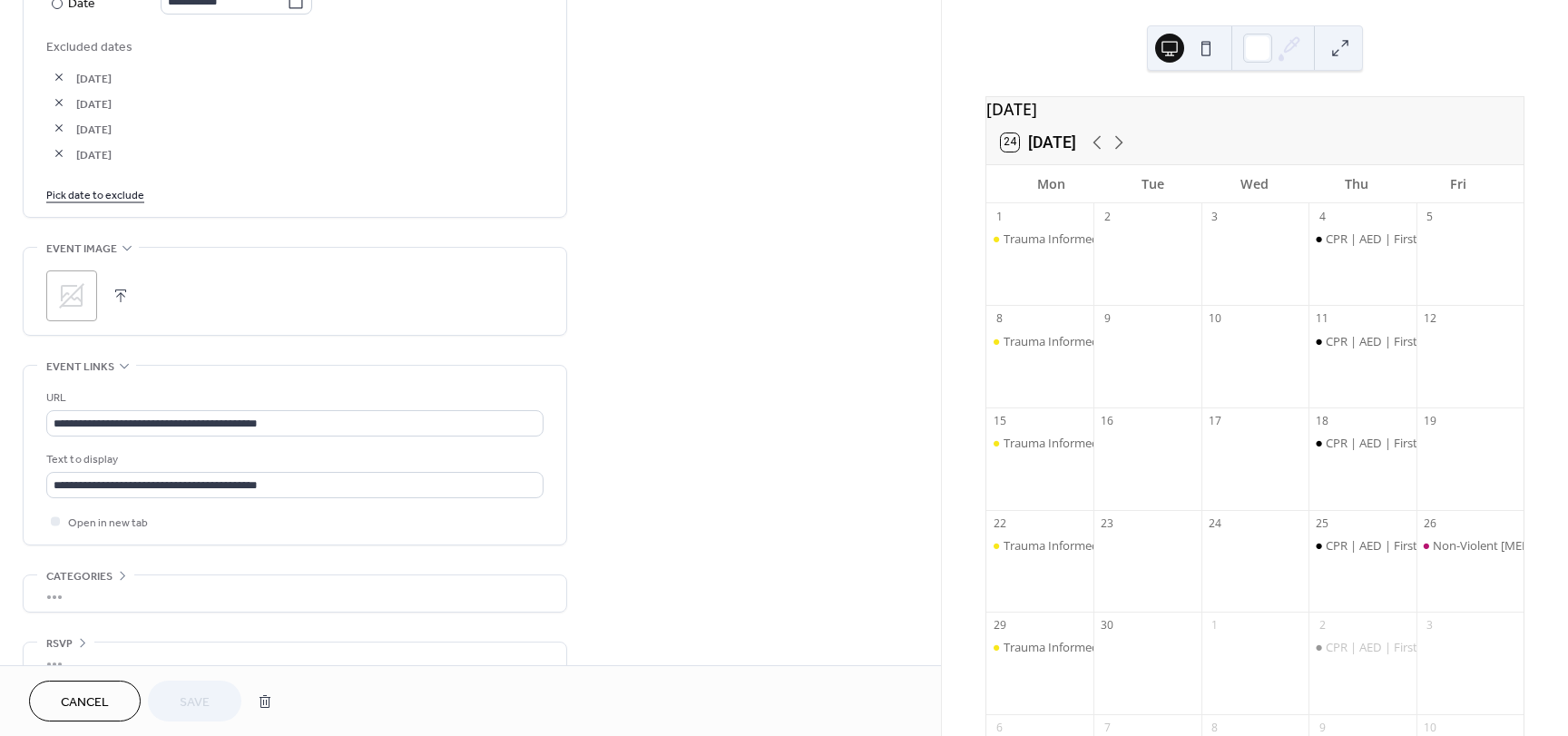 scroll, scrollTop: 1153, scrollLeft: 0, axis: vertical 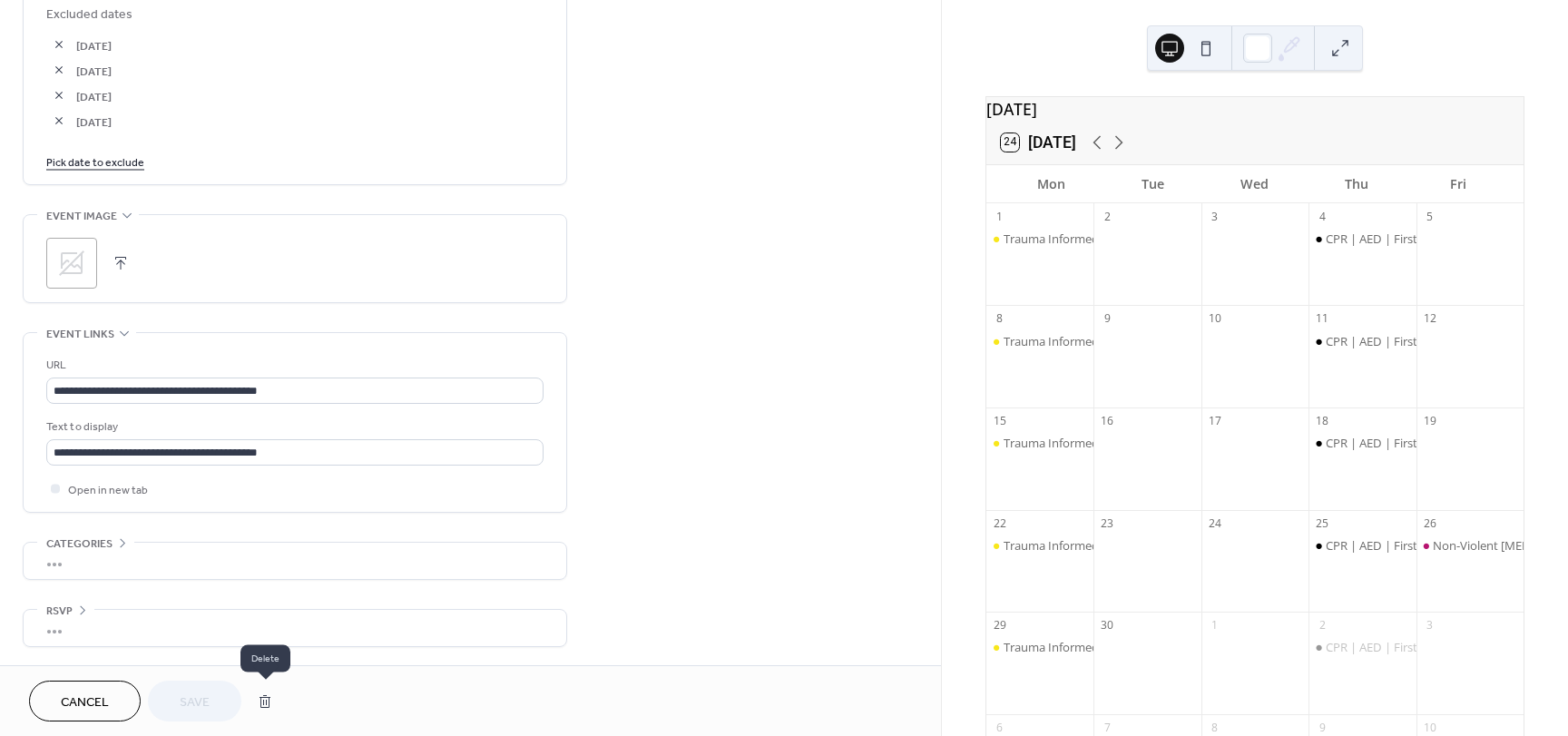 click at bounding box center (265, 702) 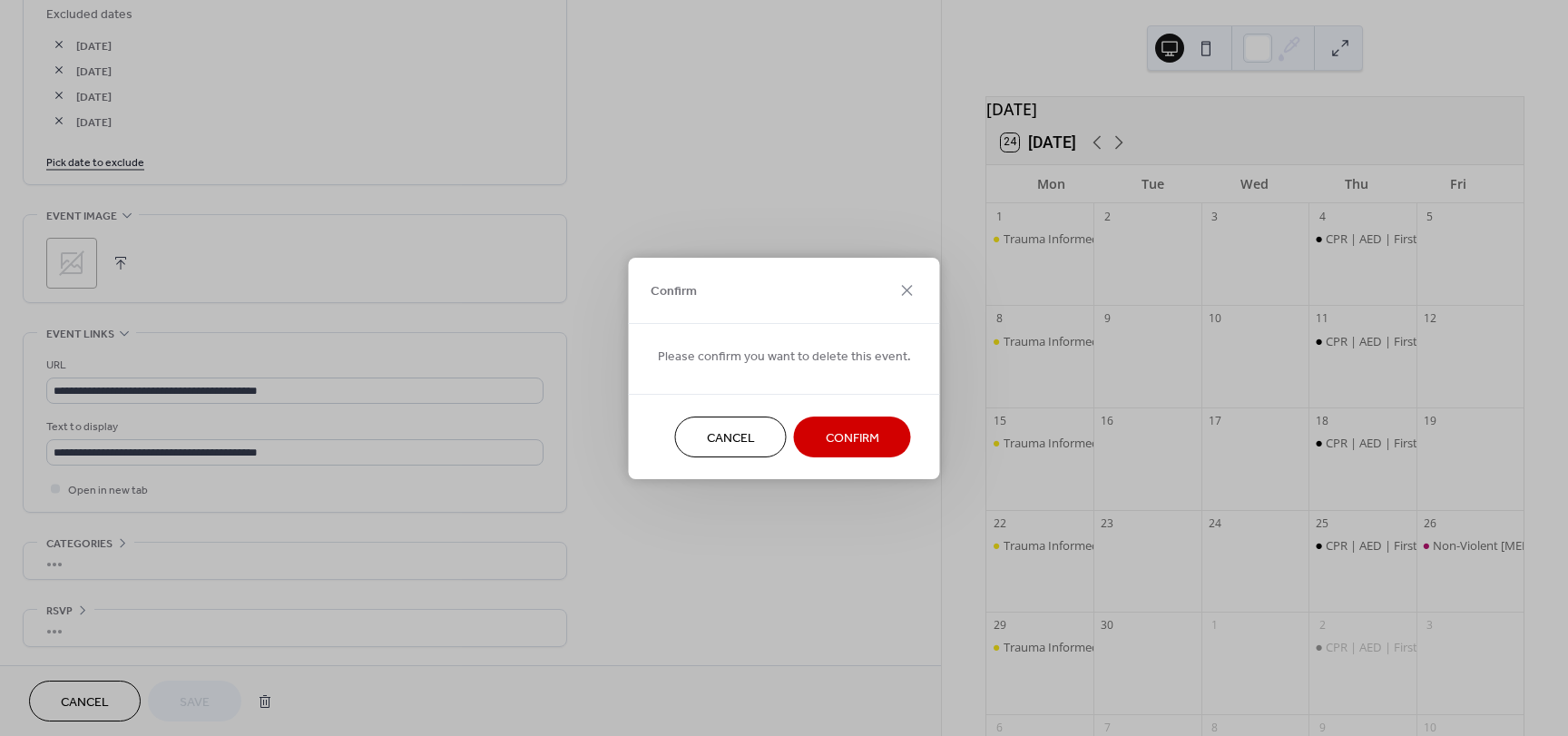click on "Confirm" at bounding box center (852, 437) 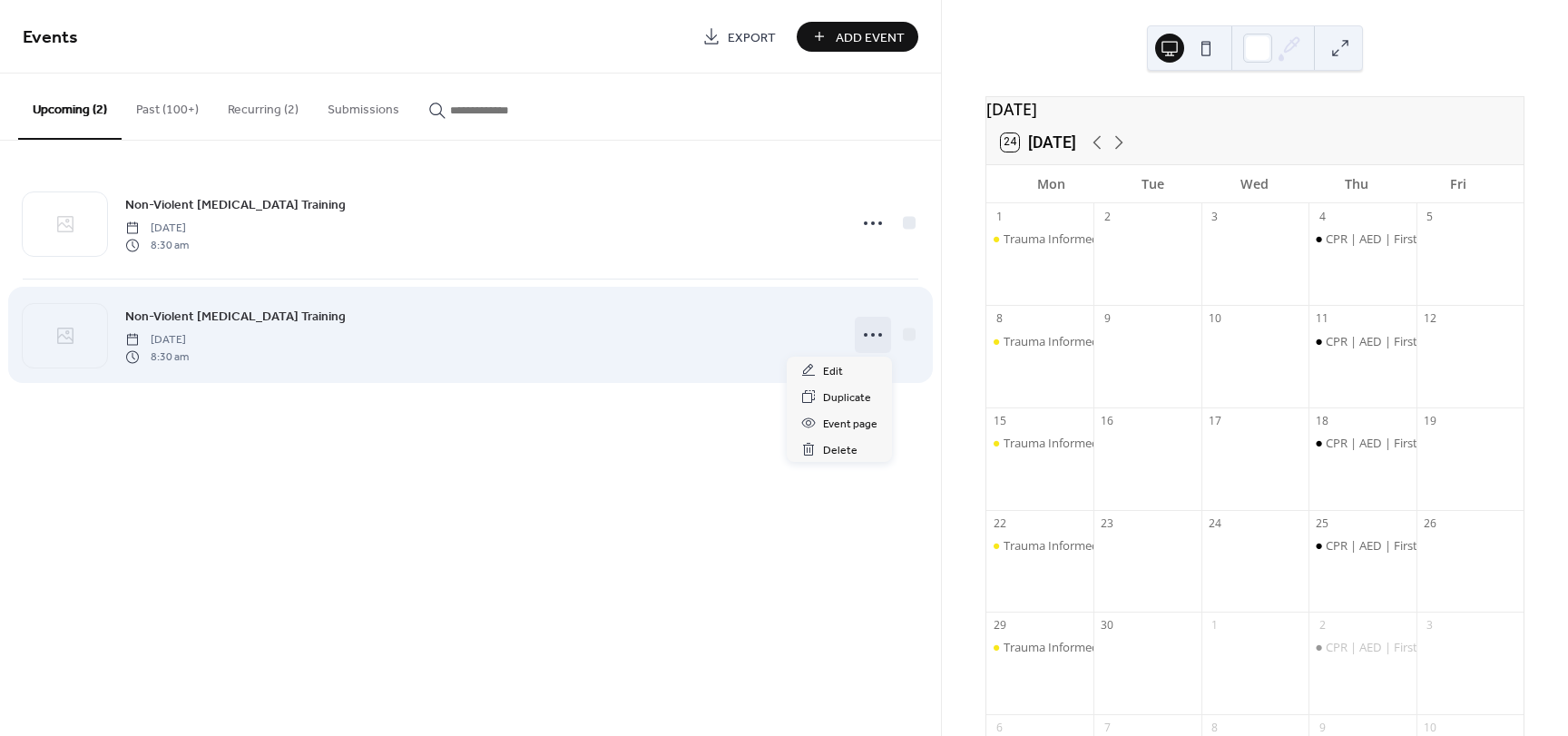 click 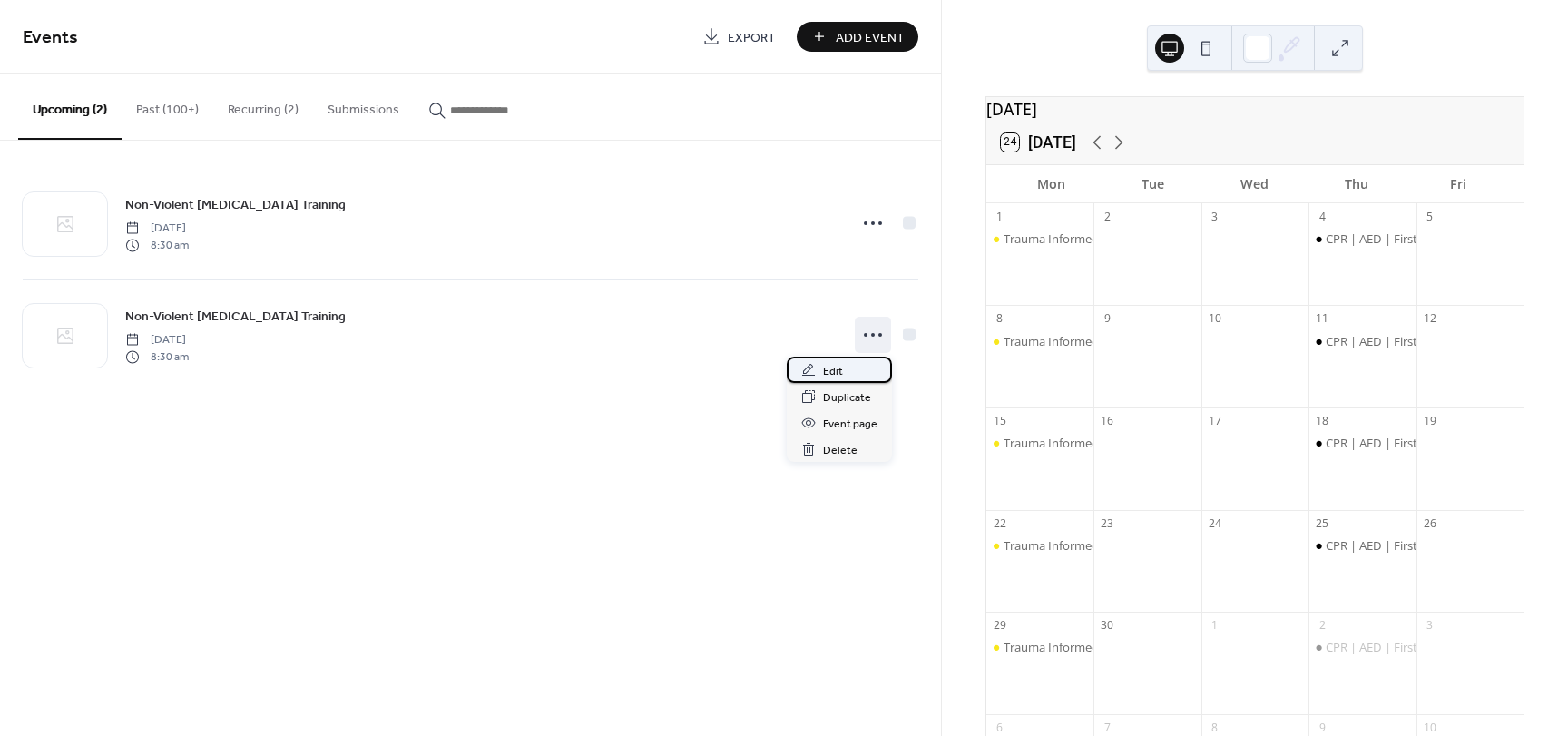 click on "Edit" at bounding box center [833, 371] 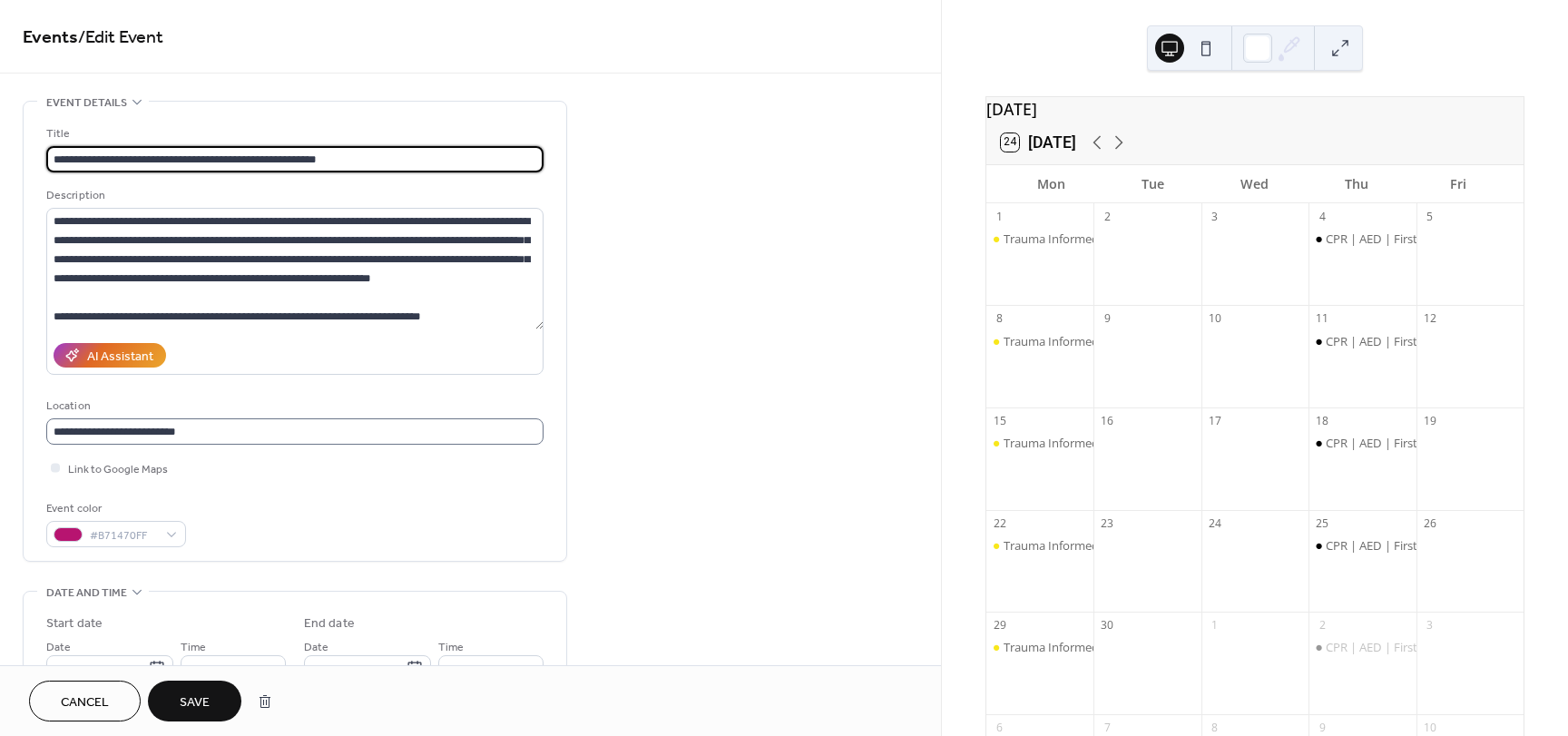 scroll, scrollTop: 1, scrollLeft: 0, axis: vertical 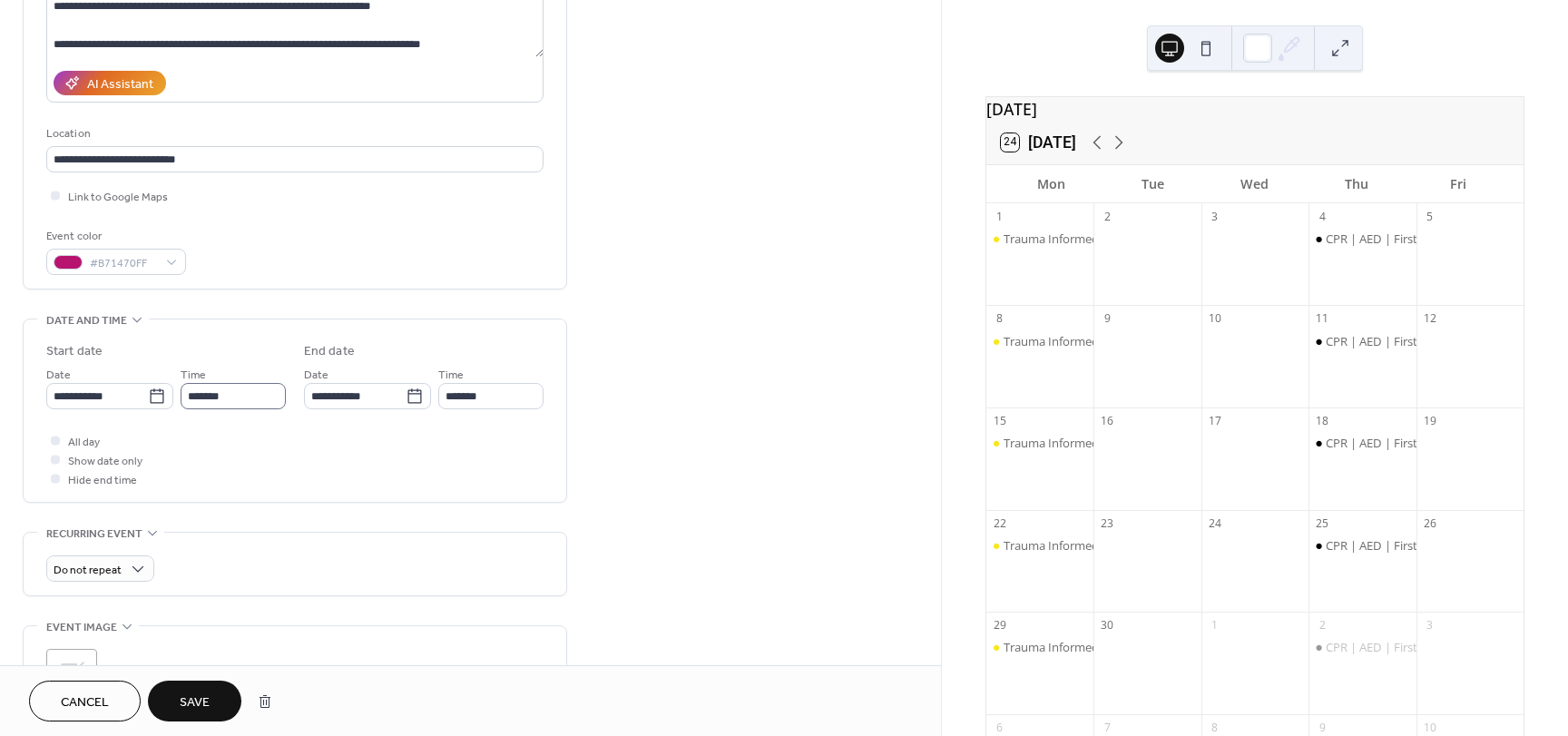 type on "**********" 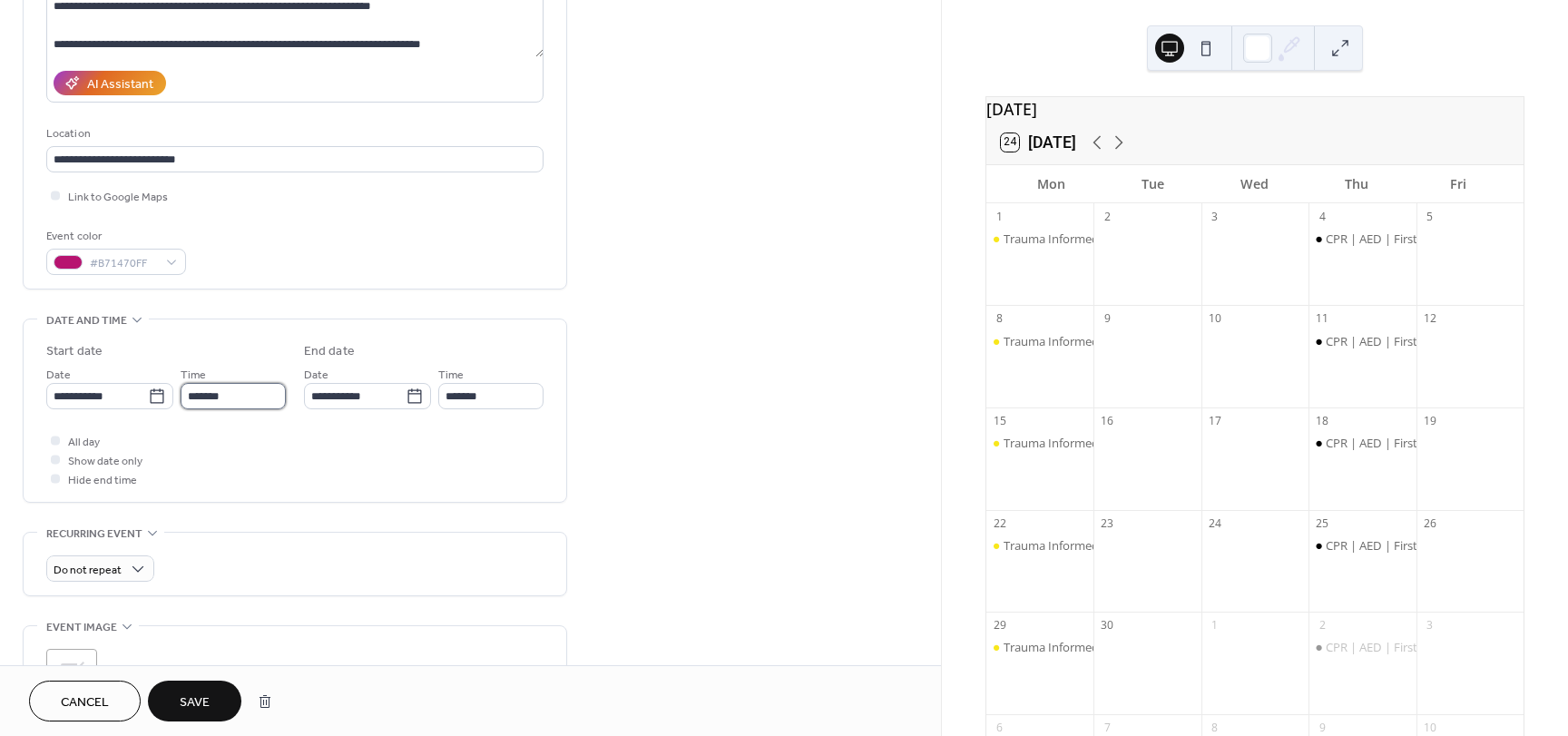 click on "*******" at bounding box center [233, 396] 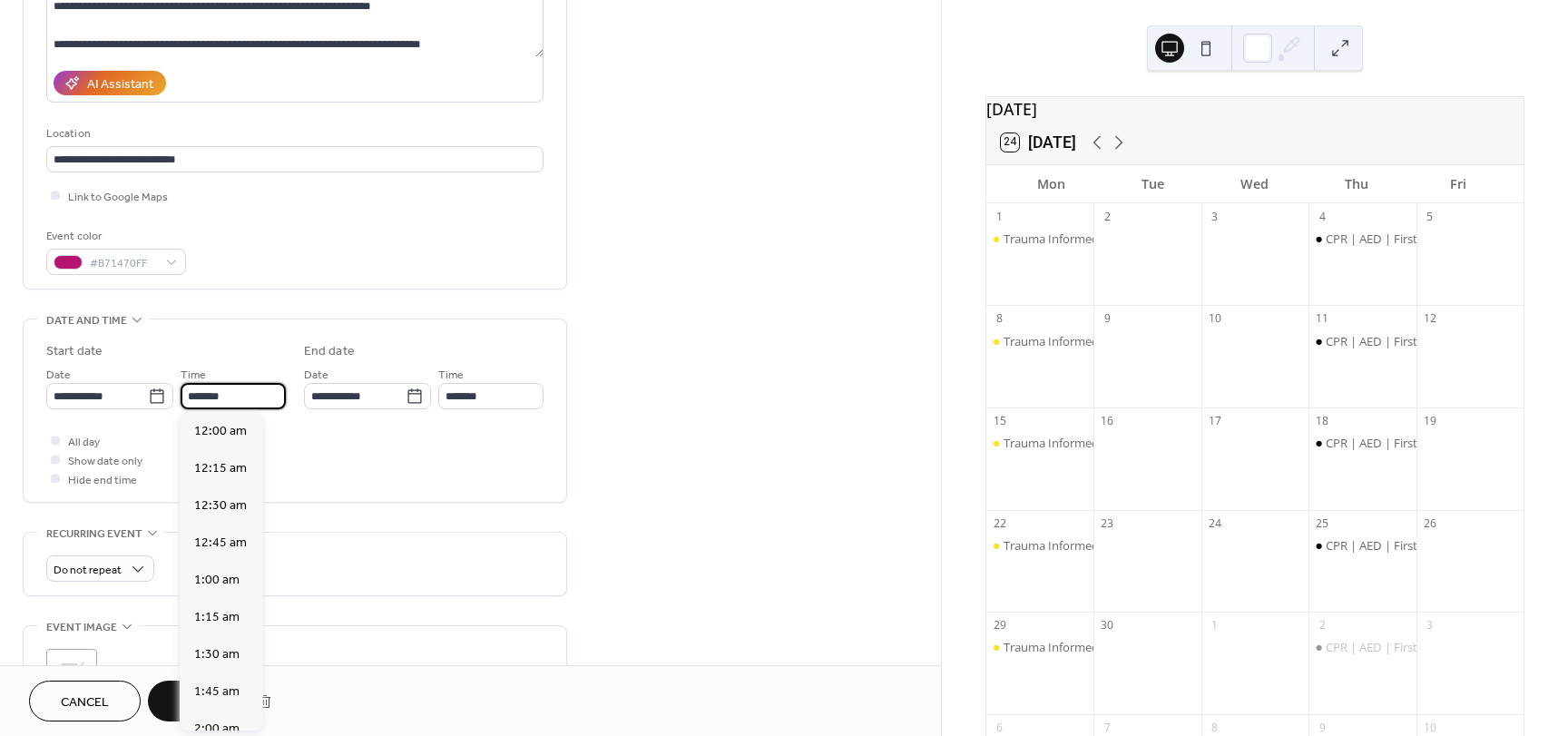 scroll, scrollTop: 1265, scrollLeft: 0, axis: vertical 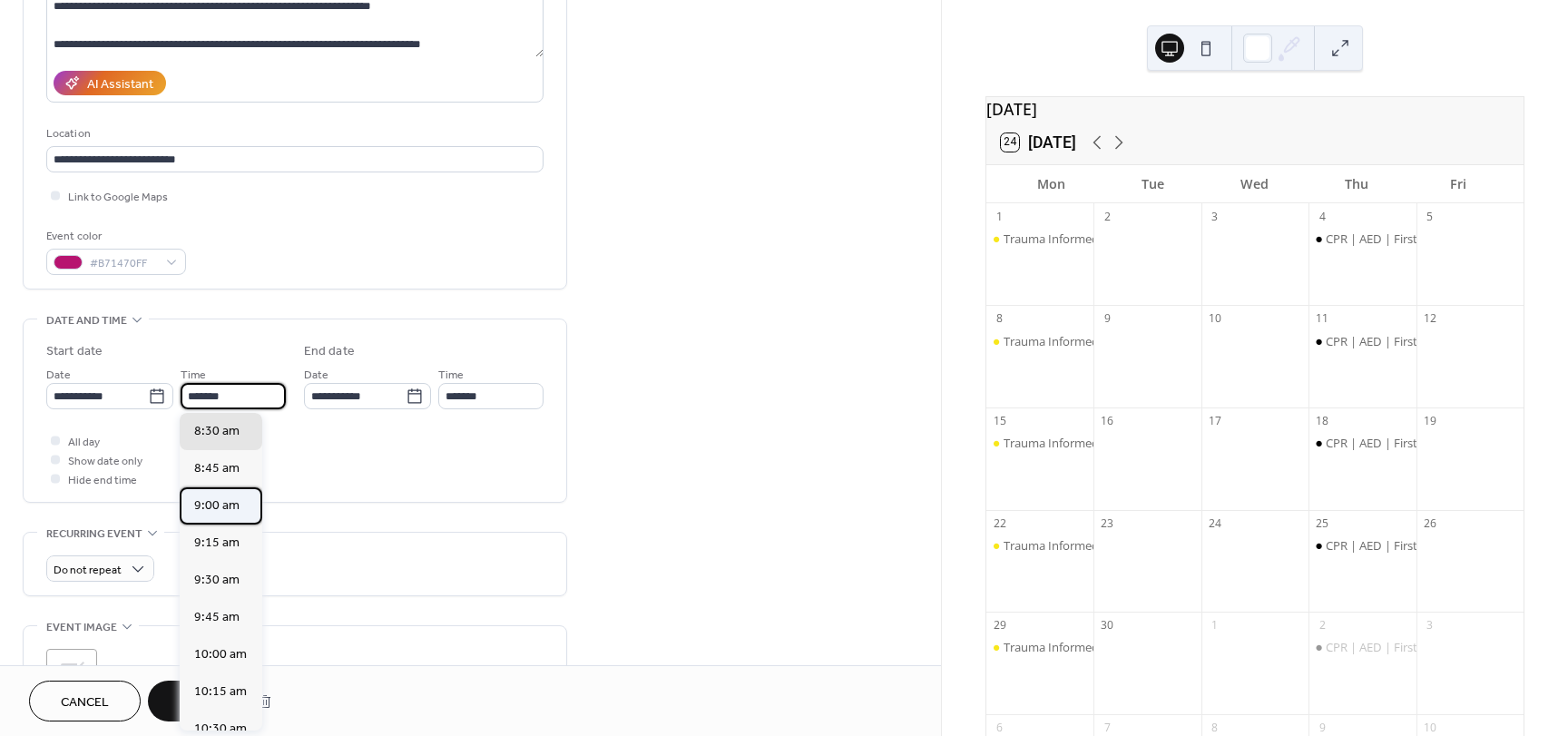 click on "9:00 am" at bounding box center [217, 505] 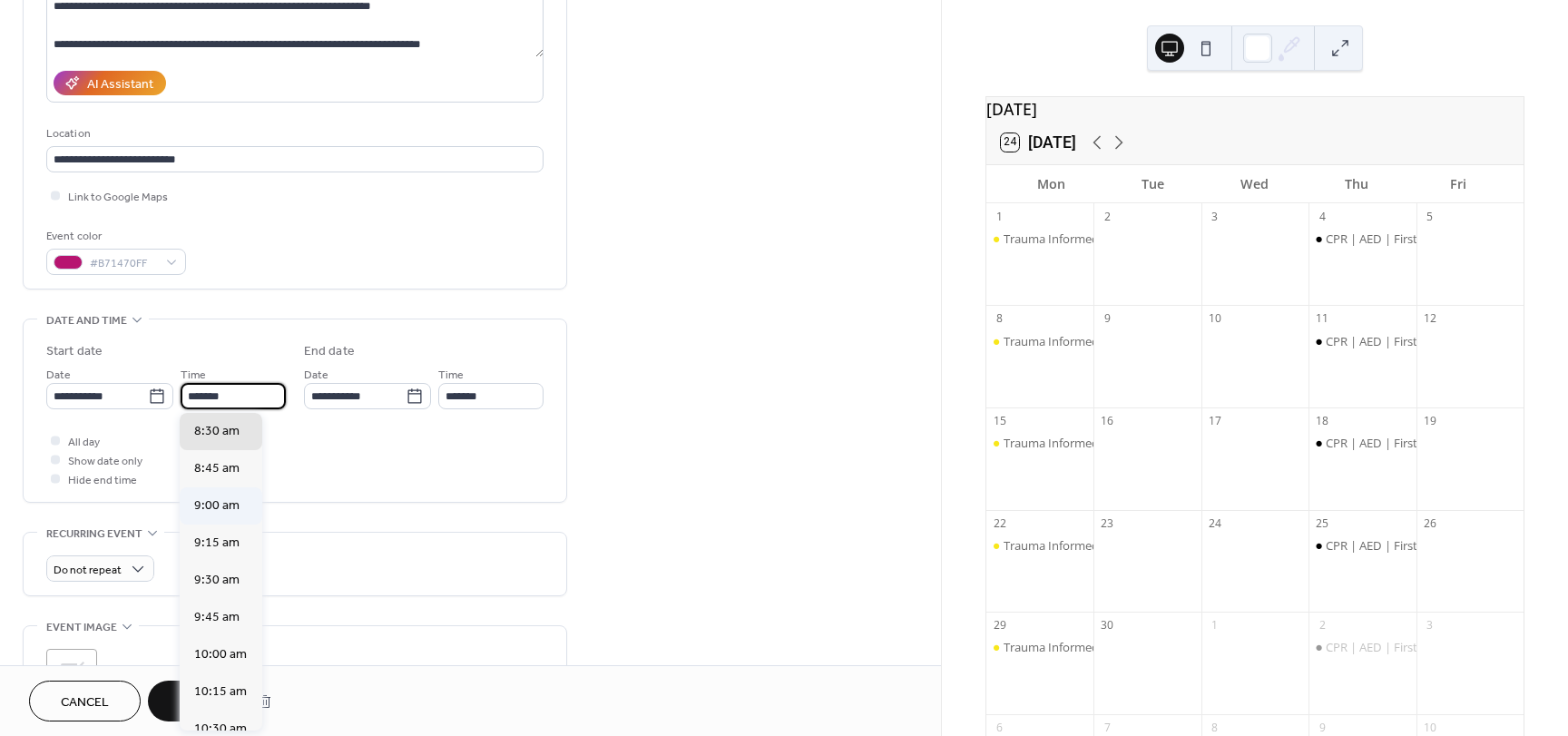type on "*******" 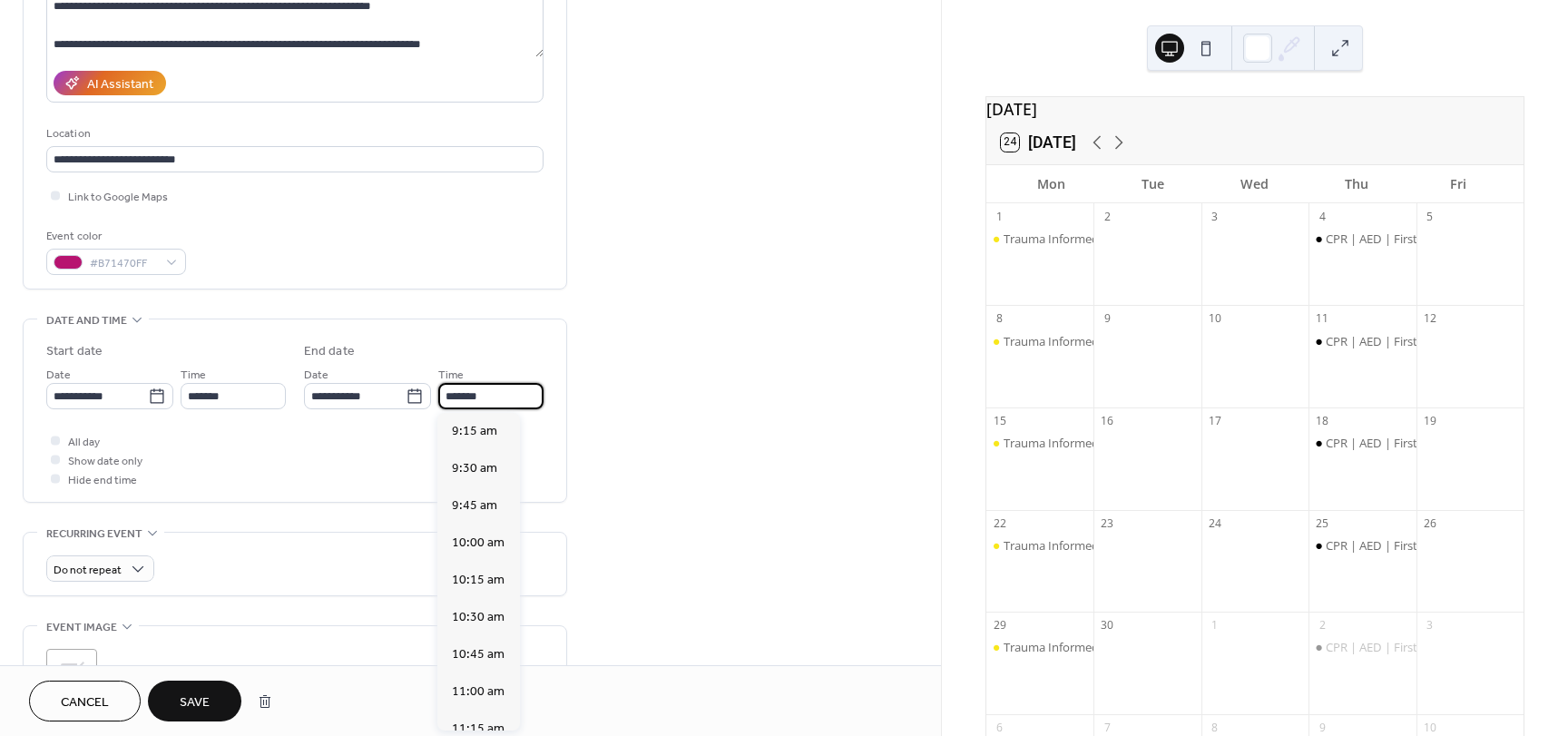 scroll, scrollTop: 1153, scrollLeft: 0, axis: vertical 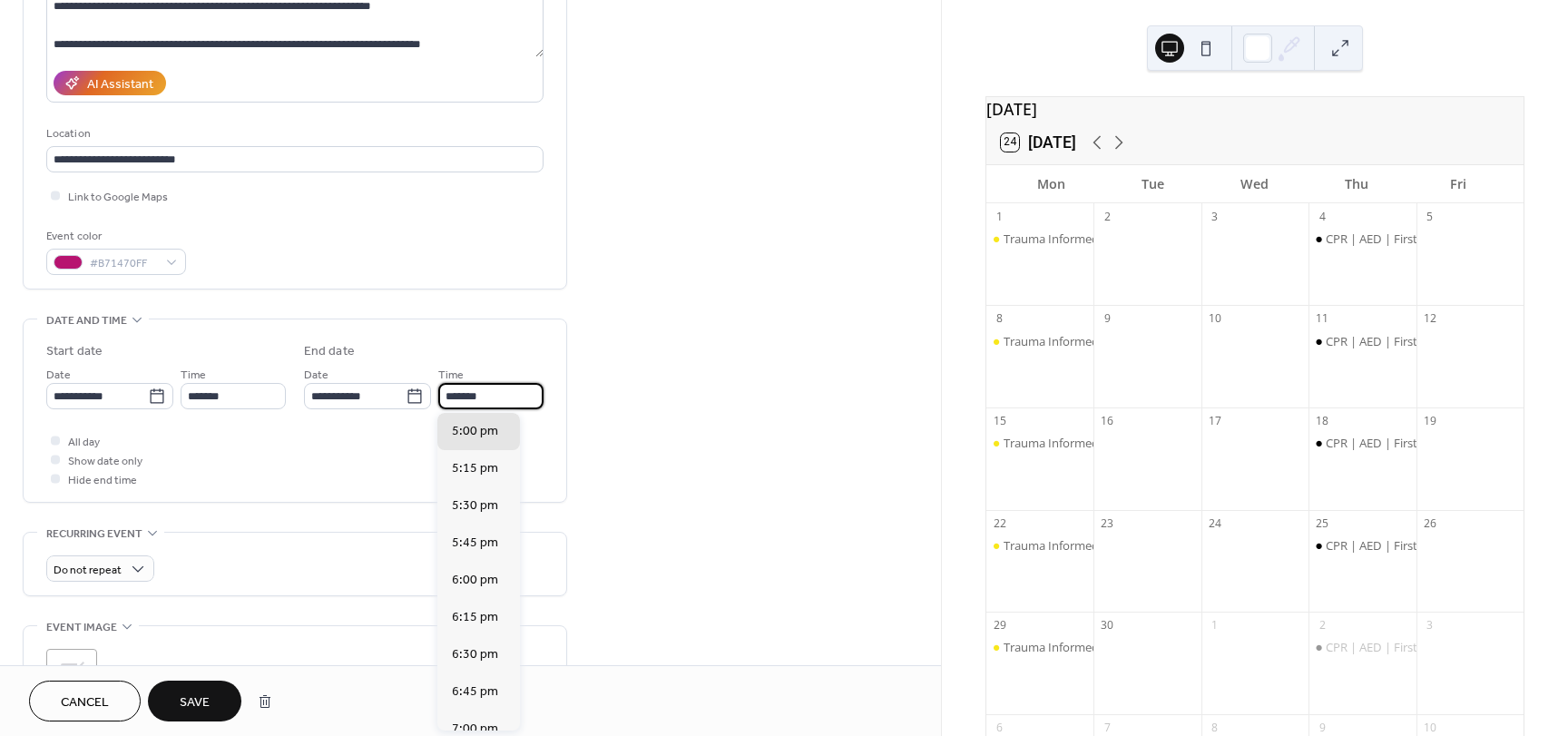 click on "*******" at bounding box center (491, 396) 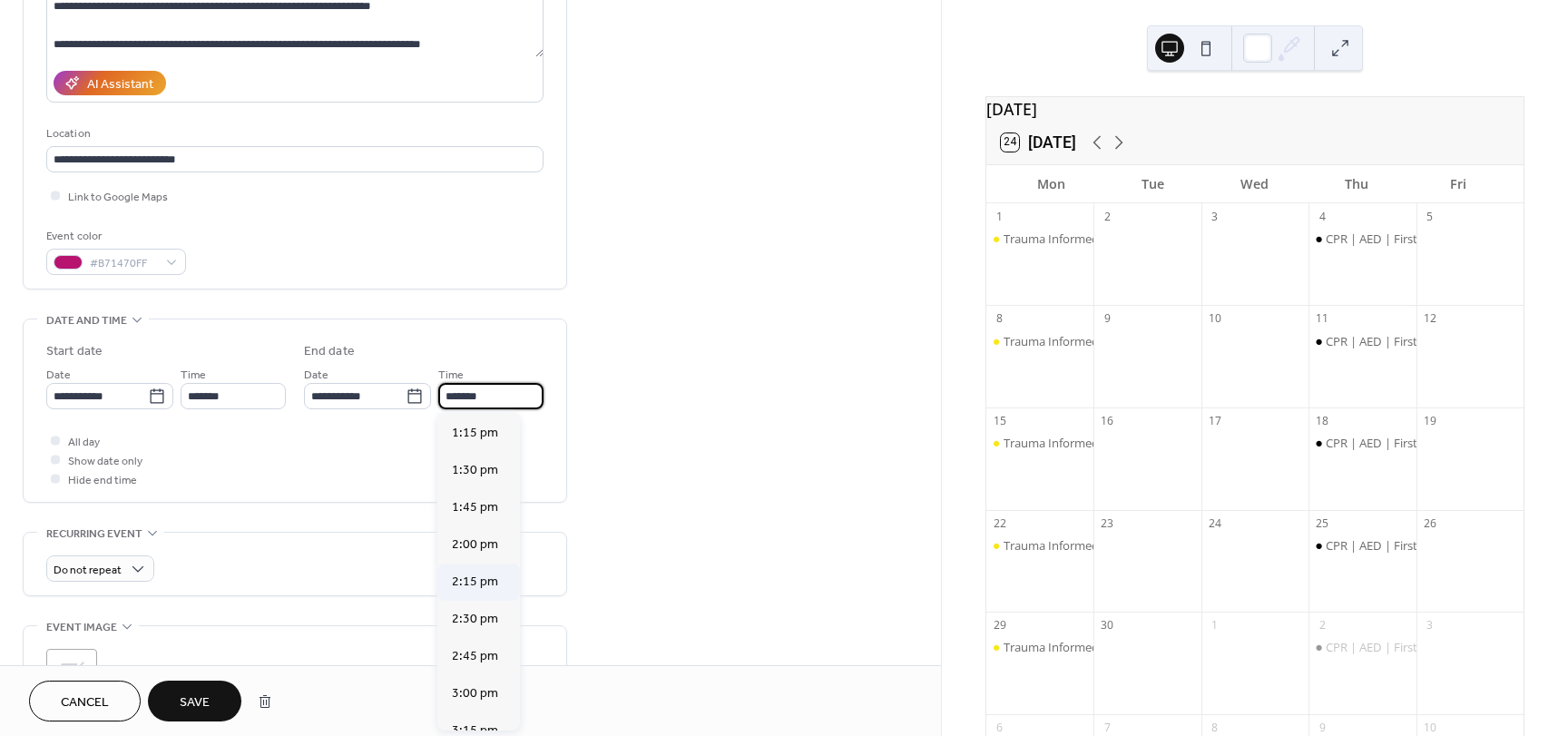 scroll, scrollTop: 518, scrollLeft: 0, axis: vertical 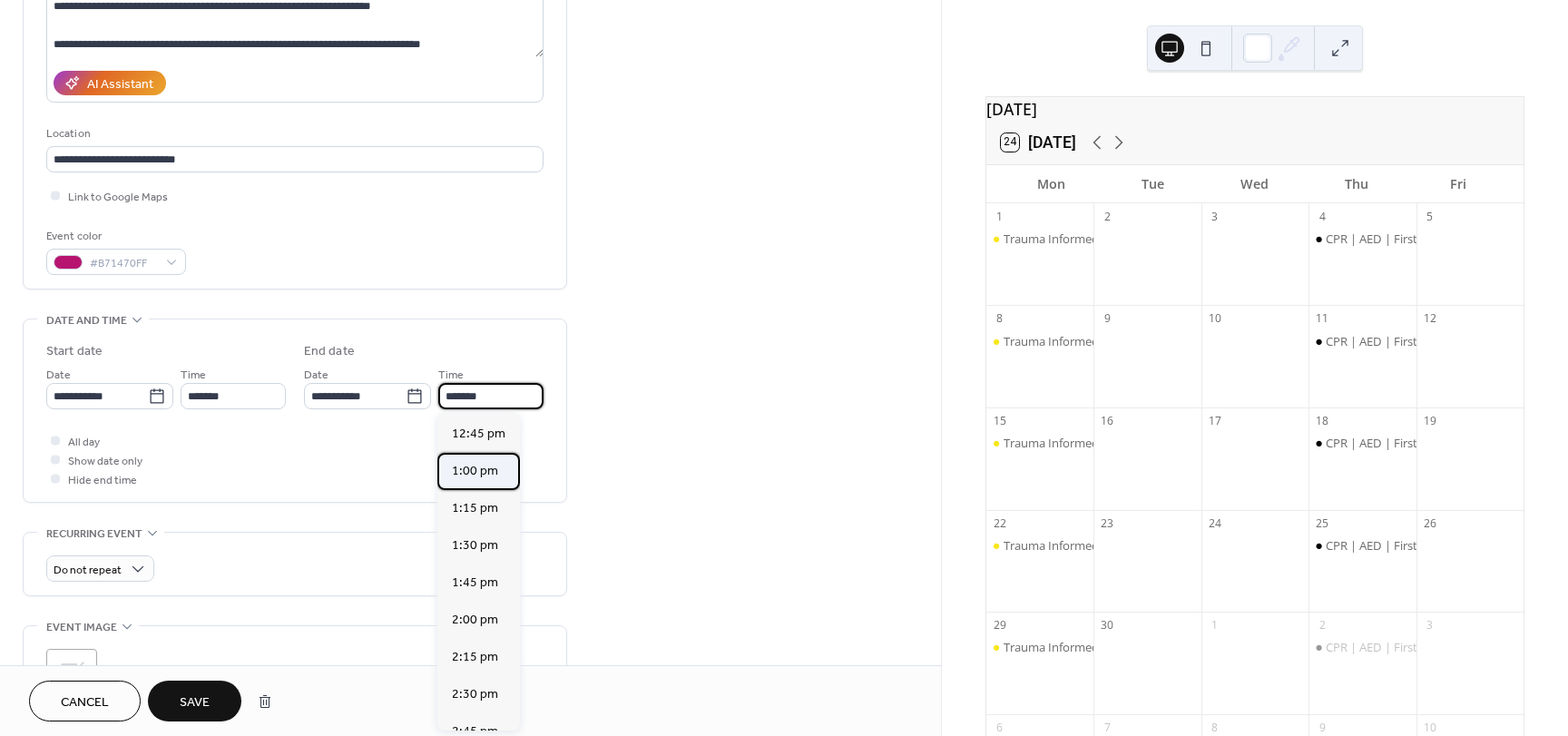 click on "1:00 pm" at bounding box center [475, 471] 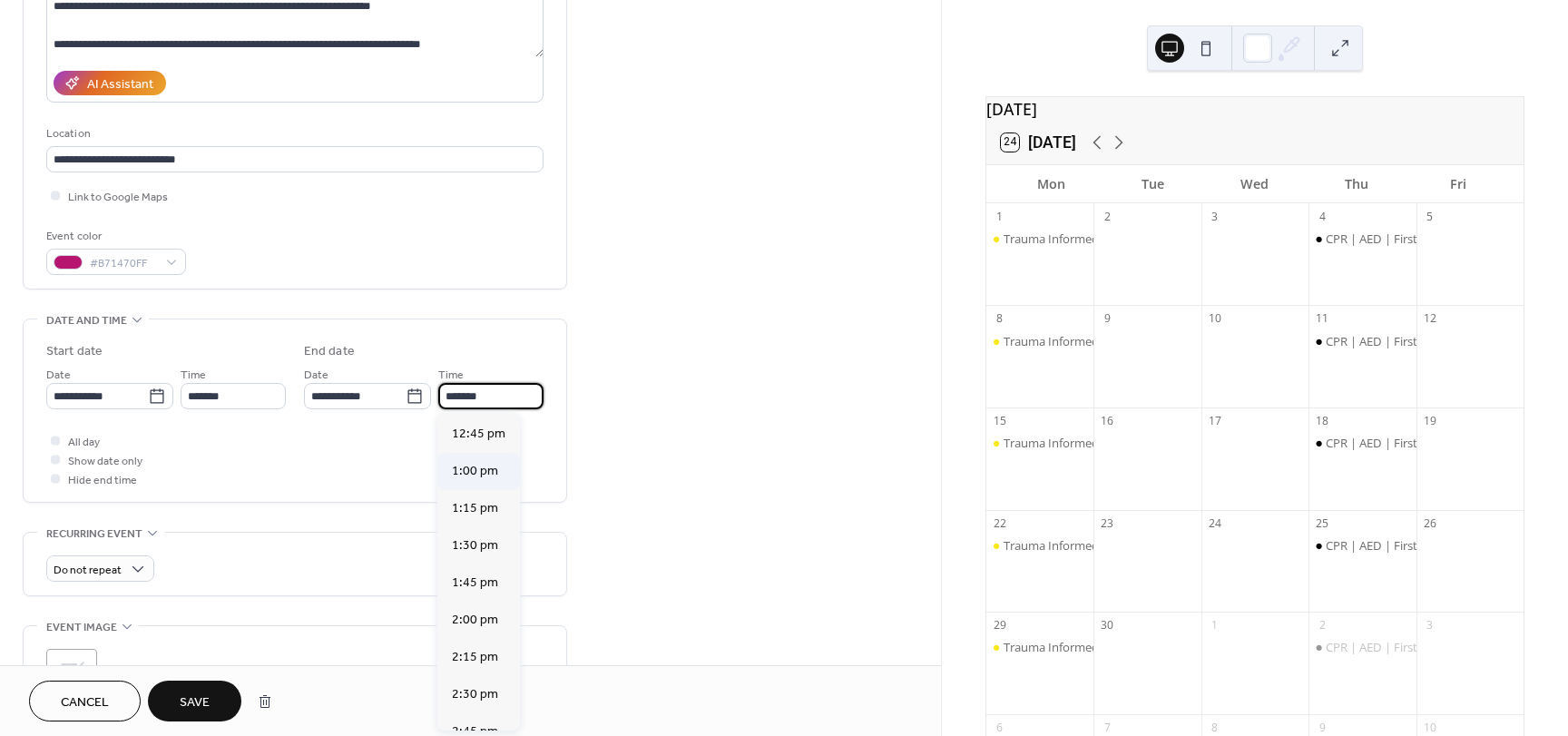 type on "*******" 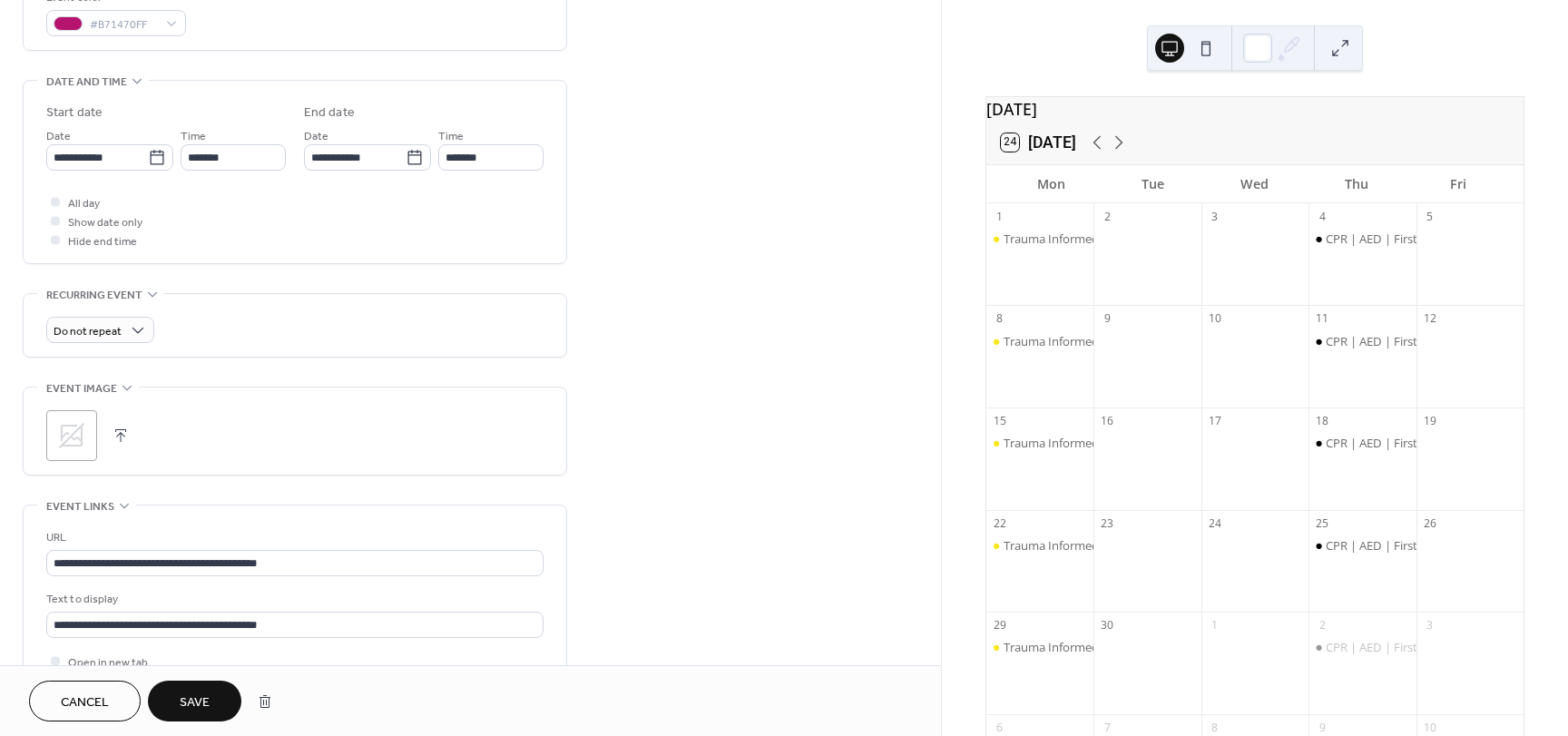 scroll, scrollTop: 545, scrollLeft: 0, axis: vertical 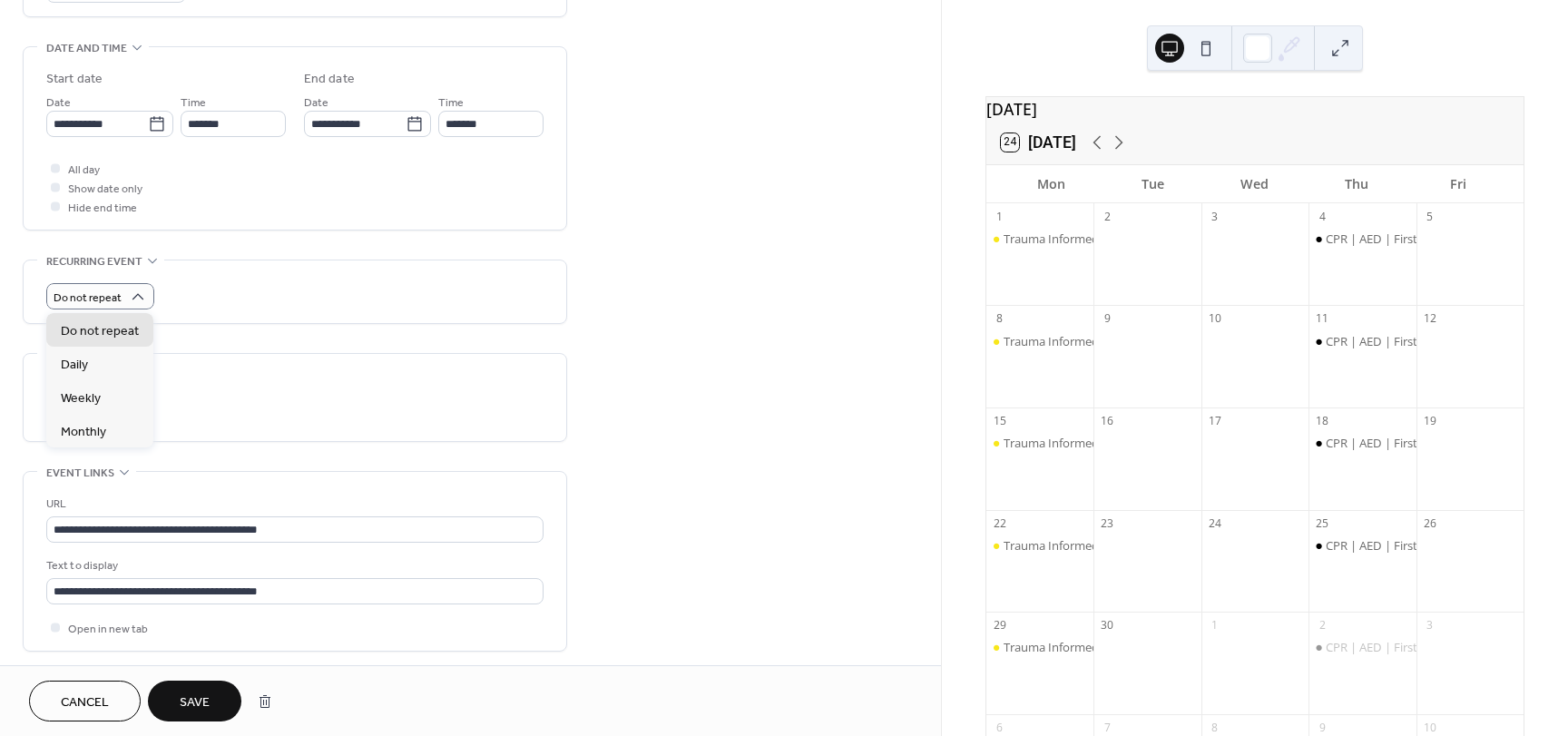click on "**********" at bounding box center [470, 180] 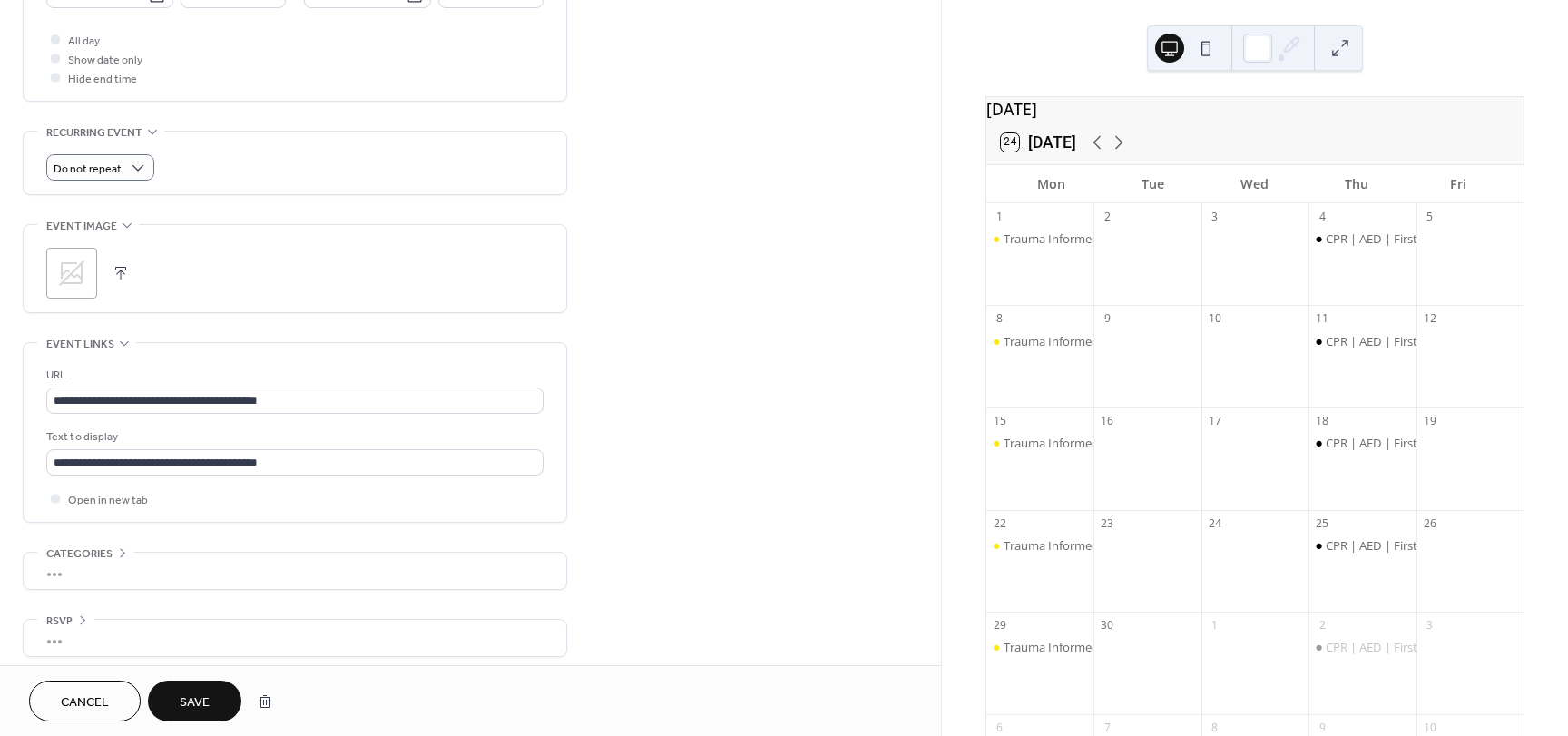 scroll, scrollTop: 683, scrollLeft: 0, axis: vertical 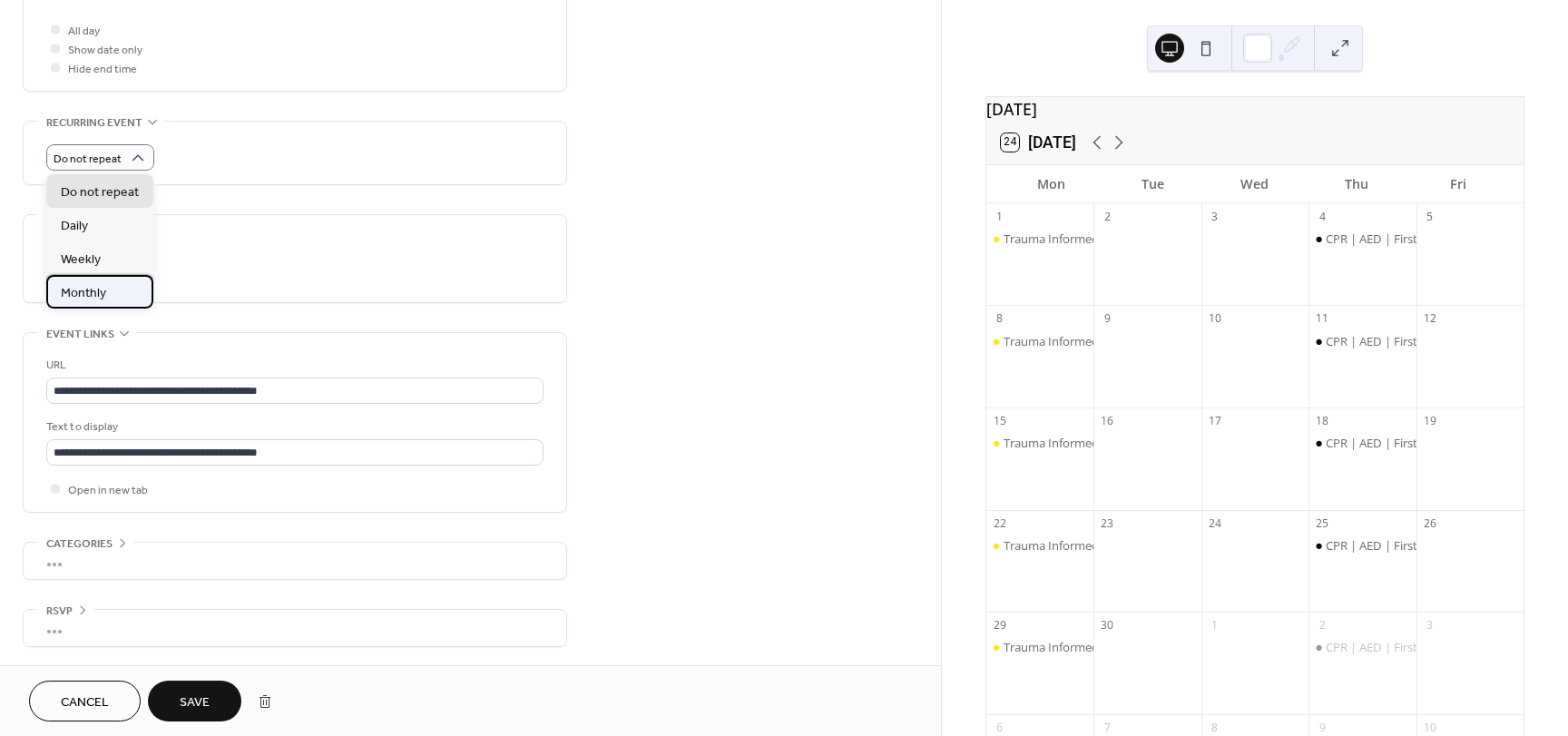 click on "Monthly" at bounding box center (100, 291) 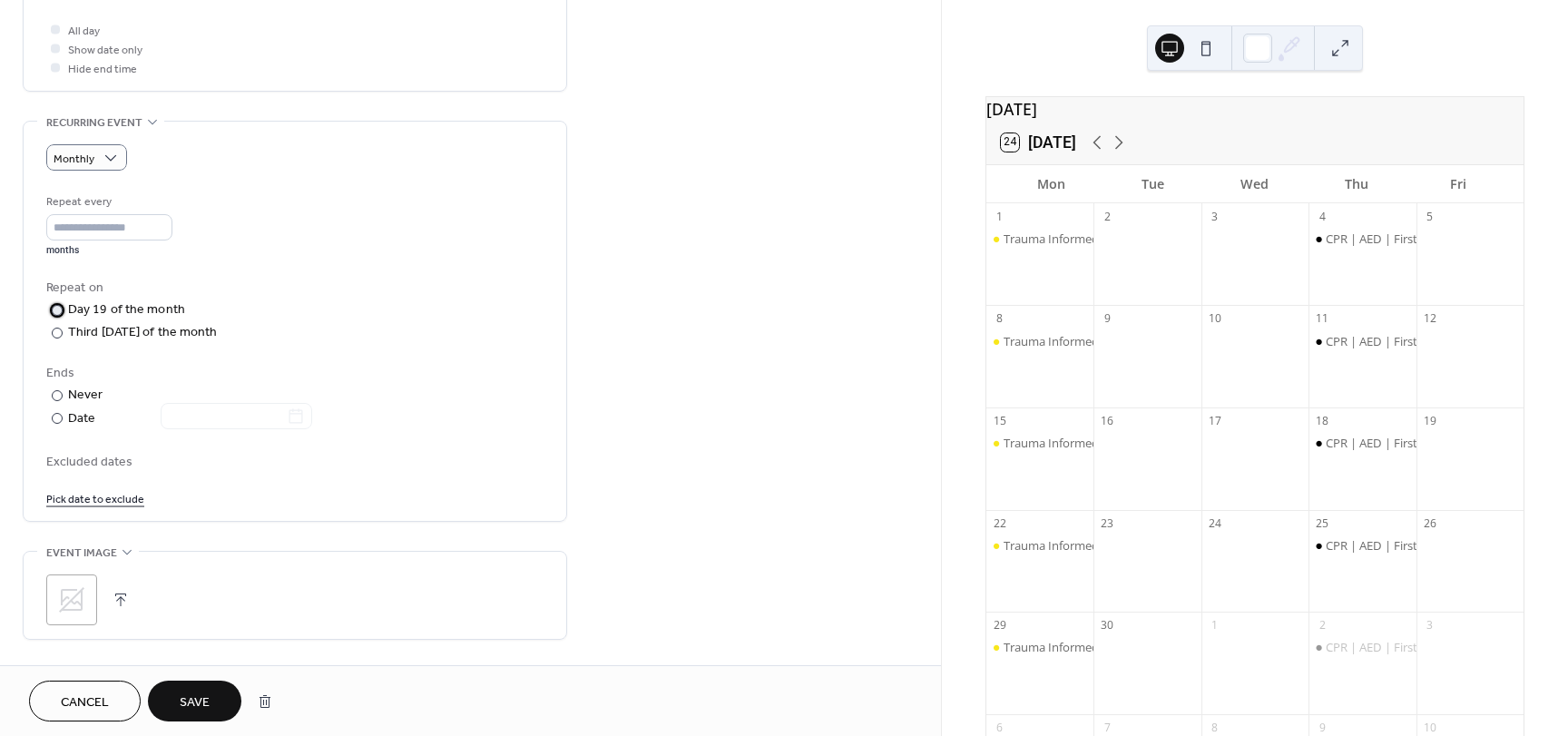 drag, startPoint x: 122, startPoint y: 299, endPoint x: 123, endPoint y: 314, distance: 15.033296 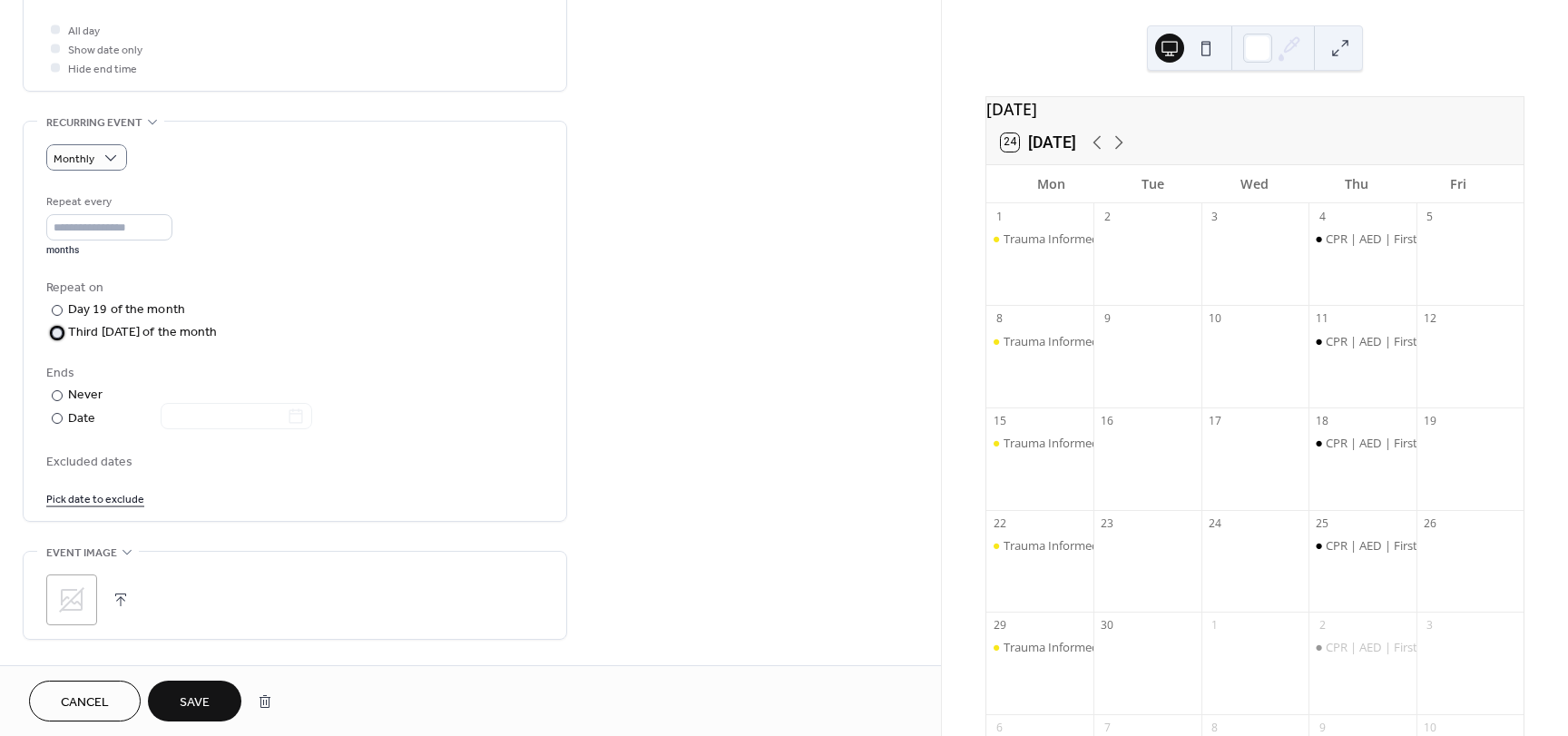 click on "Third Friday of the month" at bounding box center (142, 332) 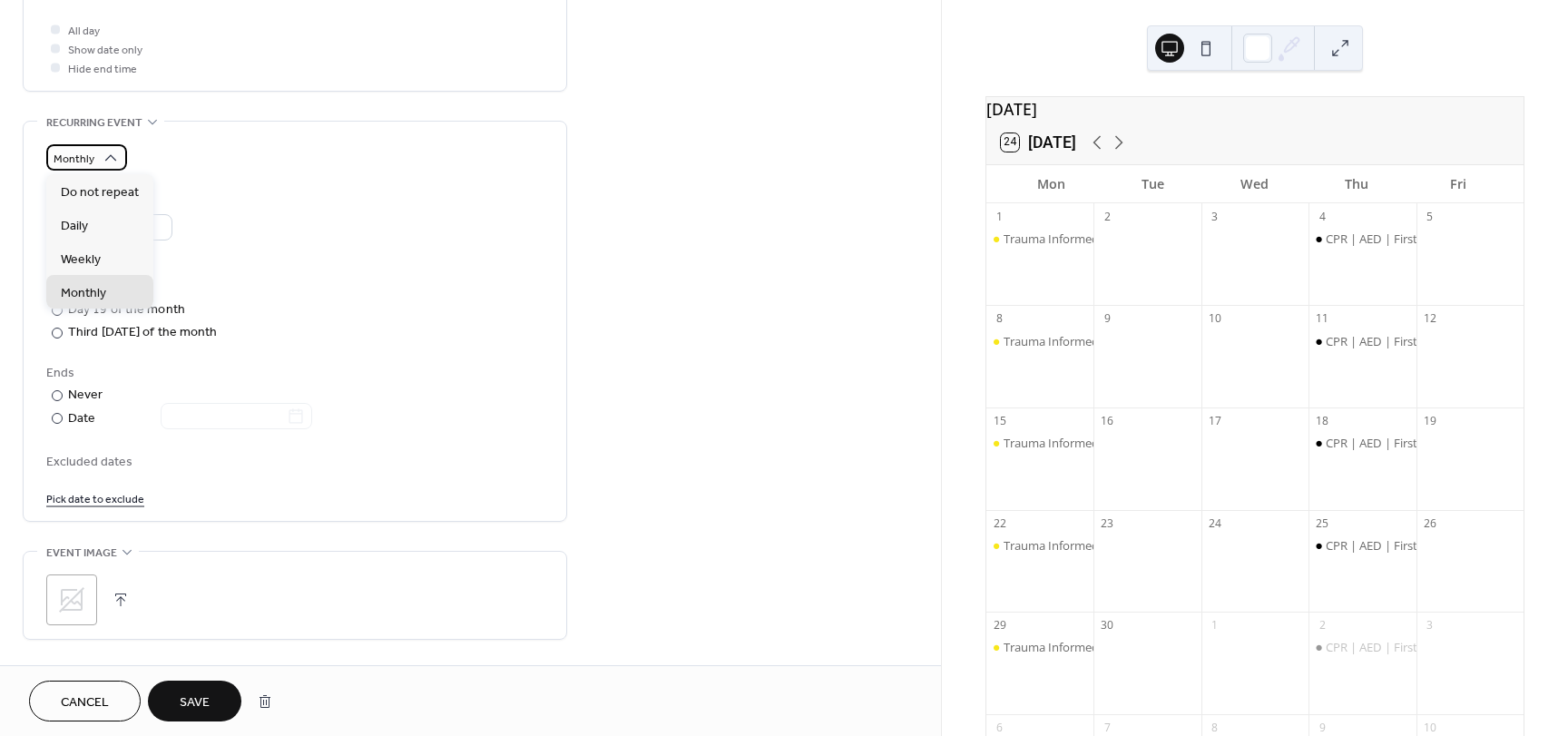 click on "Monthly" at bounding box center (86, 157) 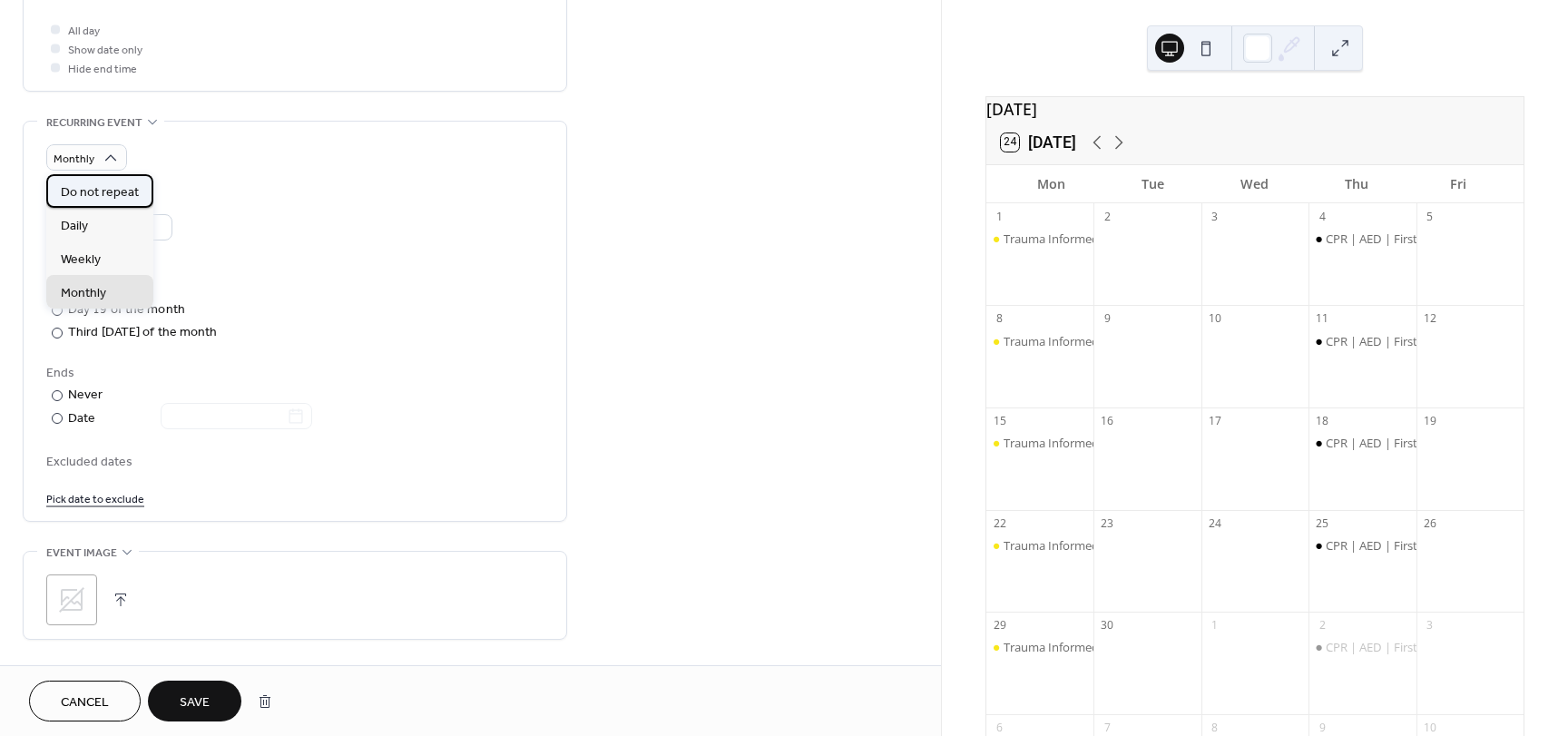 click on "Do not repeat" at bounding box center [100, 191] 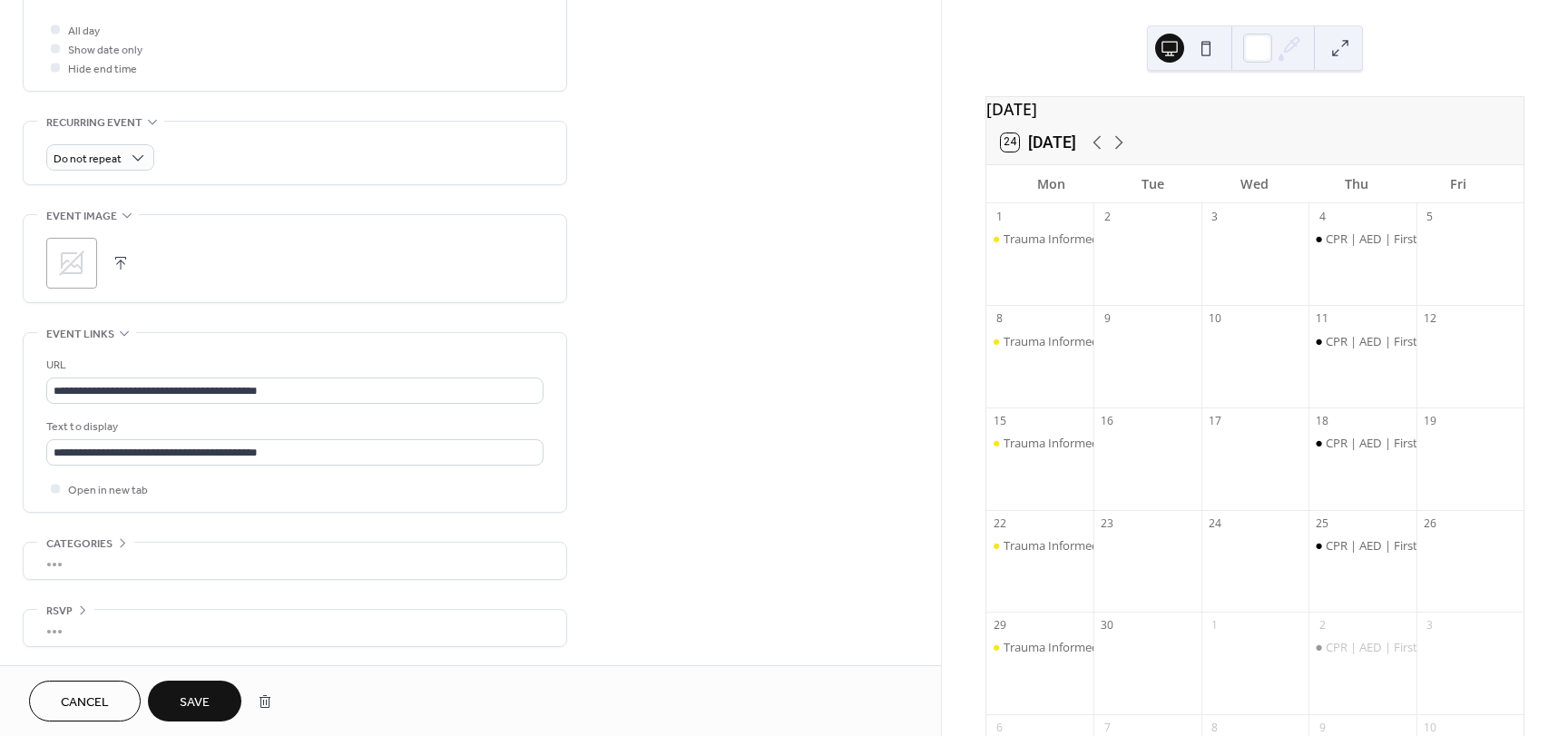 click on "**********" at bounding box center [470, 41] 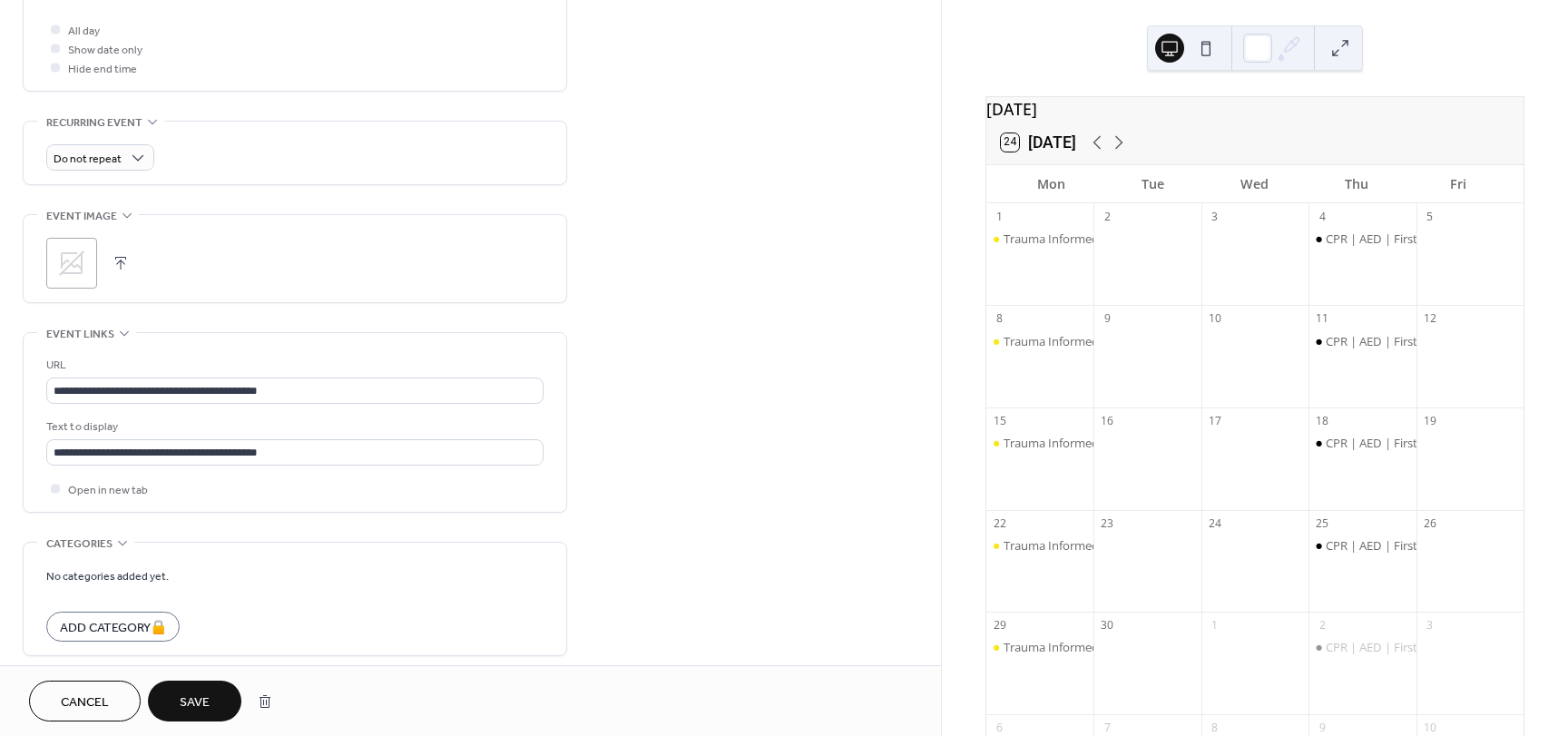 click on "Categories" at bounding box center [79, 544] 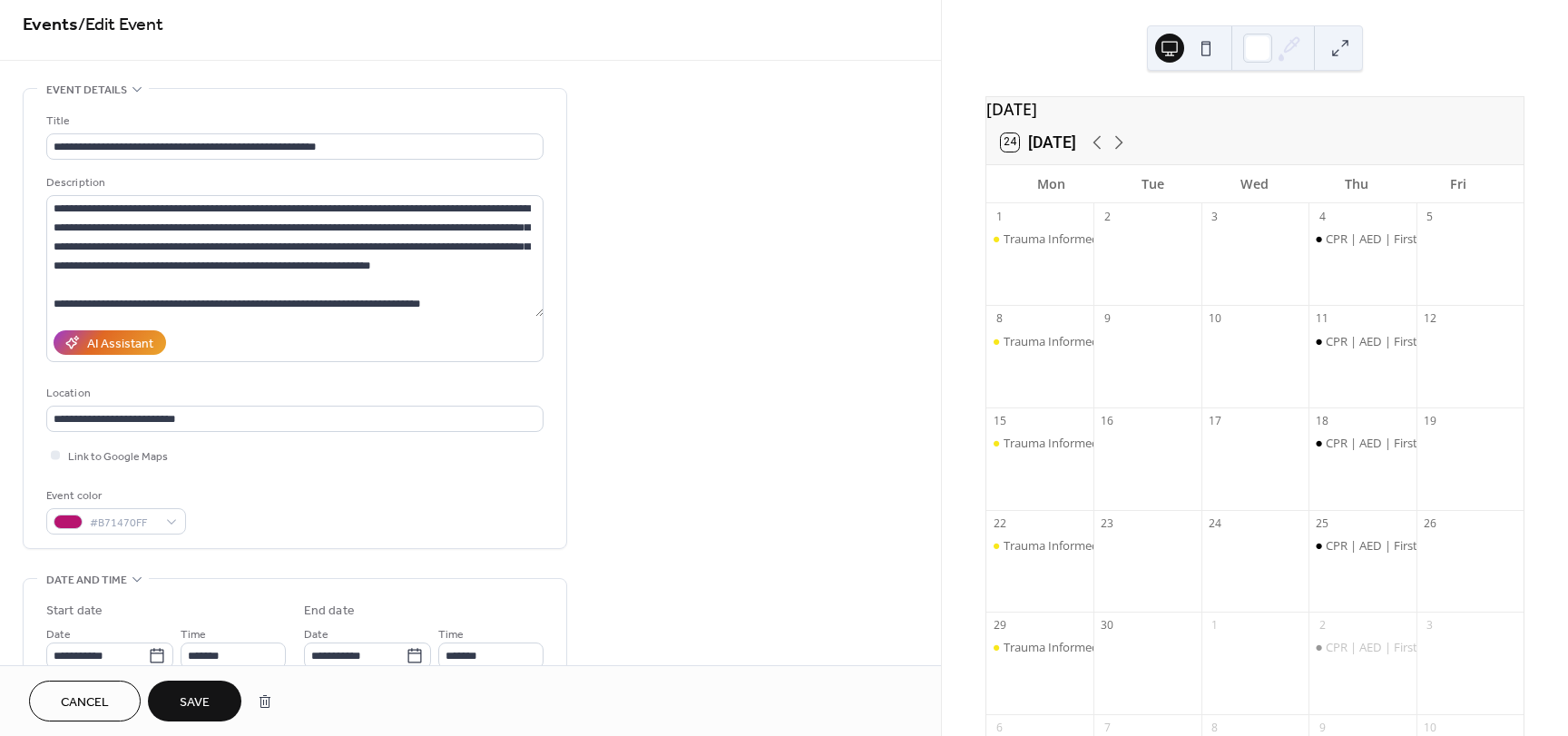 scroll, scrollTop: 0, scrollLeft: 0, axis: both 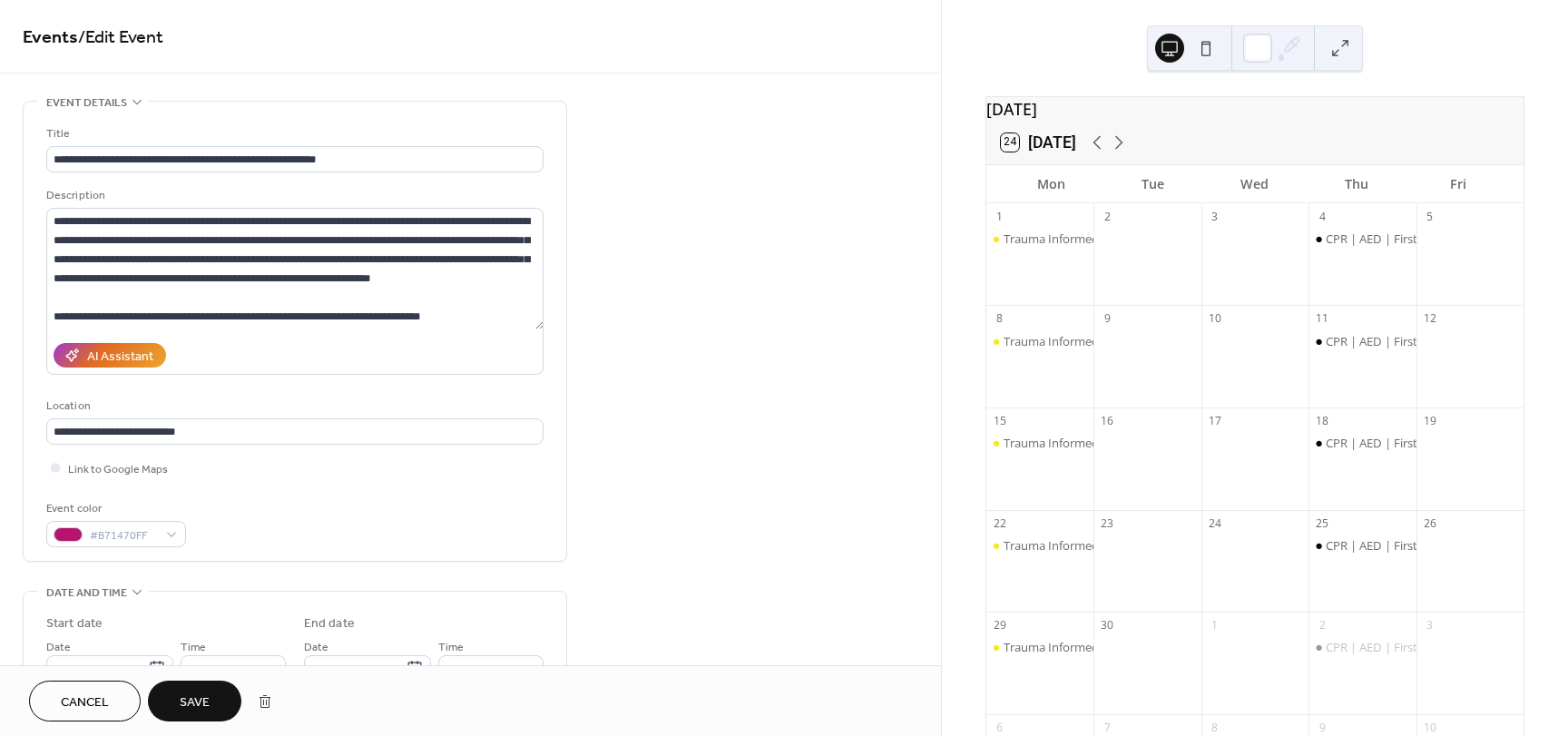 click on "Save" at bounding box center (194, 702) 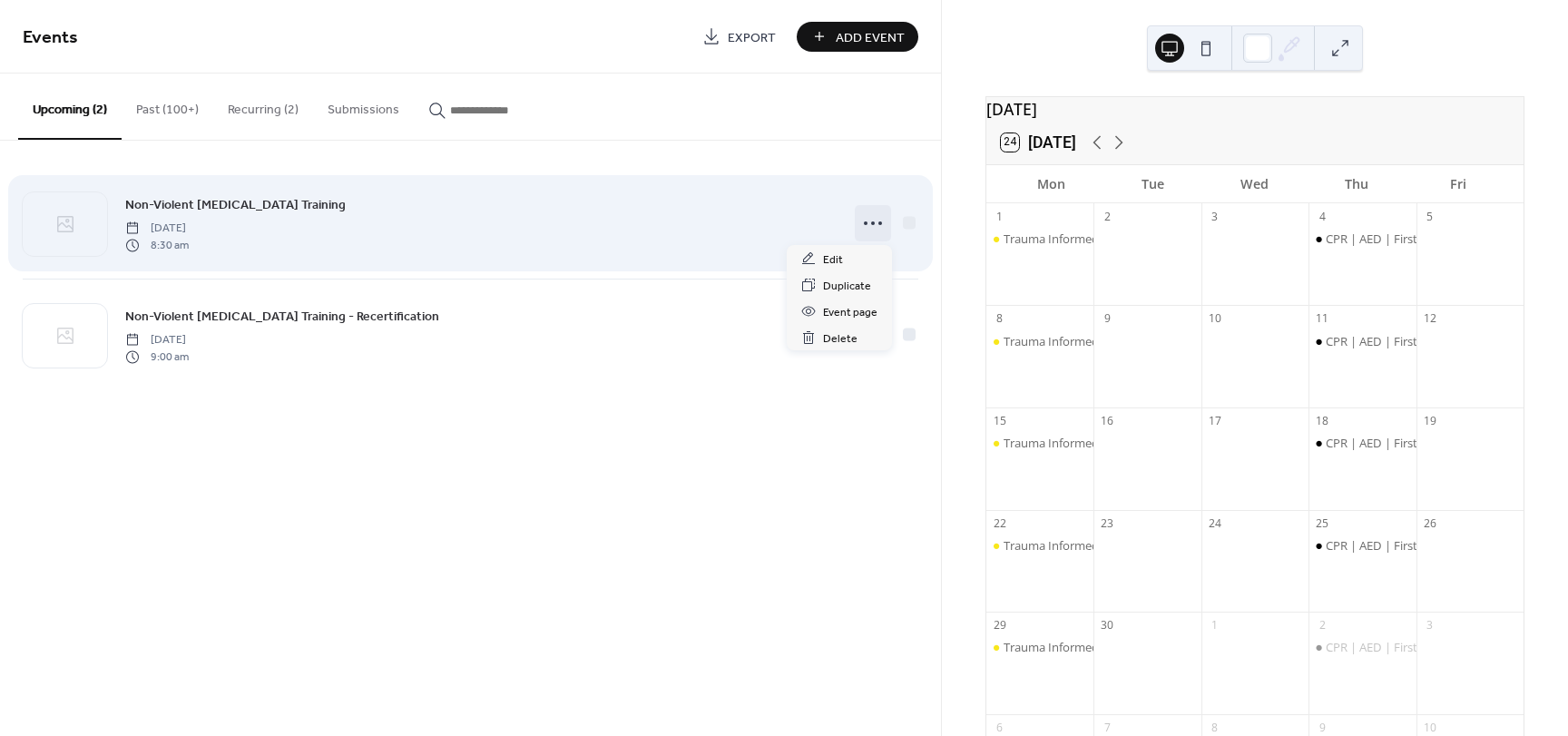 click 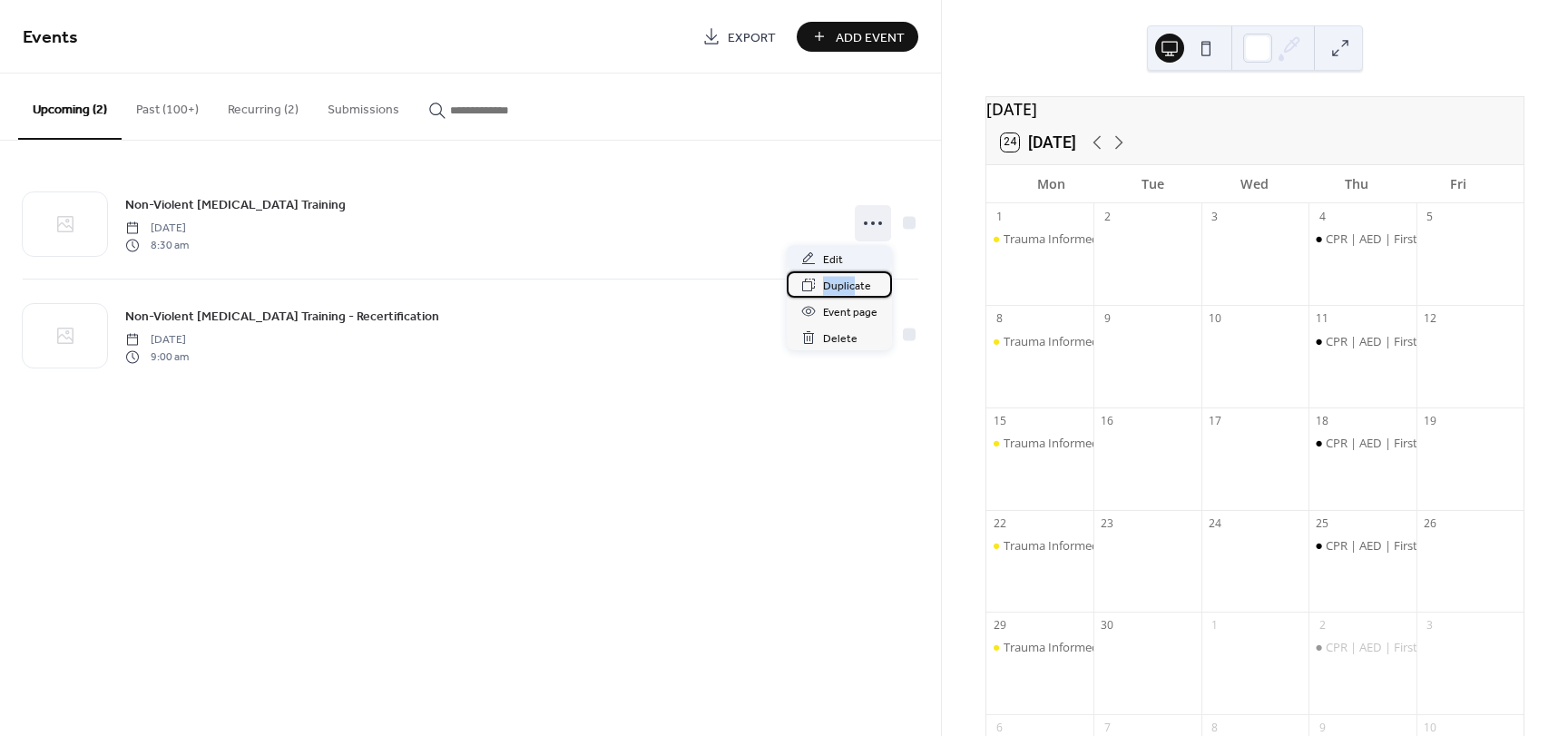 drag, startPoint x: 852, startPoint y: 288, endPoint x: 841, endPoint y: 269, distance: 21.954498 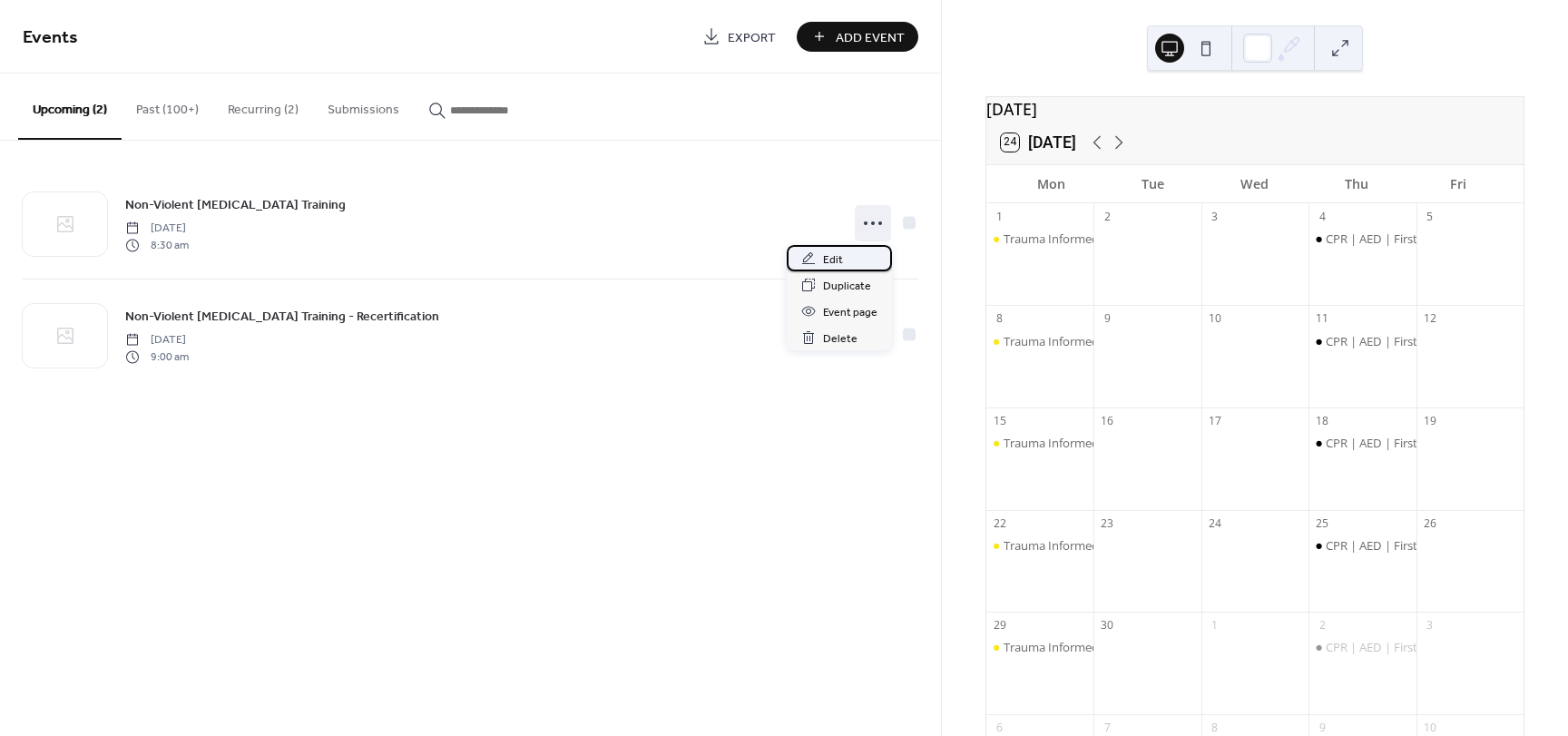 click on "Edit" at bounding box center [833, 260] 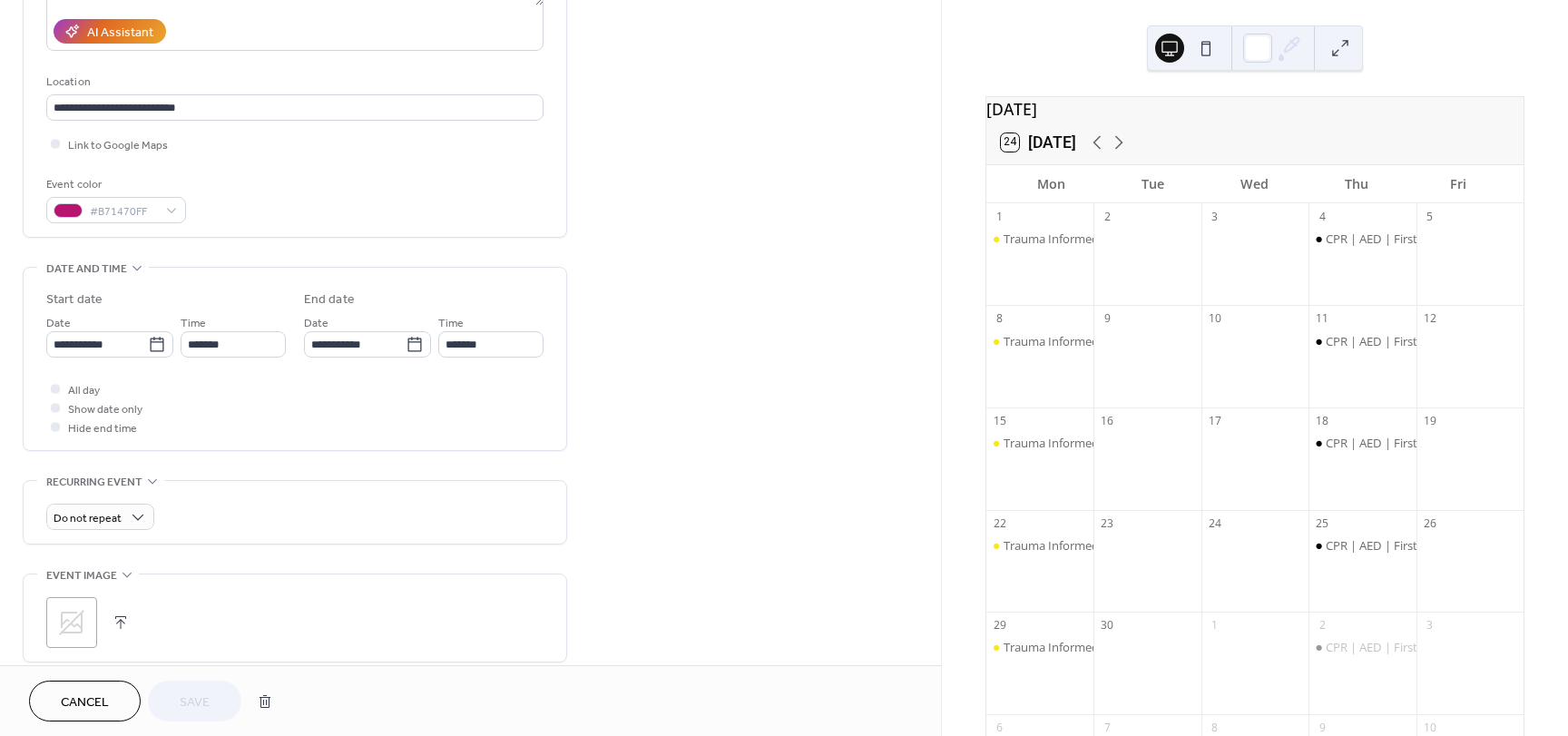 scroll, scrollTop: 363, scrollLeft: 0, axis: vertical 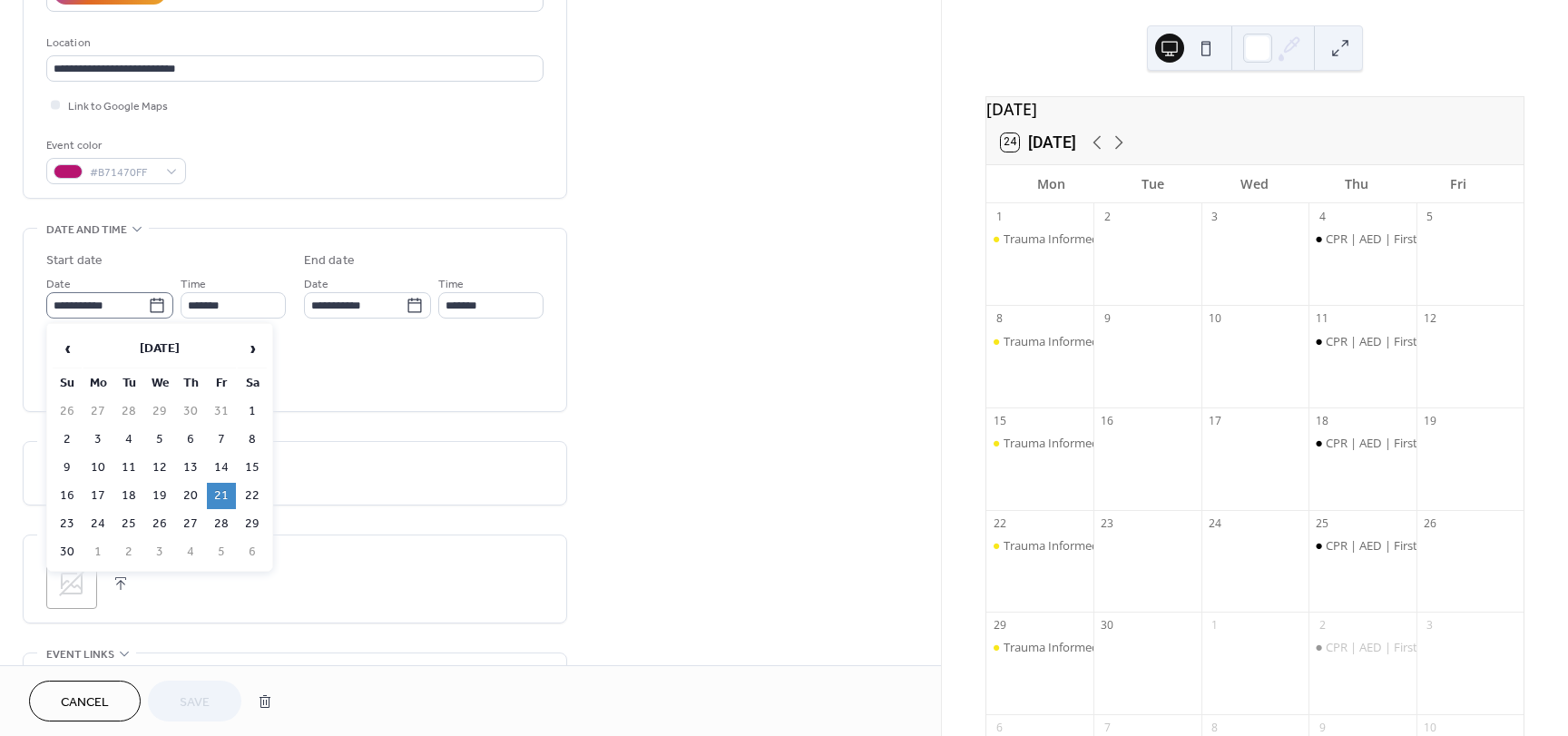 click 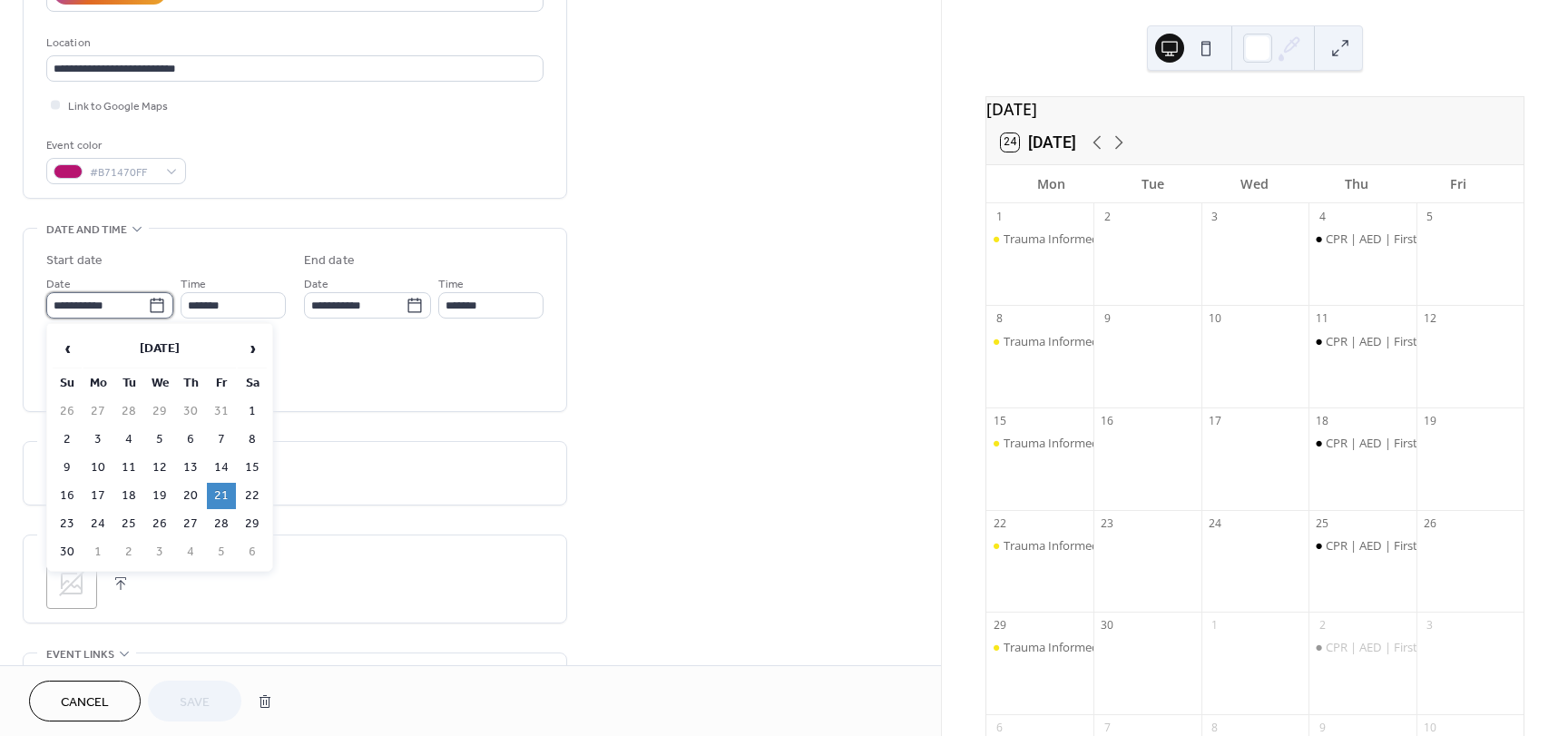 click on "**********" at bounding box center [97, 305] 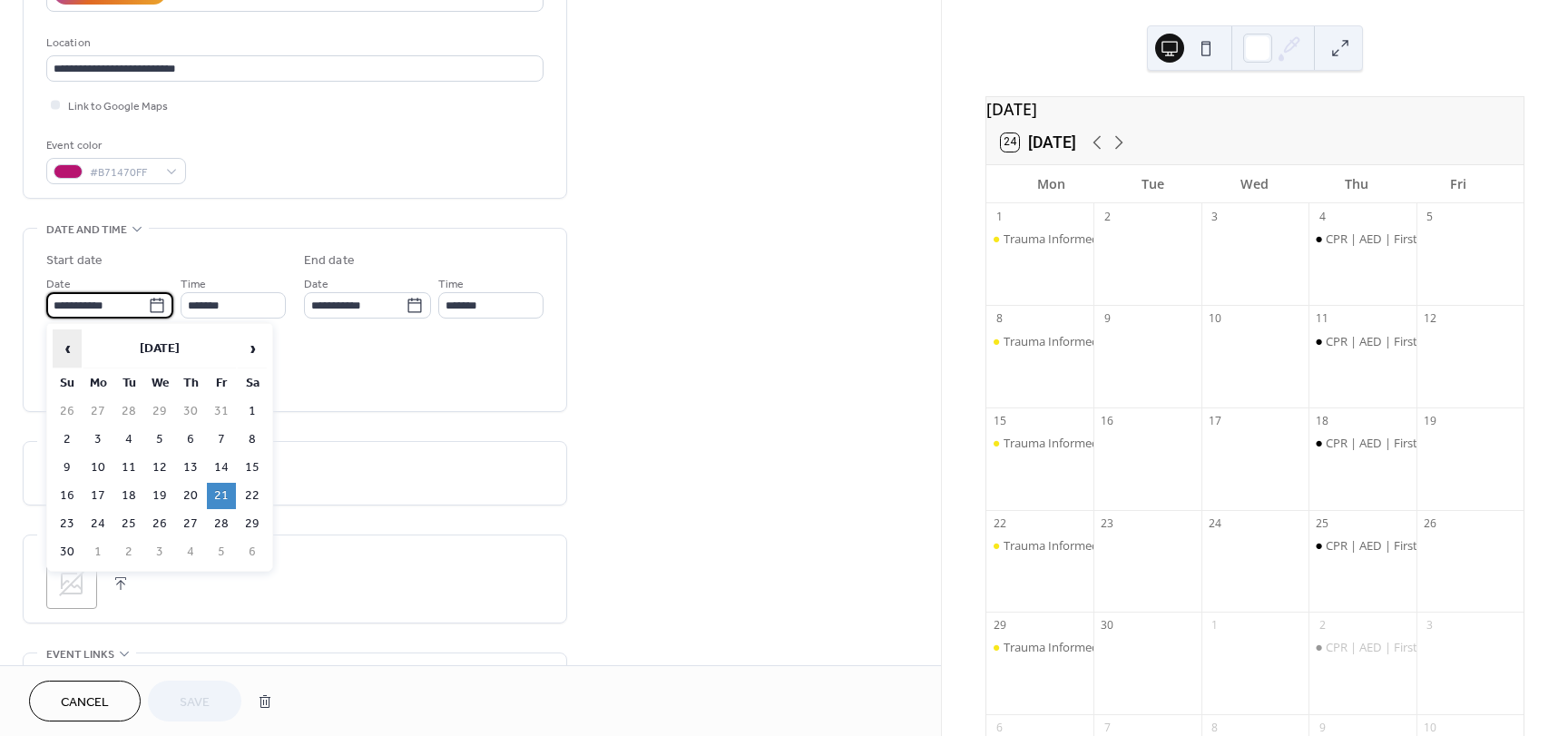 click on "‹" at bounding box center (67, 348) 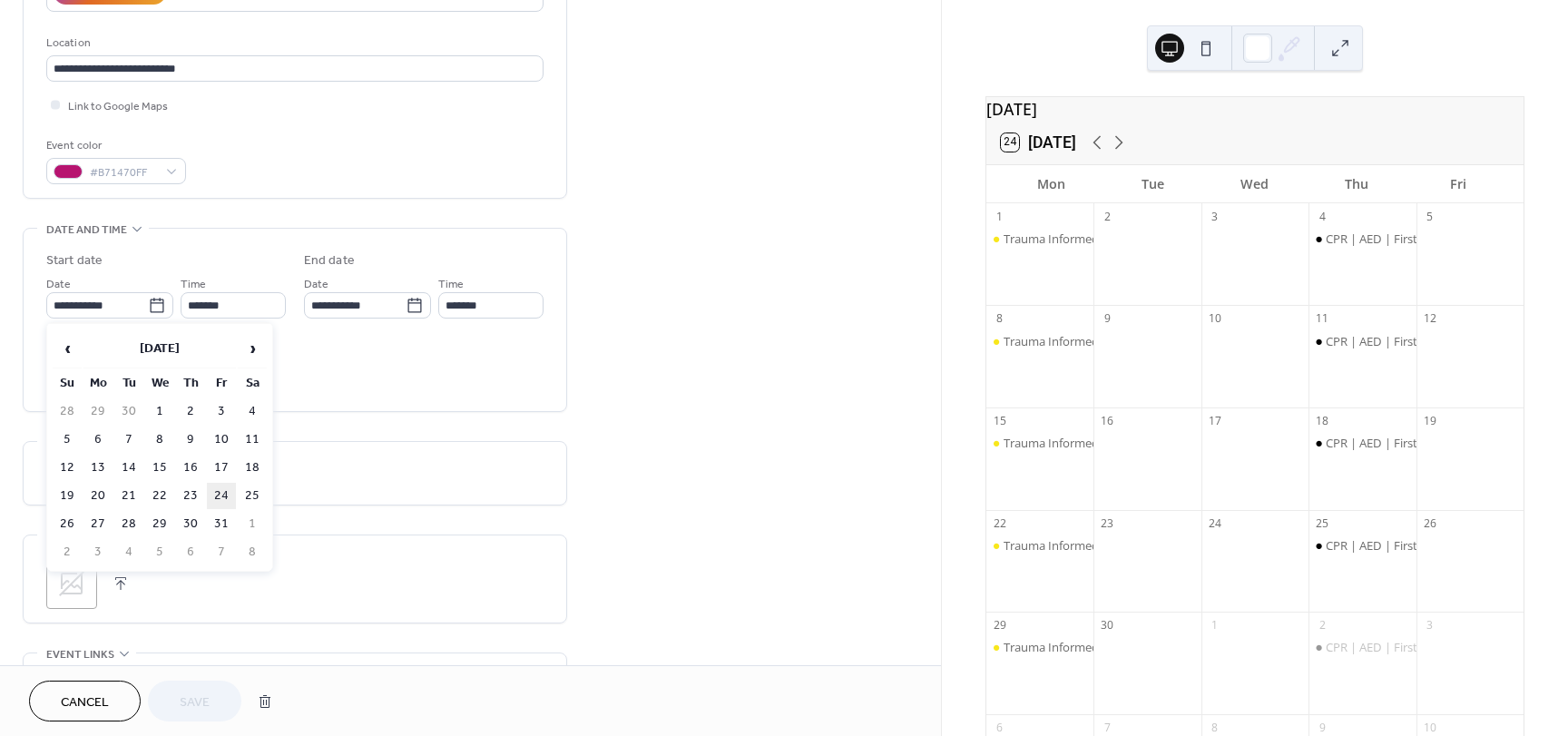 click on "24" at bounding box center [221, 496] 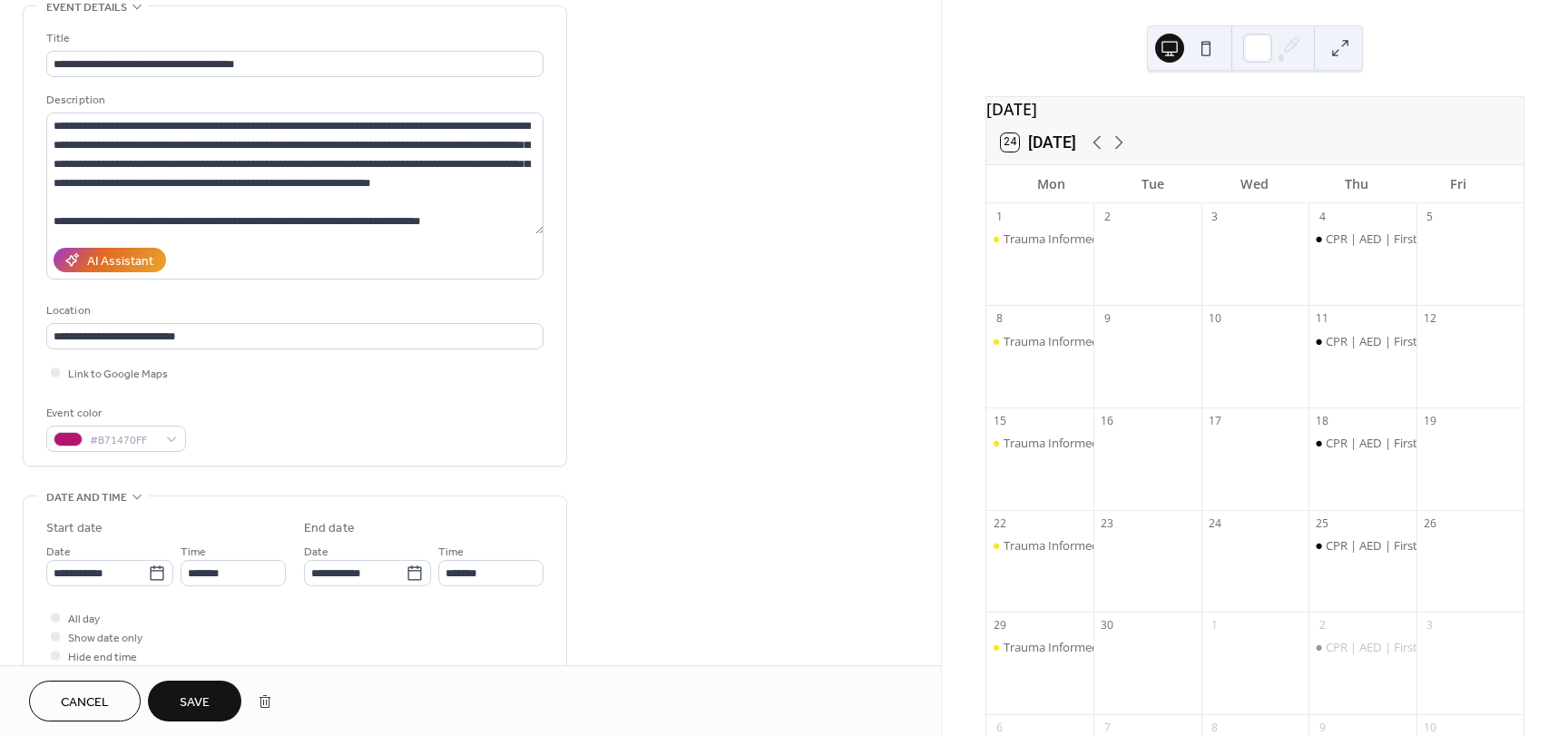 scroll, scrollTop: 91, scrollLeft: 0, axis: vertical 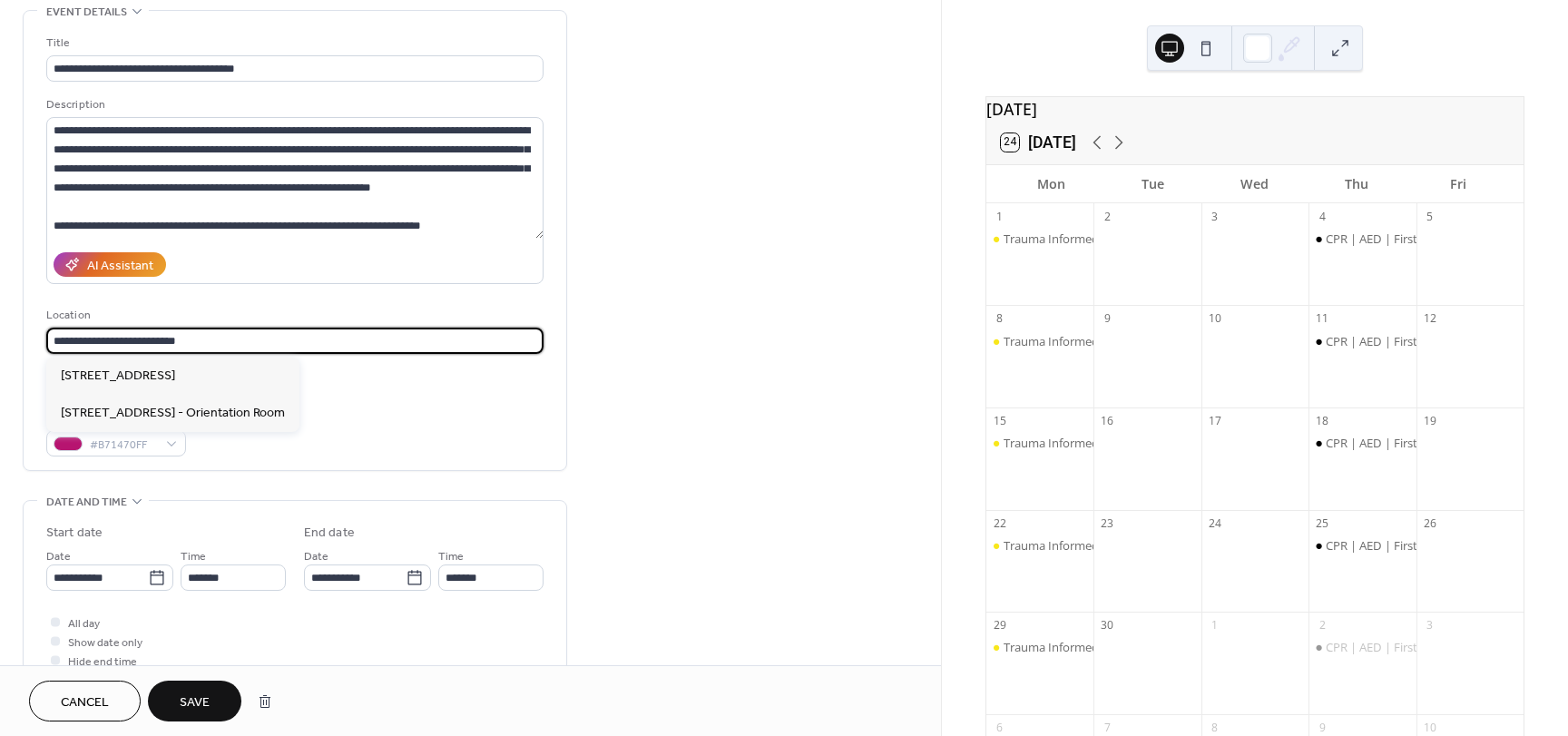 click on "**********" at bounding box center (295, 340) 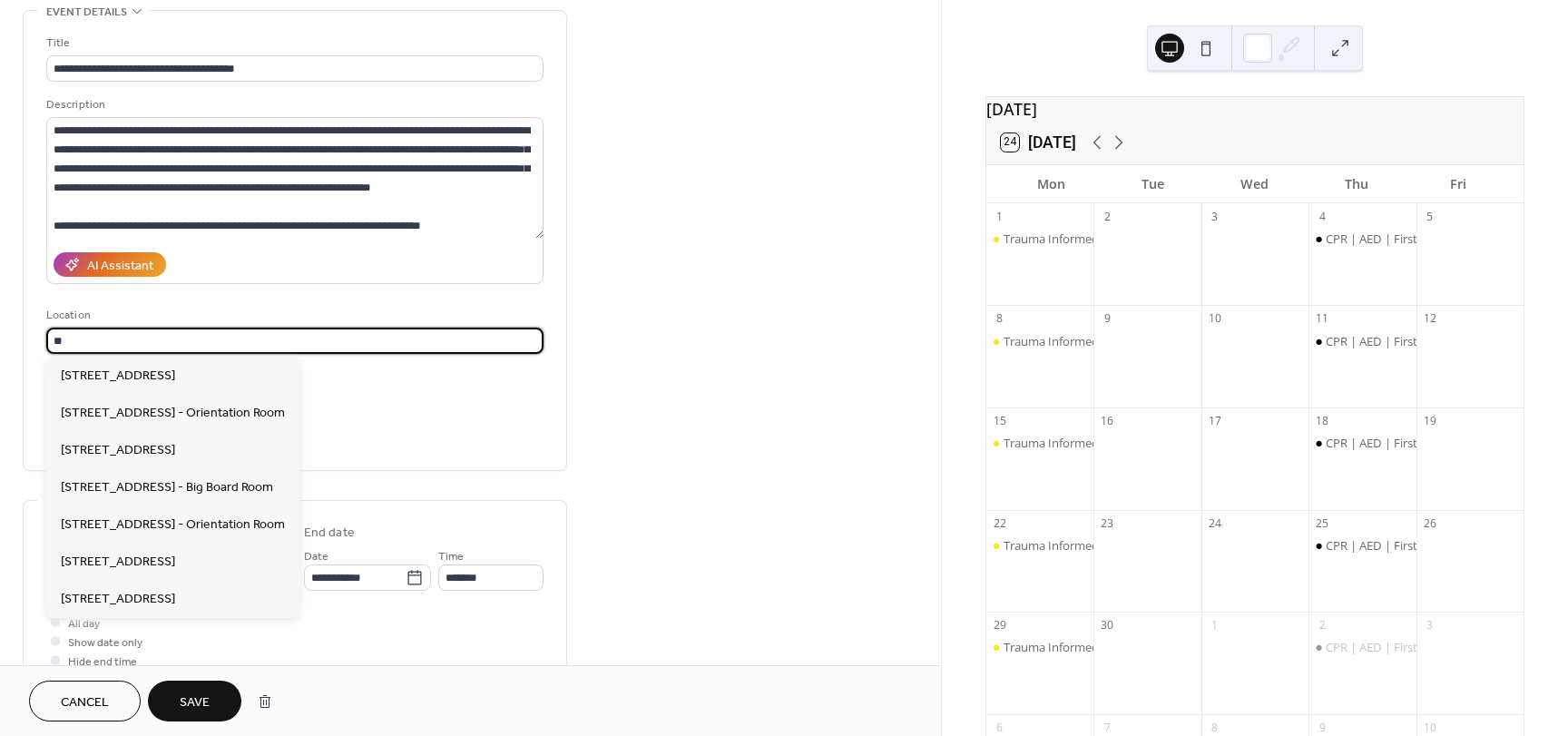 type on "*" 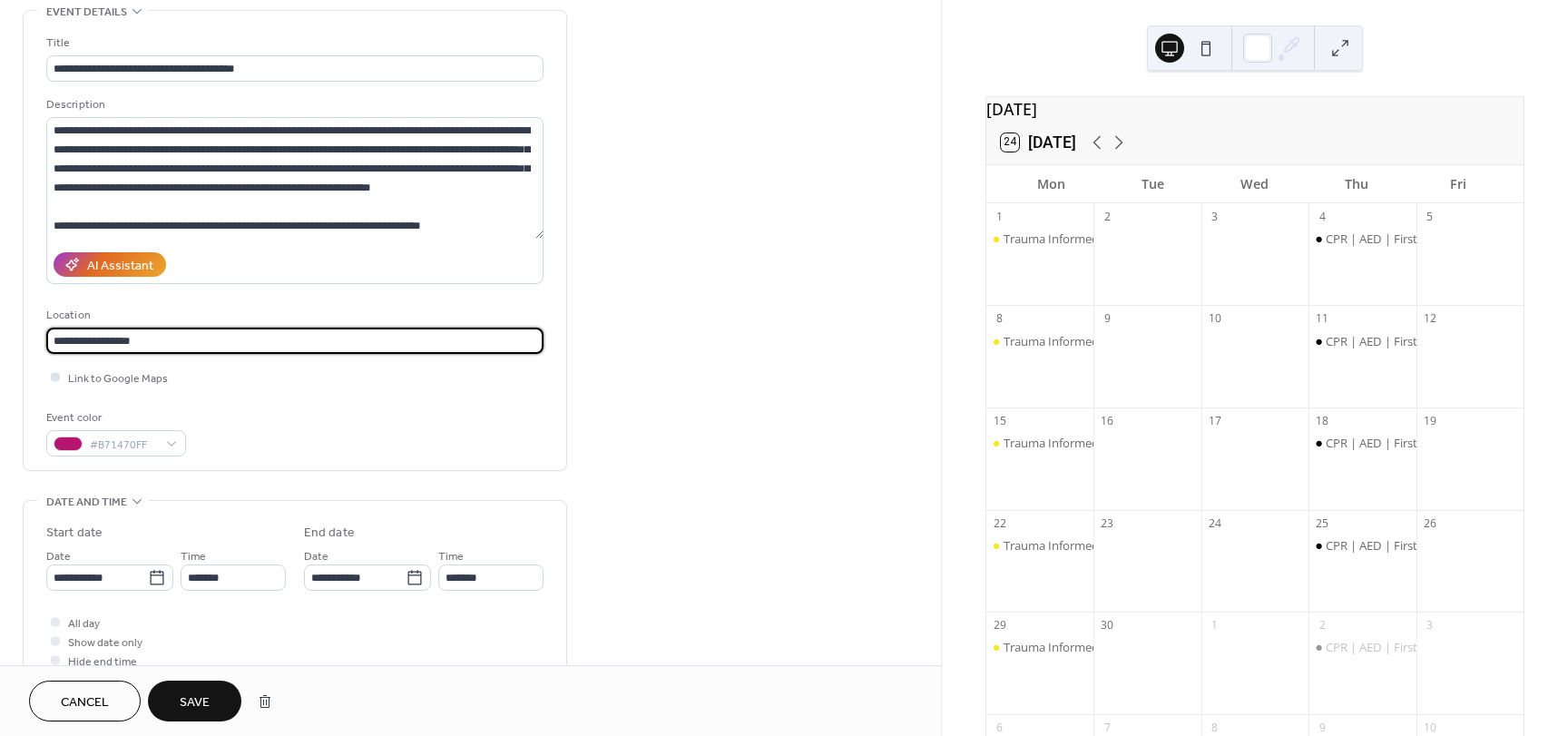 type on "**********" 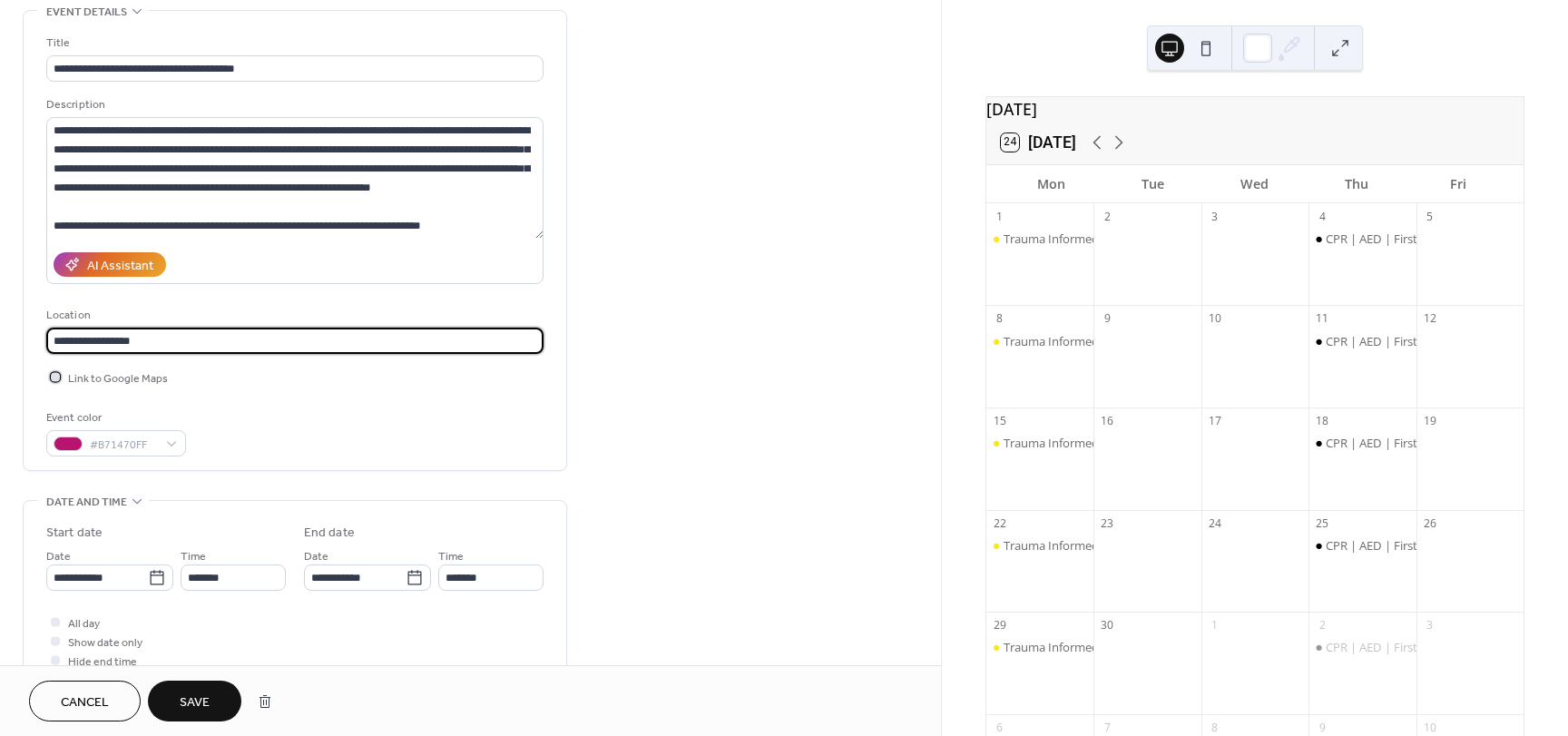 click at bounding box center (55, 377) 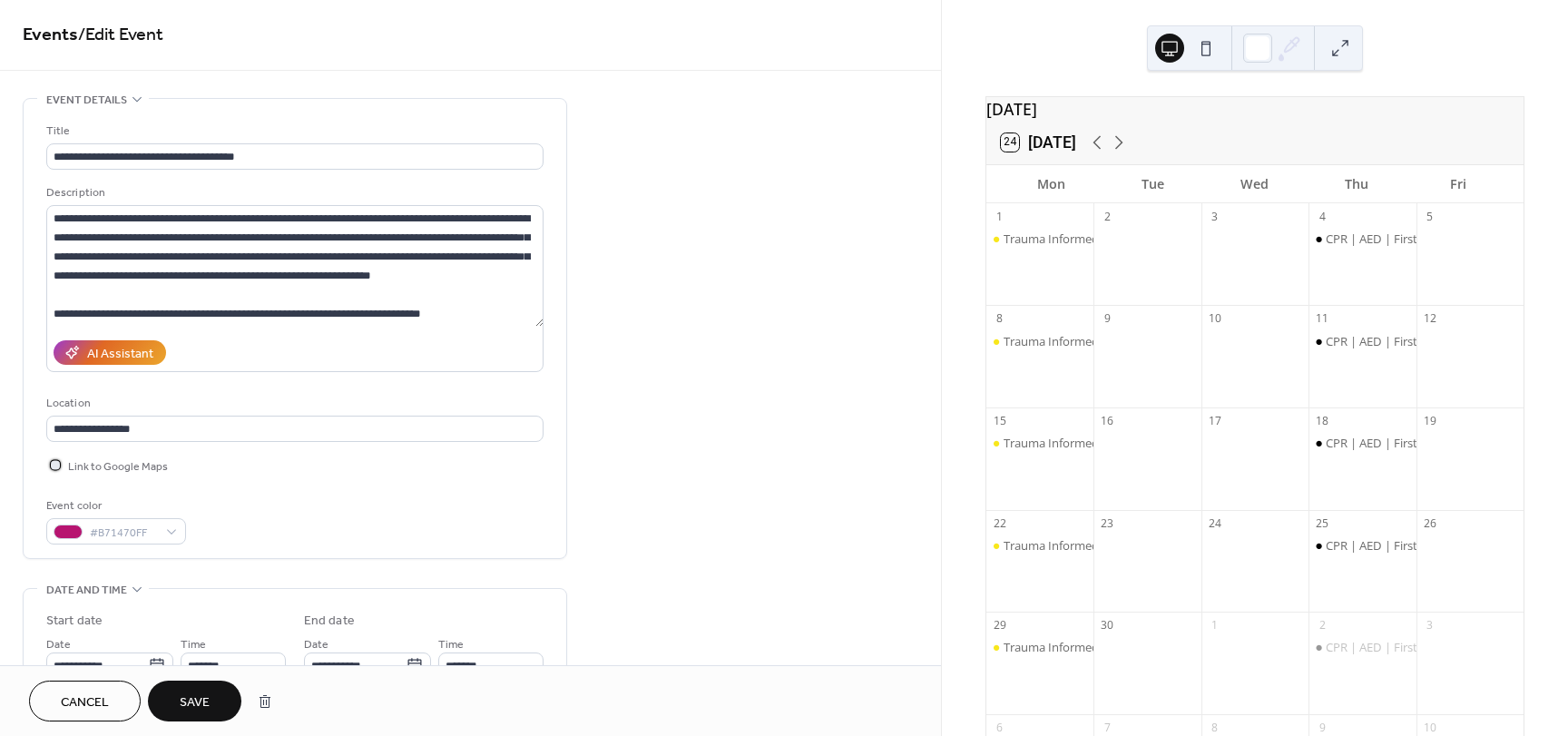 scroll, scrollTop: 0, scrollLeft: 0, axis: both 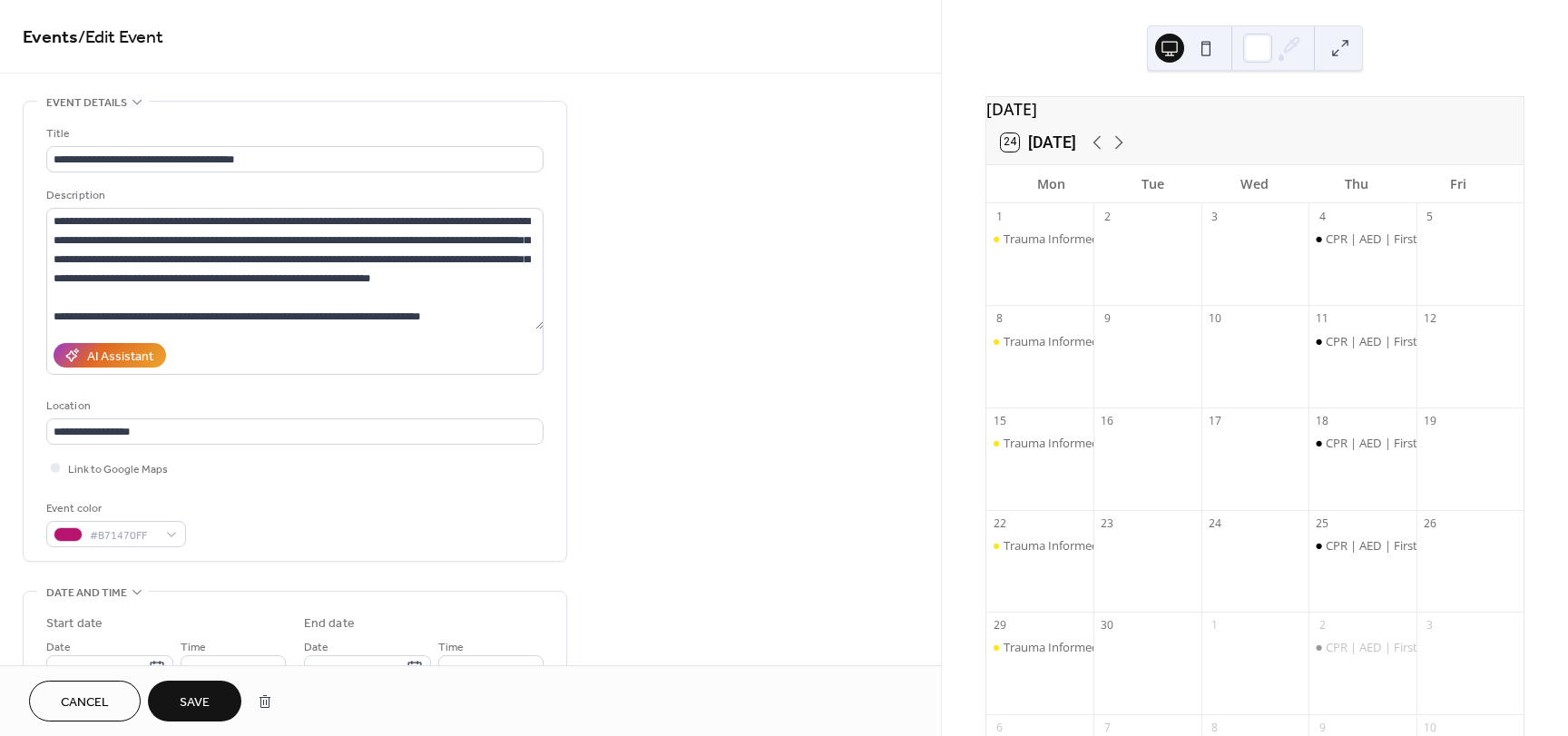 click on "Save" at bounding box center [194, 702] 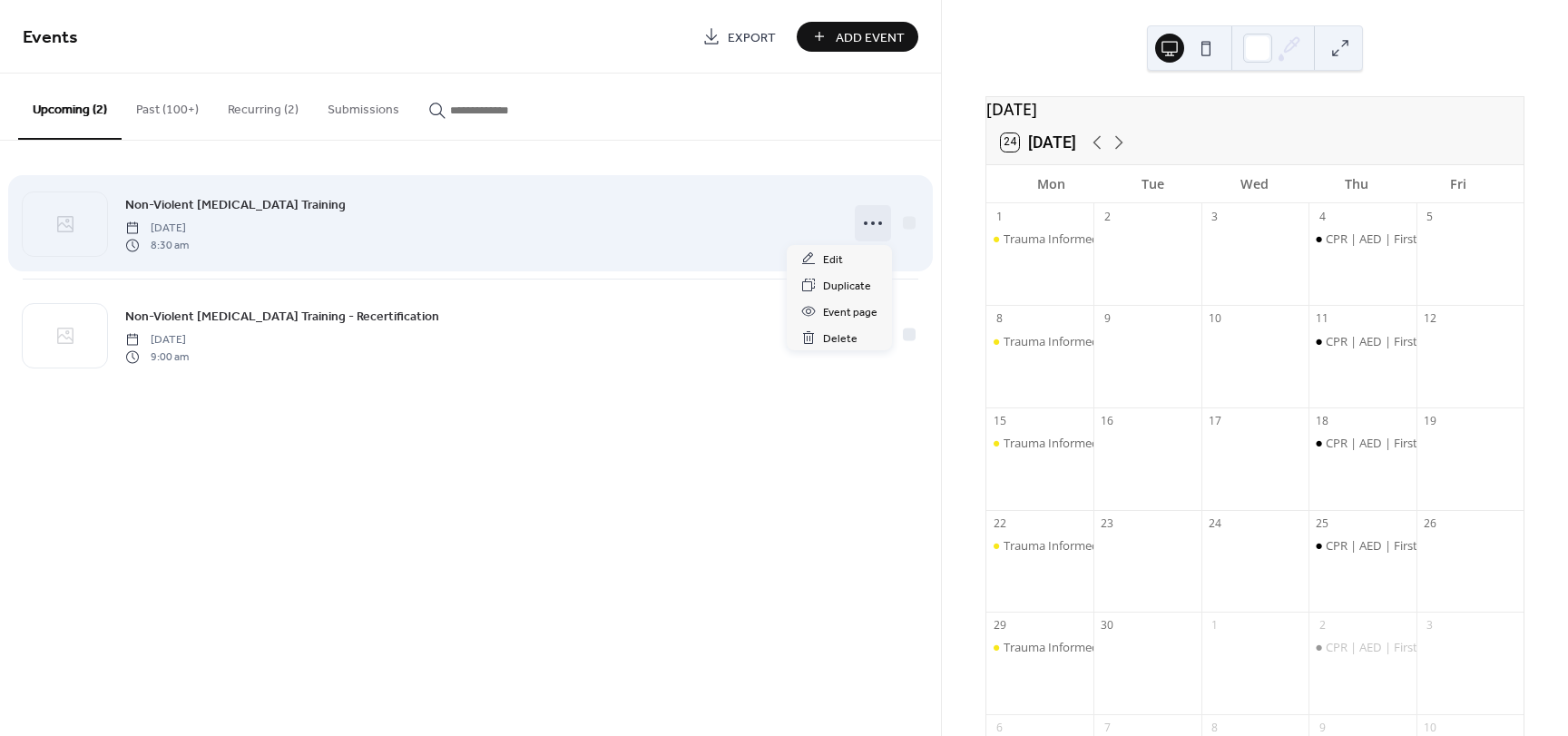 click 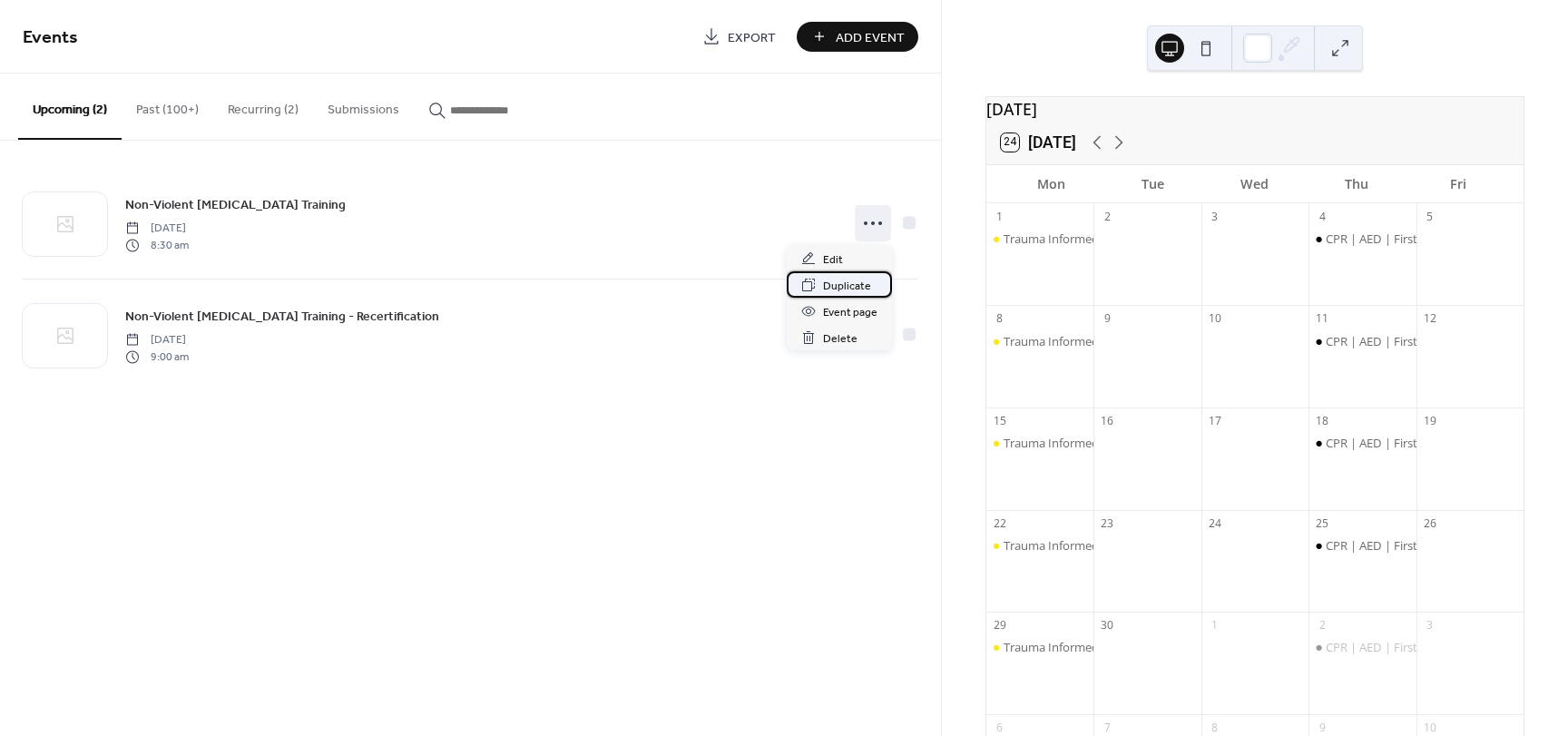 click on "Duplicate" at bounding box center [847, 286] 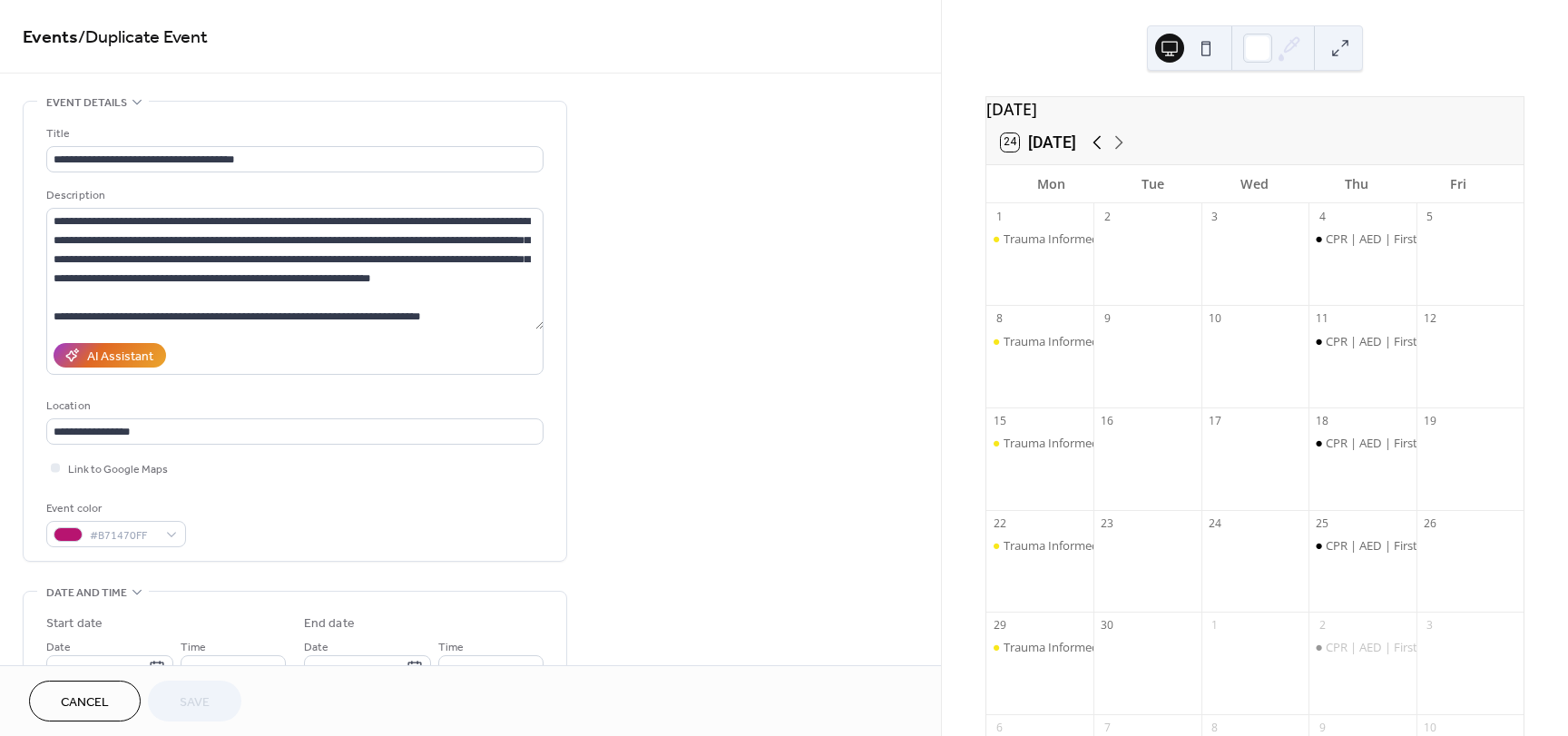 click 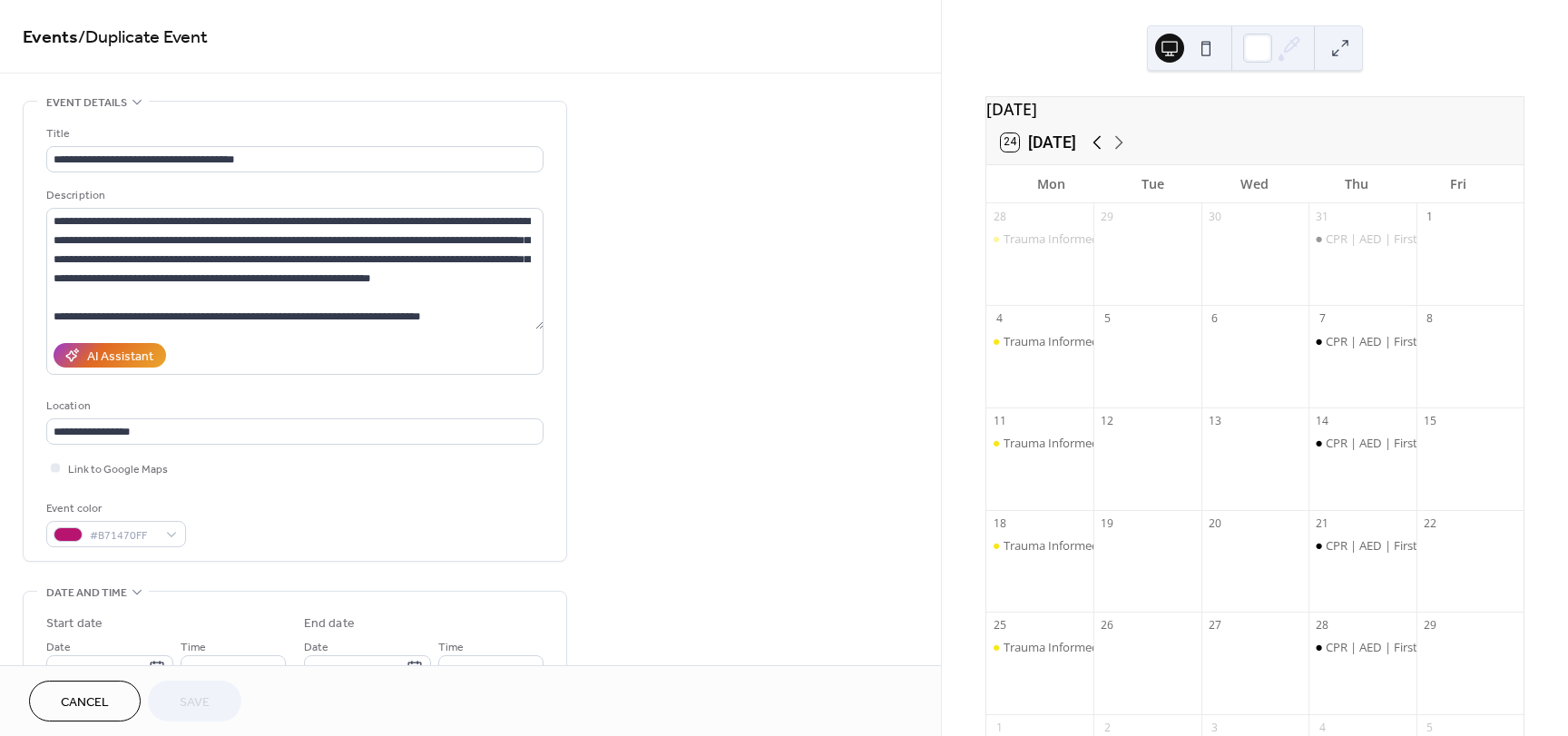 click 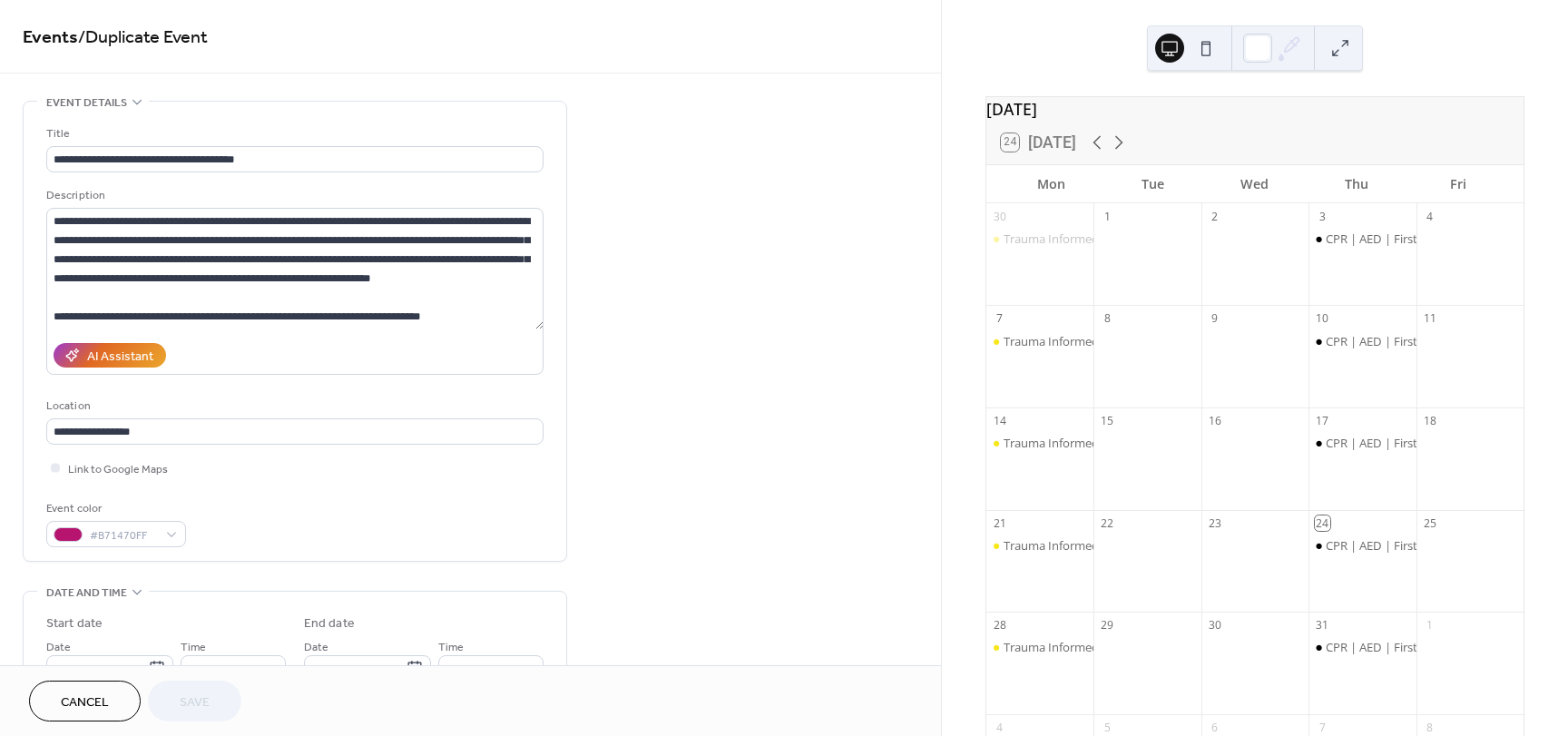 click on "**********" at bounding box center [470, 724] 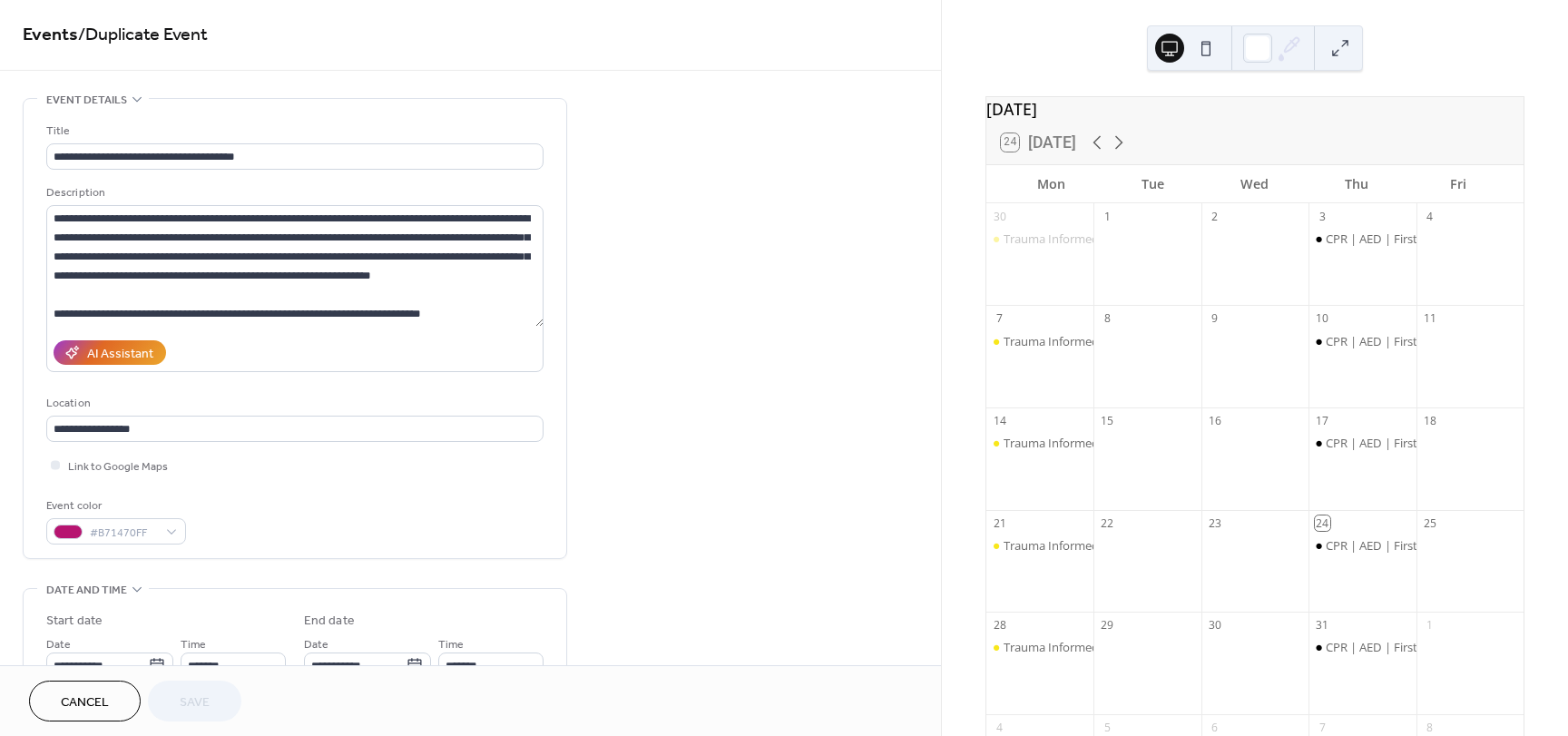 scroll, scrollTop: 0, scrollLeft: 0, axis: both 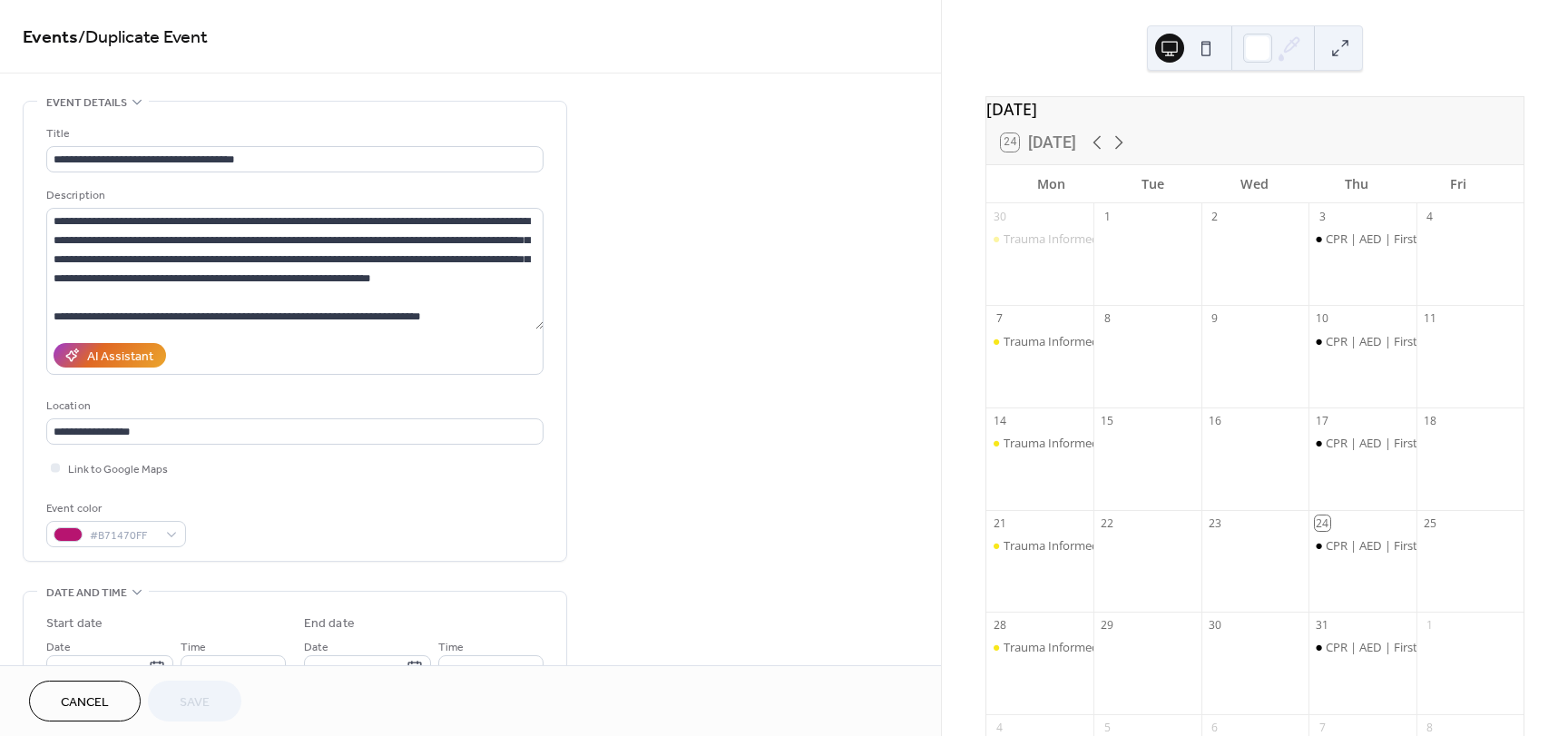 click on "**********" at bounding box center [295, 336] 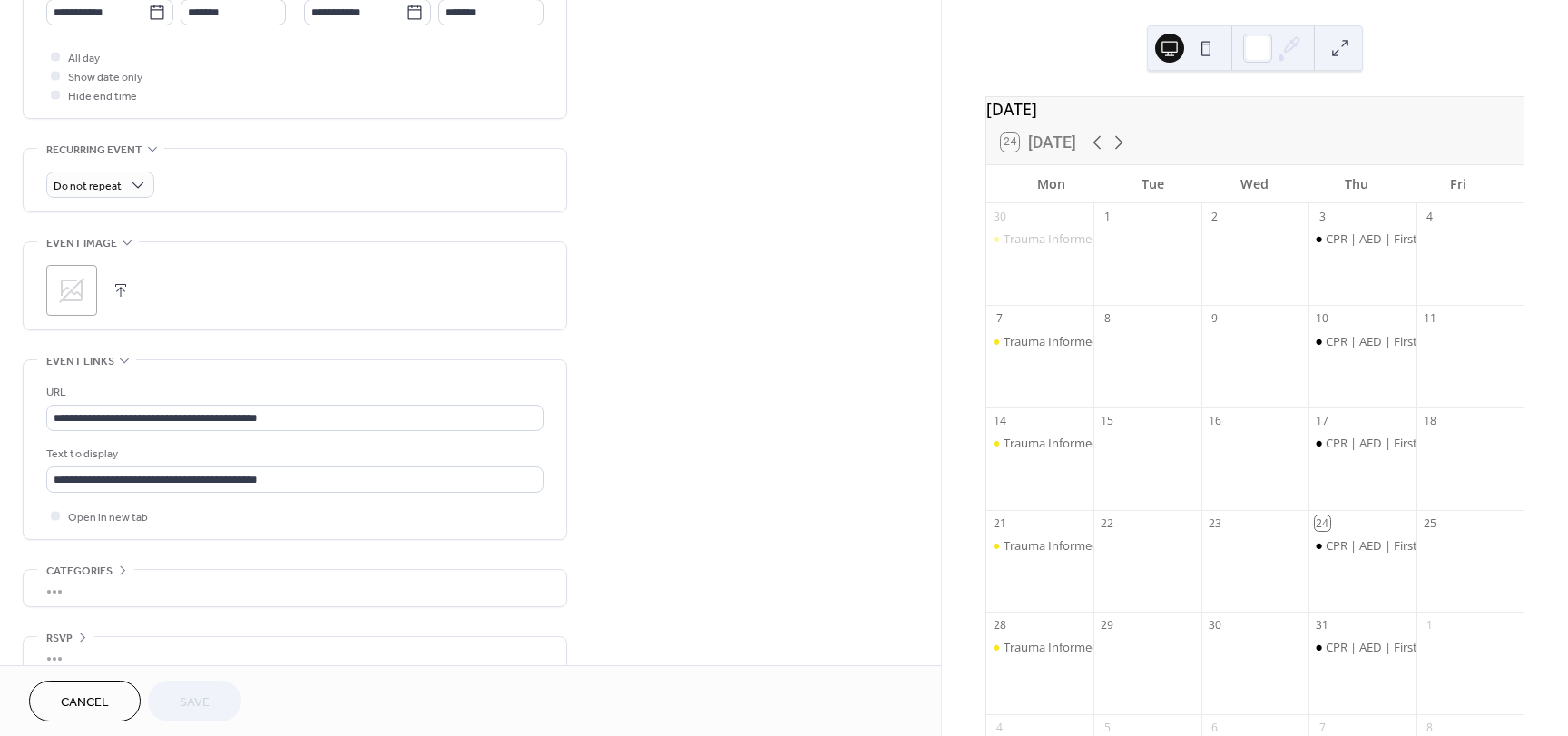 scroll, scrollTop: 683, scrollLeft: 0, axis: vertical 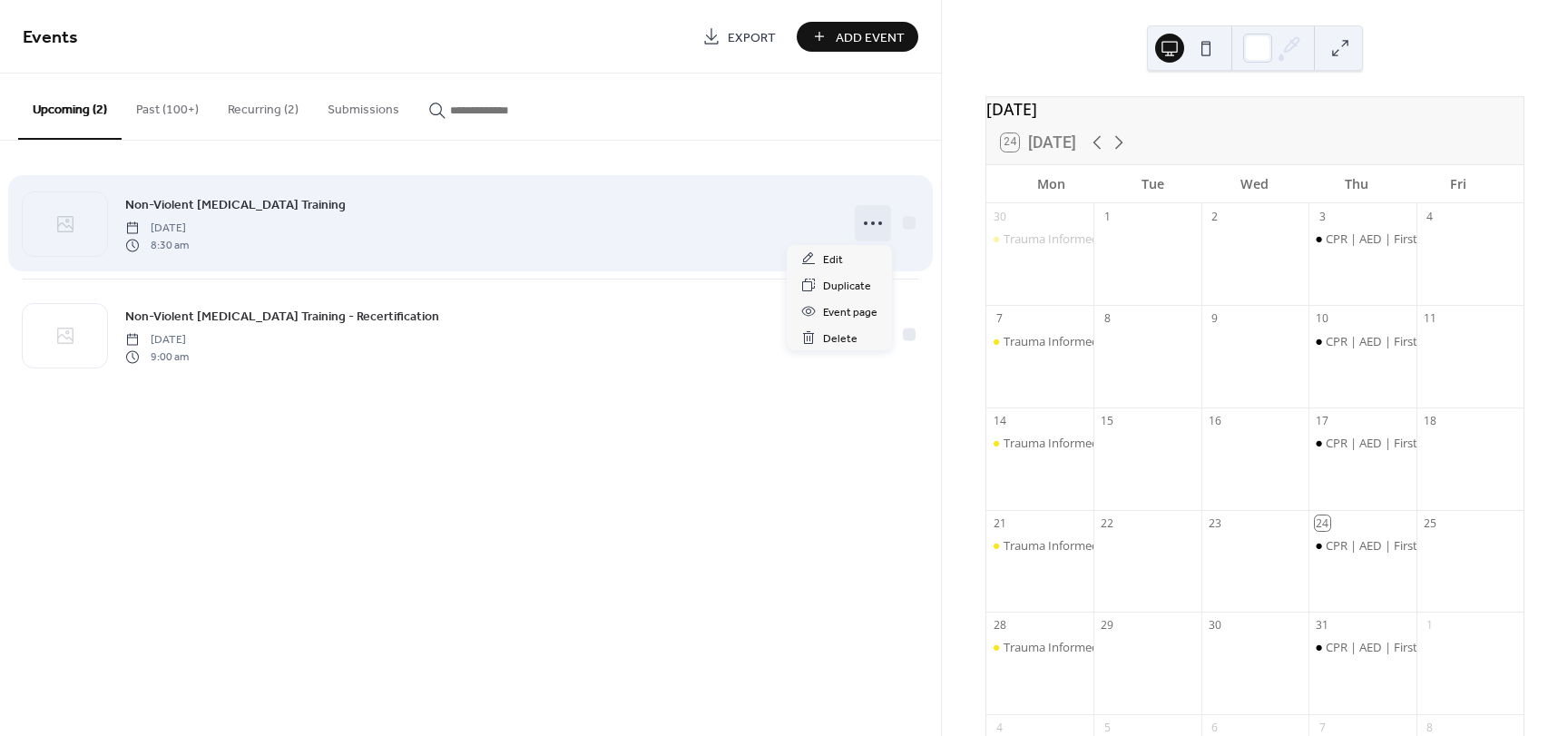 click 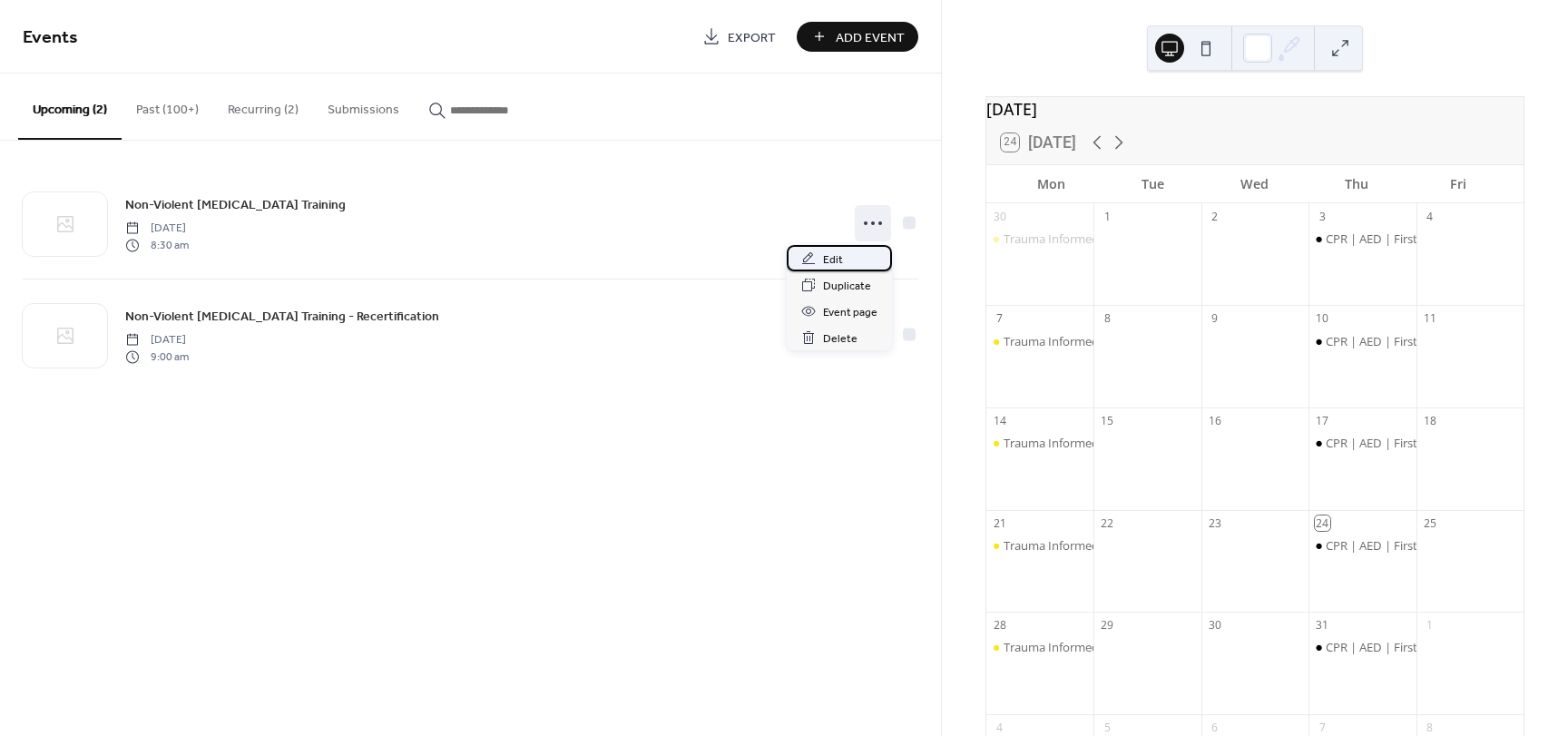click on "Edit" at bounding box center [833, 260] 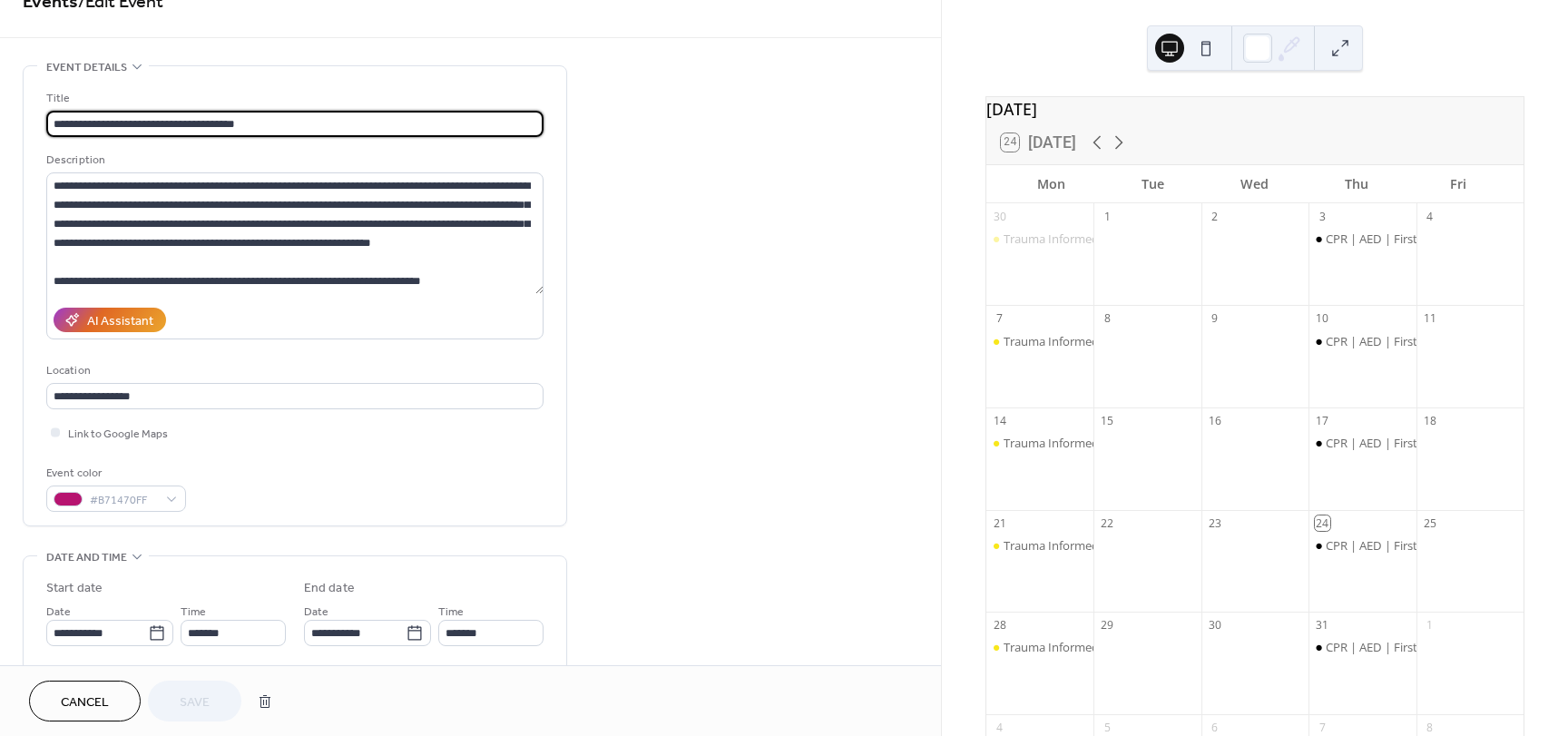 scroll, scrollTop: 0, scrollLeft: 0, axis: both 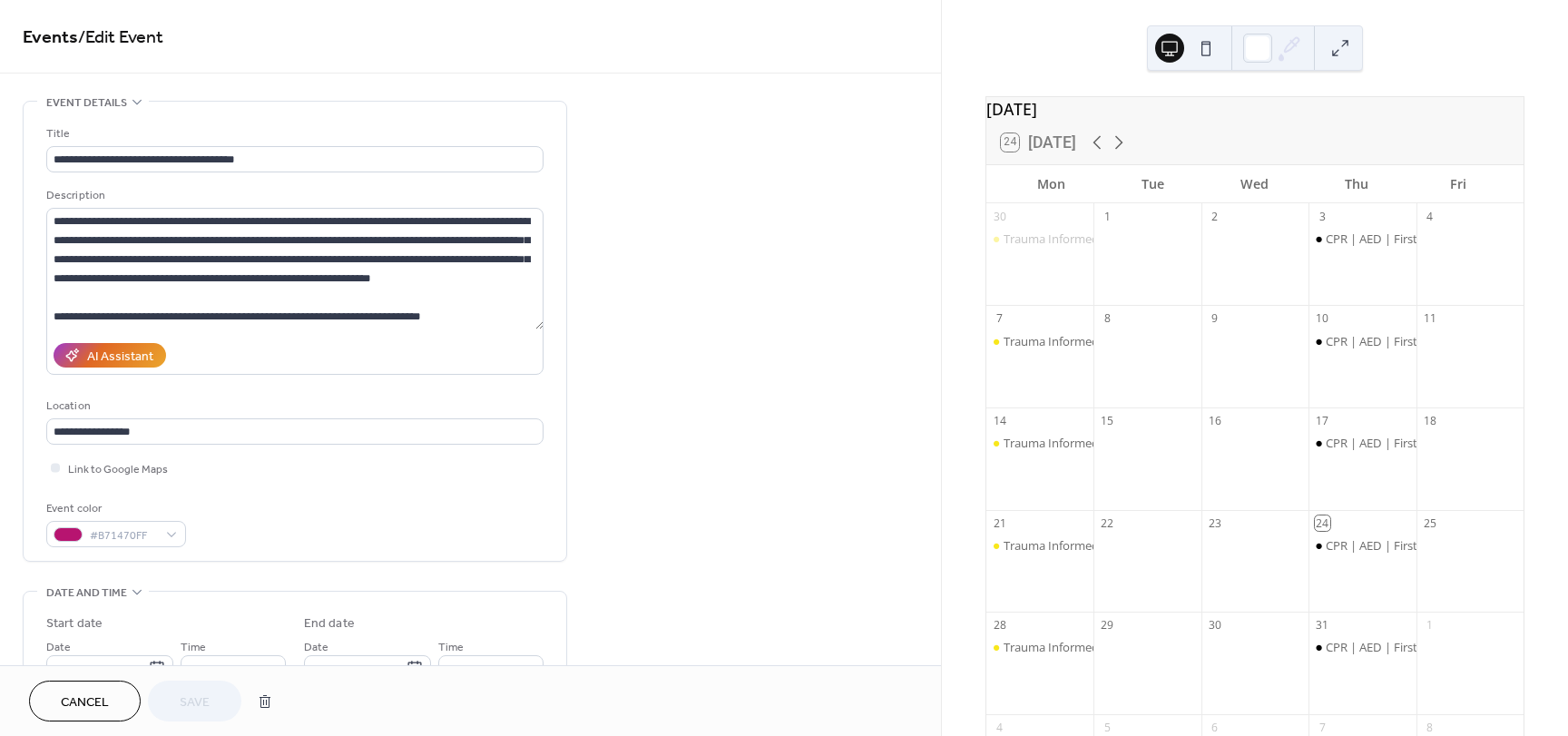 click on "Cancel" at bounding box center [84, 702] 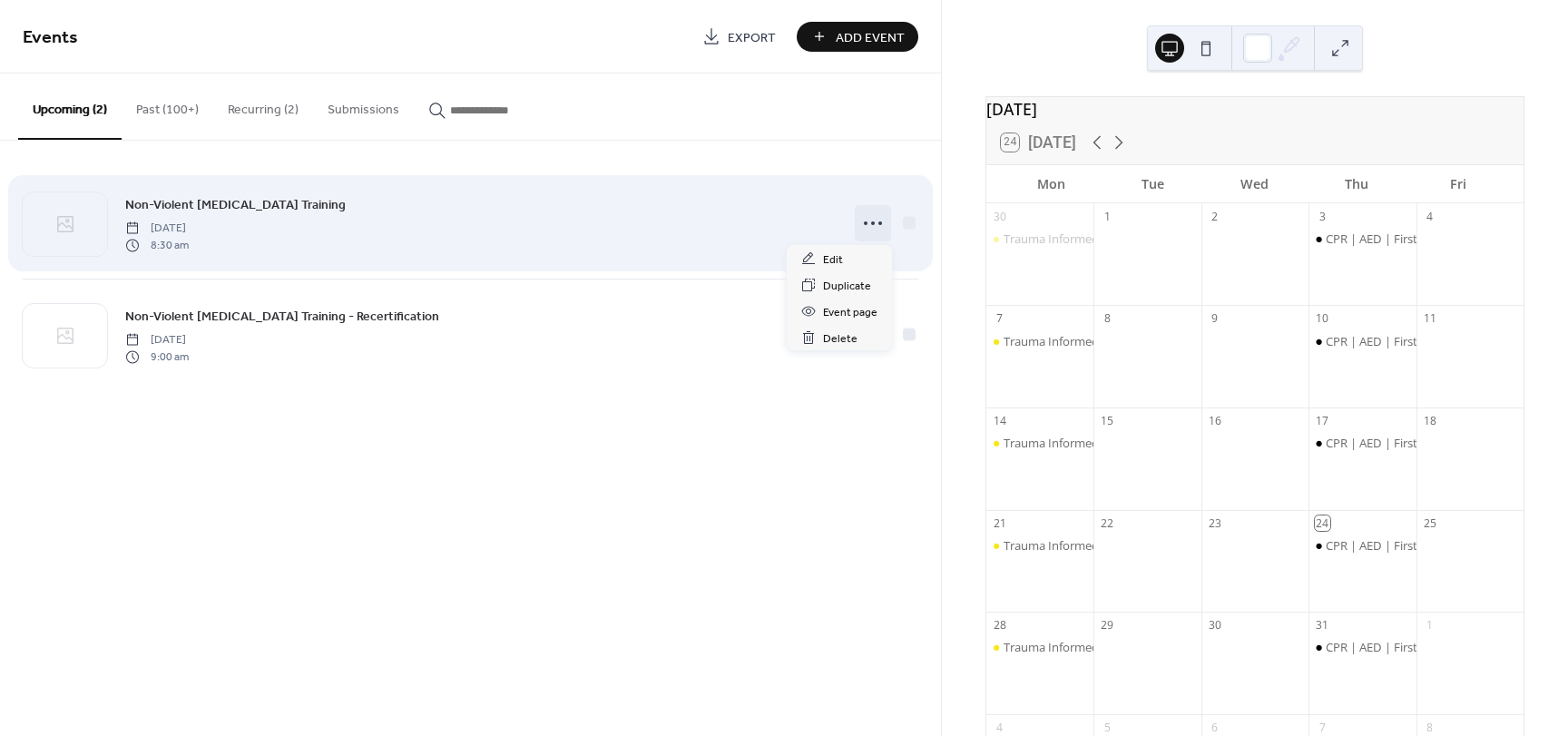 click 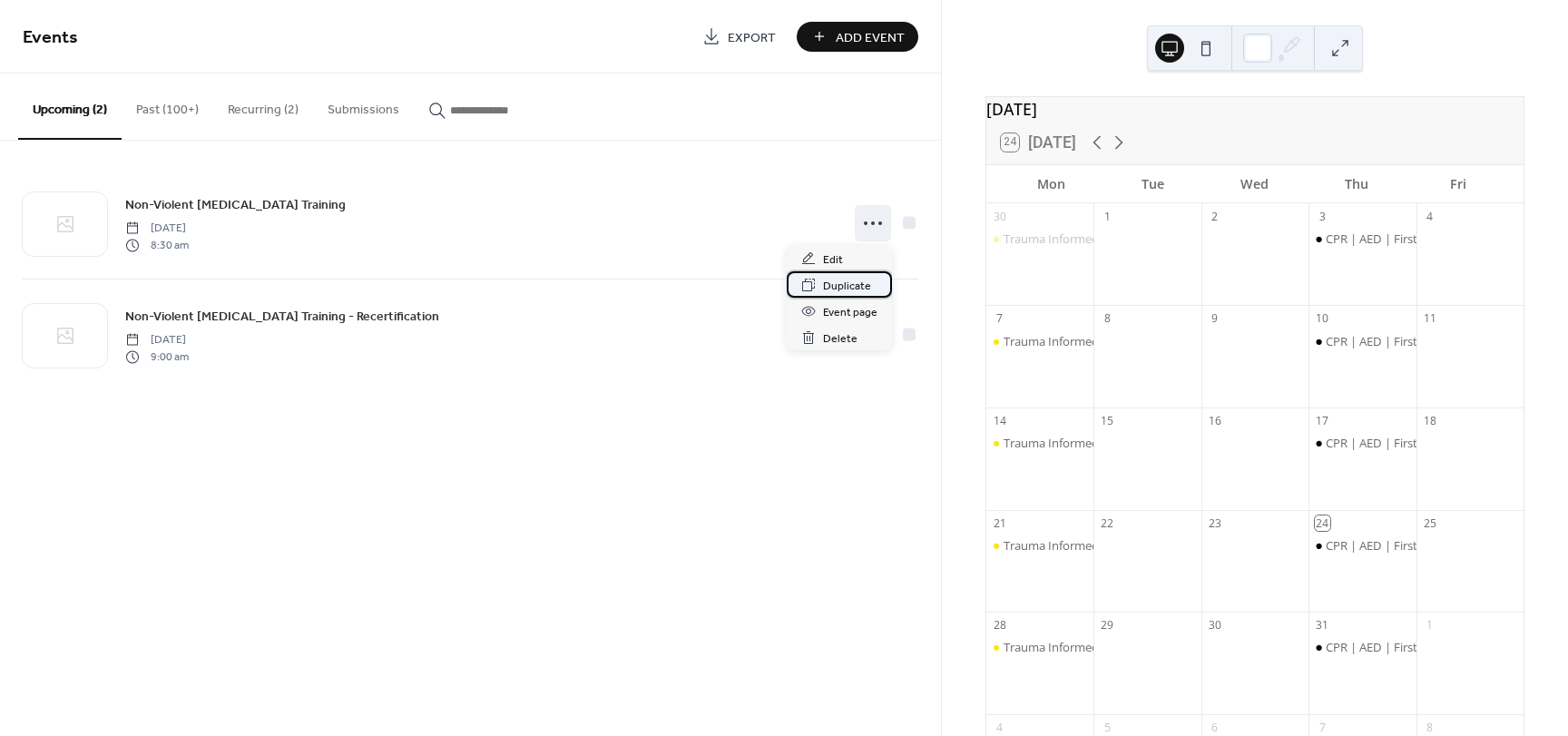 click on "Duplicate" at bounding box center (847, 286) 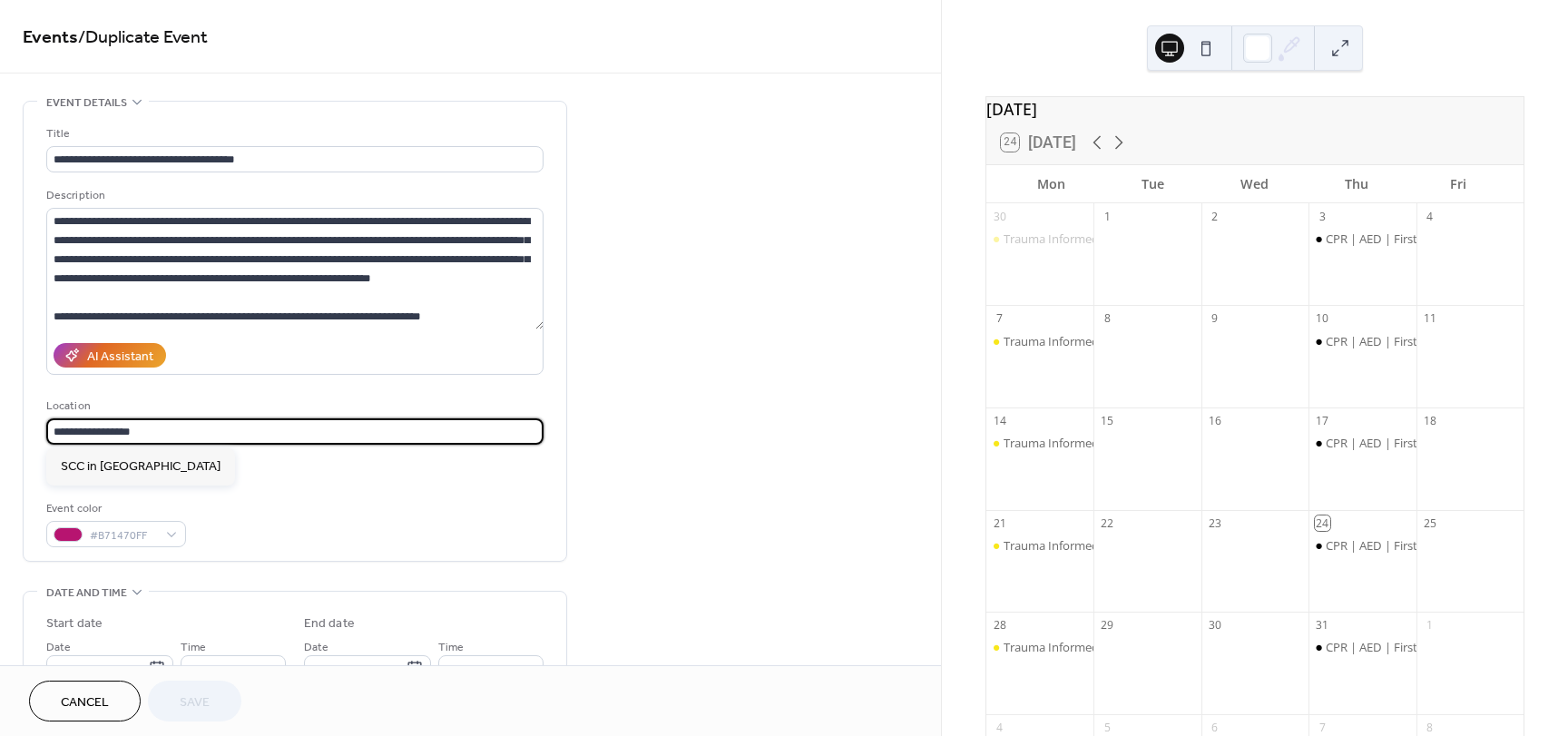 drag, startPoint x: 153, startPoint y: 431, endPoint x: -15, endPoint y: 427, distance: 168.0476 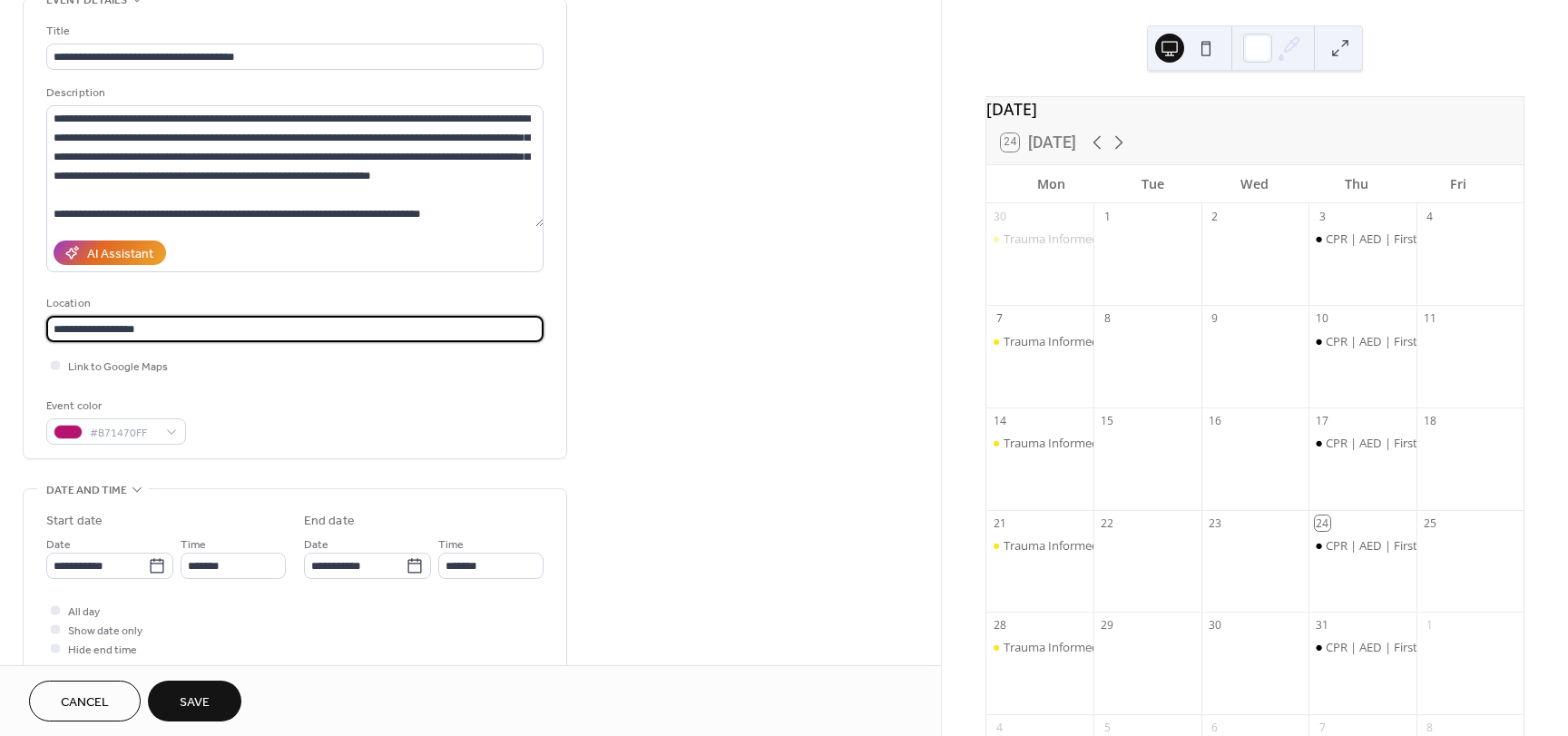 scroll, scrollTop: 182, scrollLeft: 0, axis: vertical 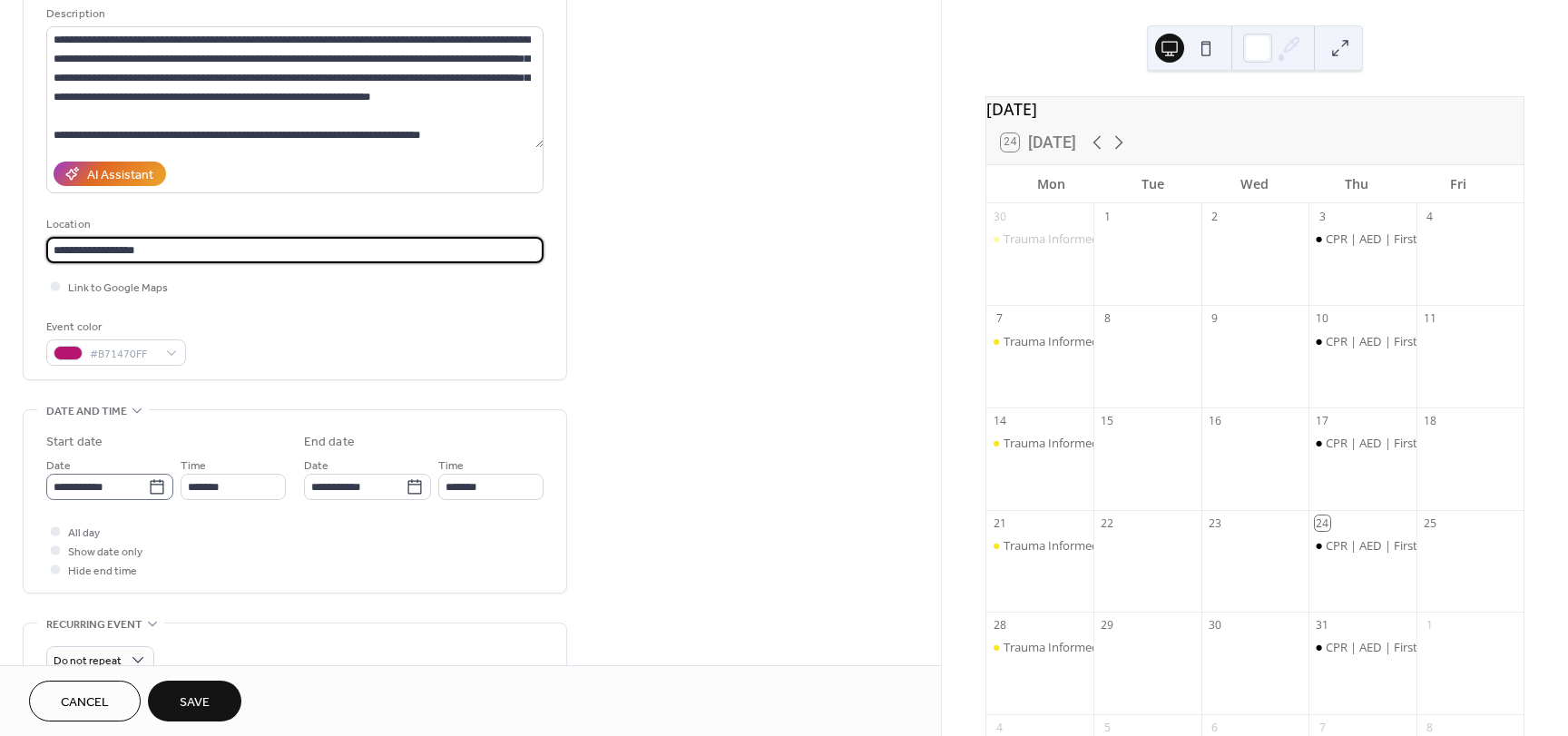 type on "**********" 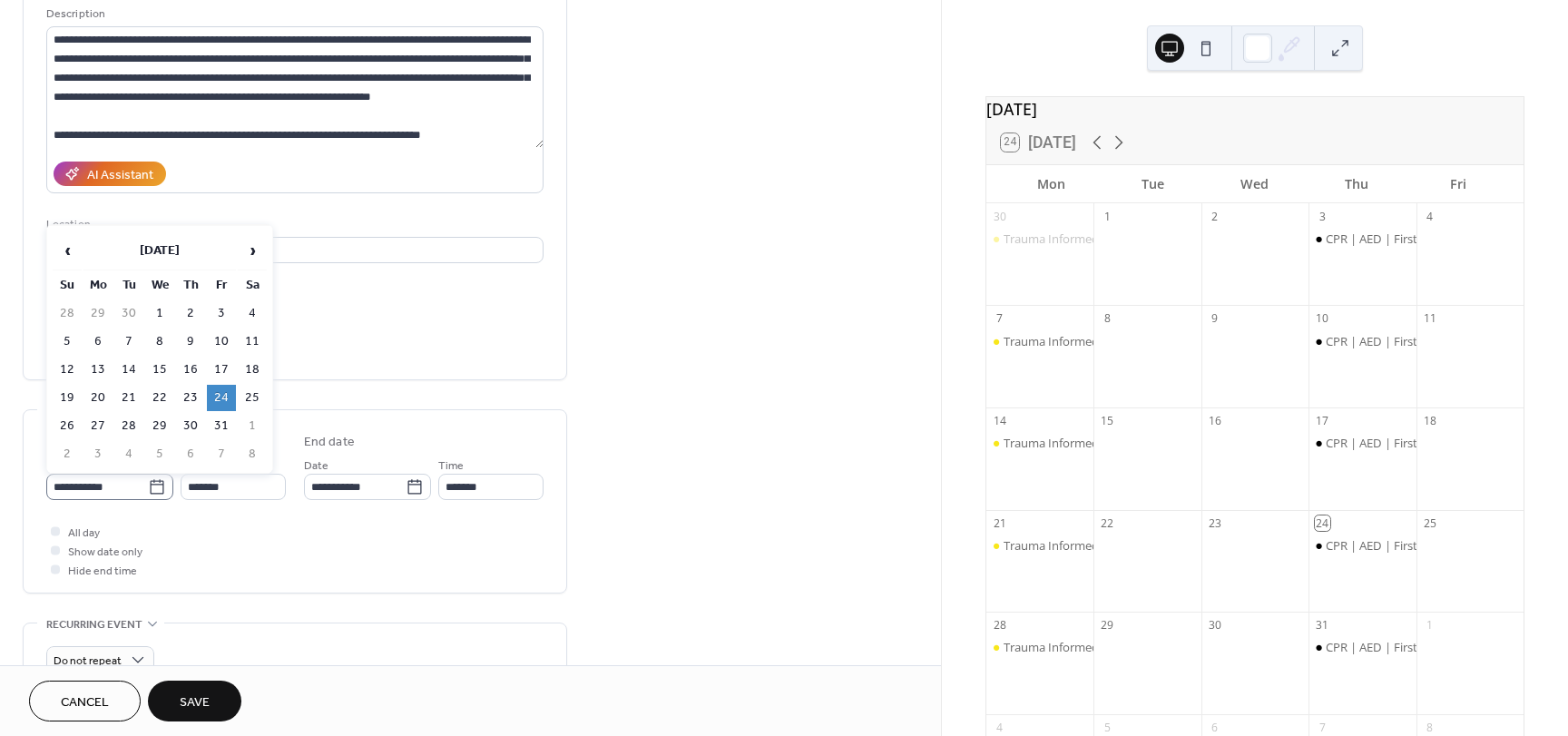 click 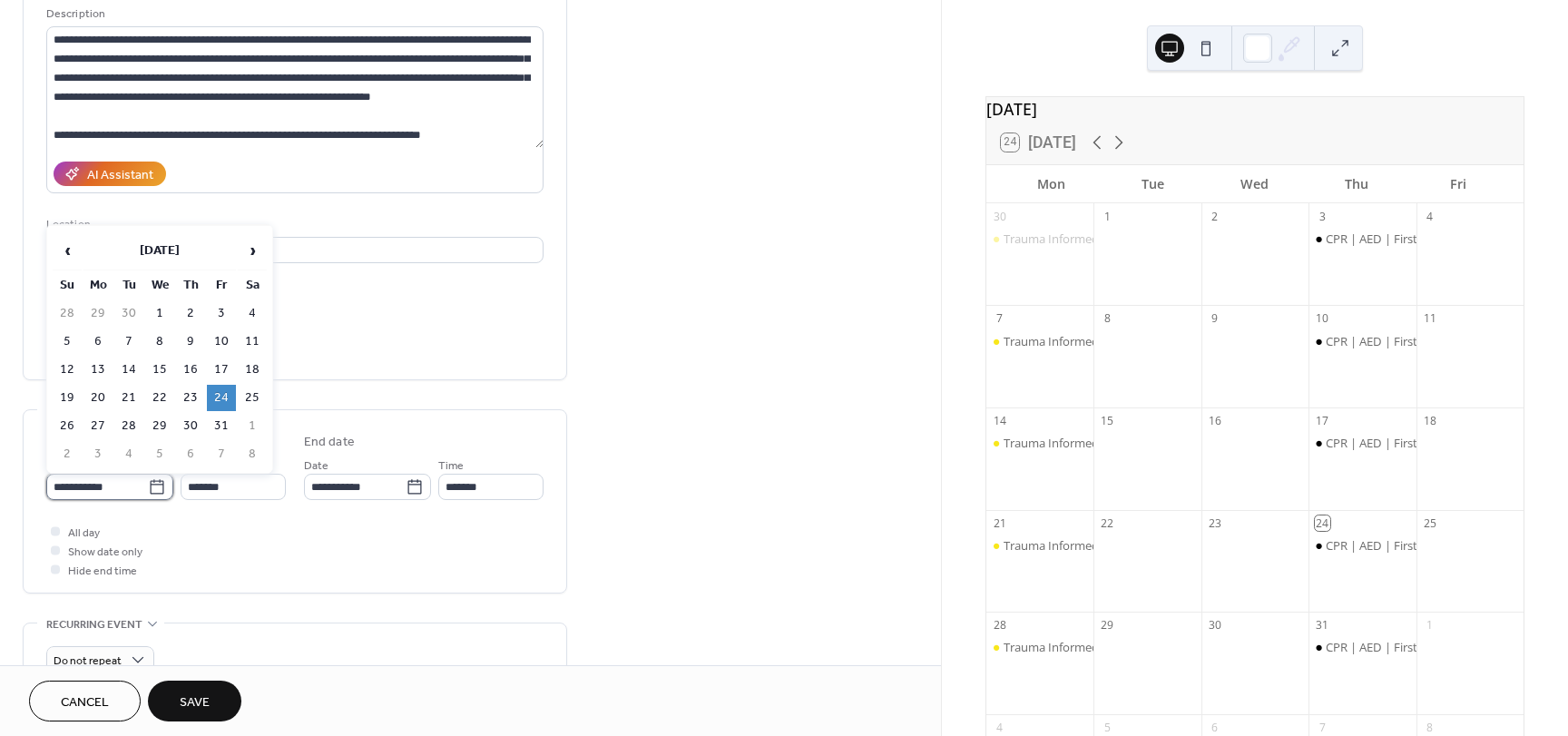 click on "**********" at bounding box center (97, 486) 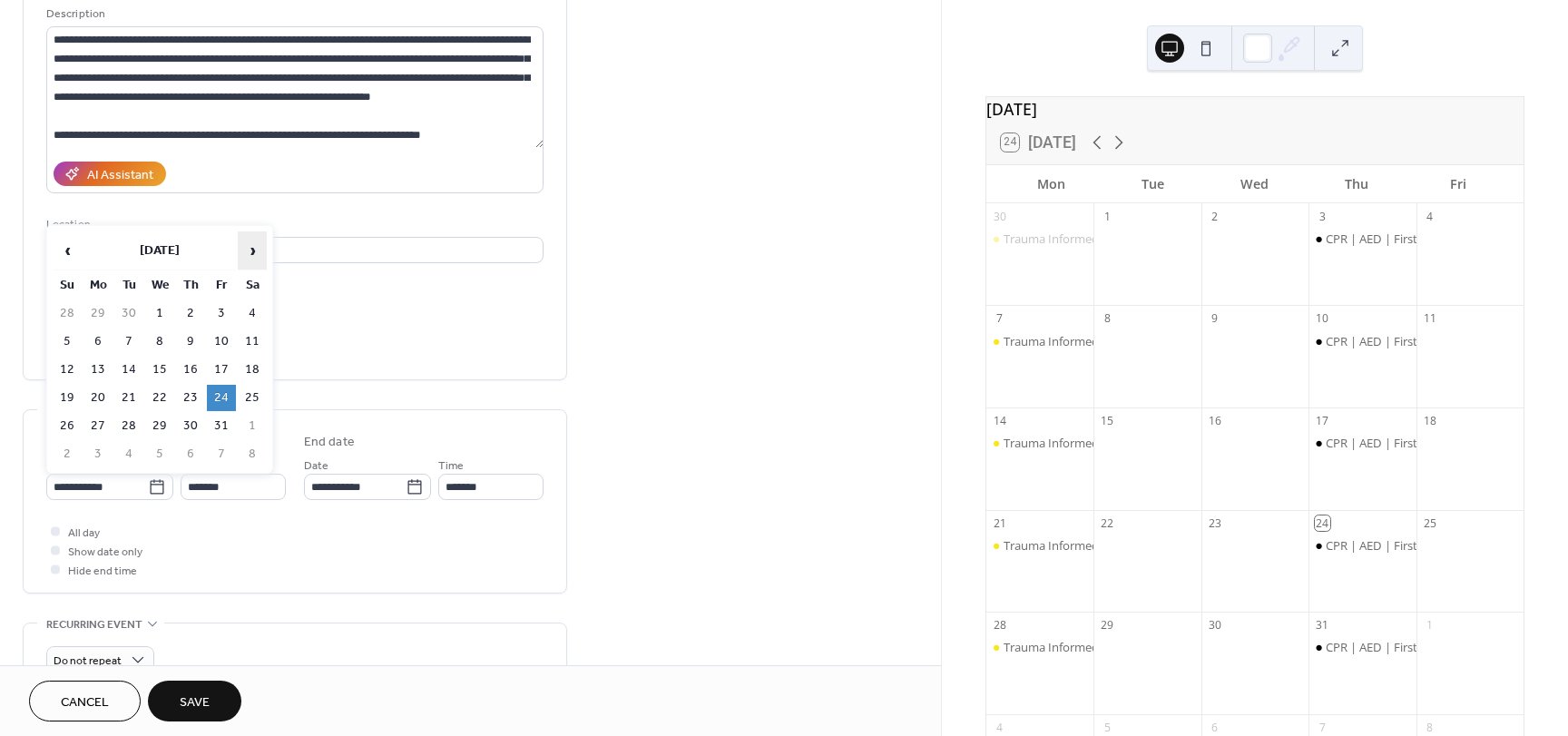 click on "›" at bounding box center [252, 250] 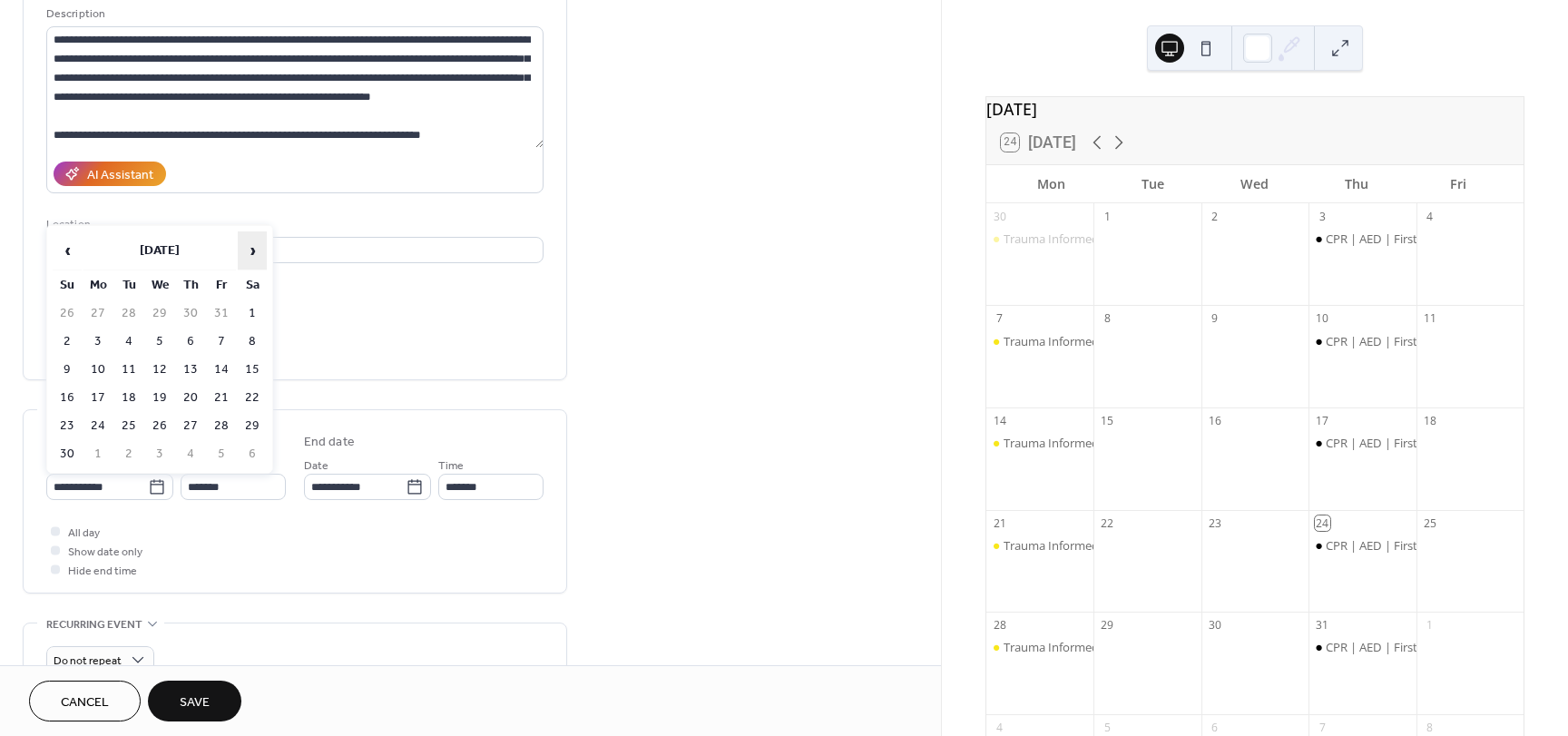 click on "›" at bounding box center [252, 250] 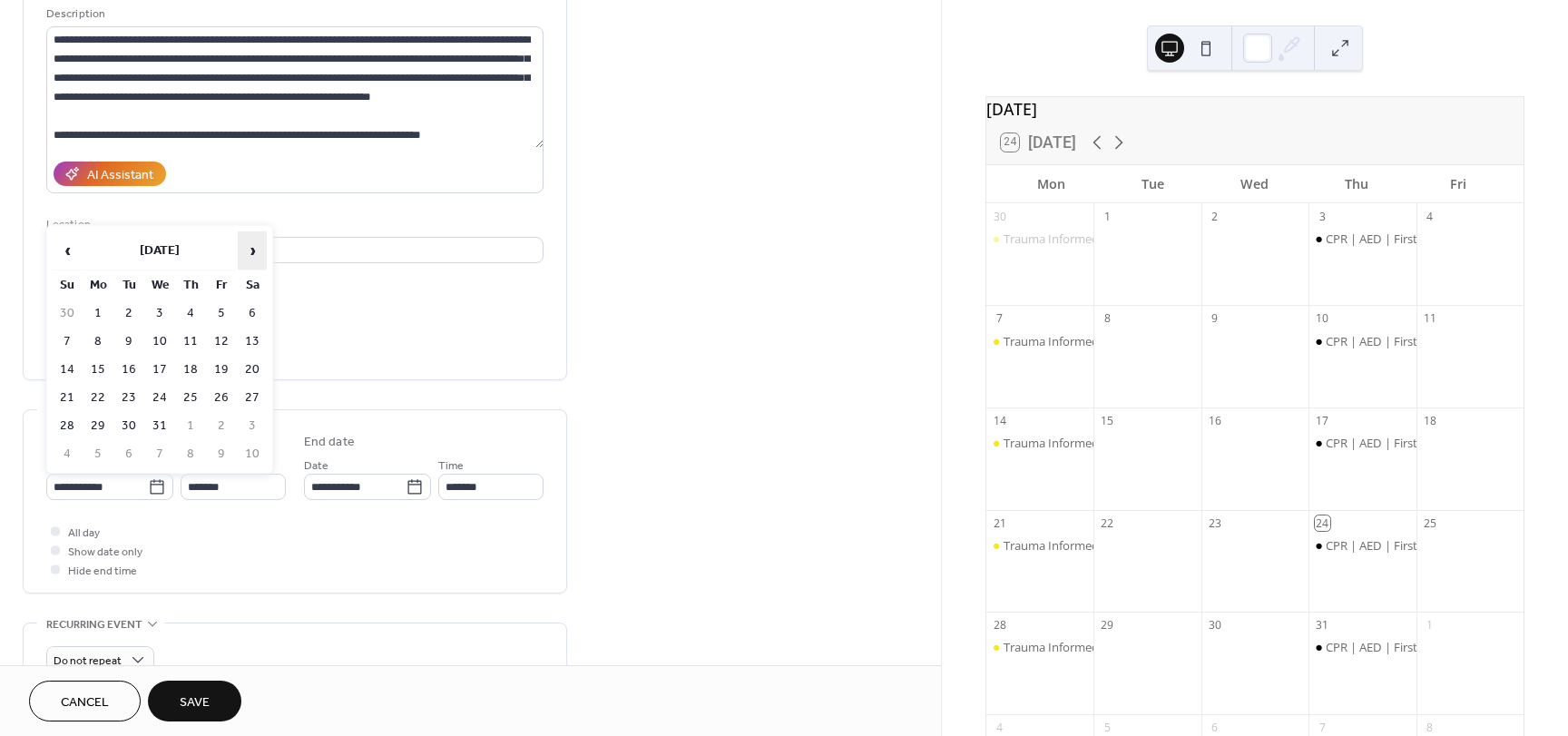 click on "›" at bounding box center (252, 250) 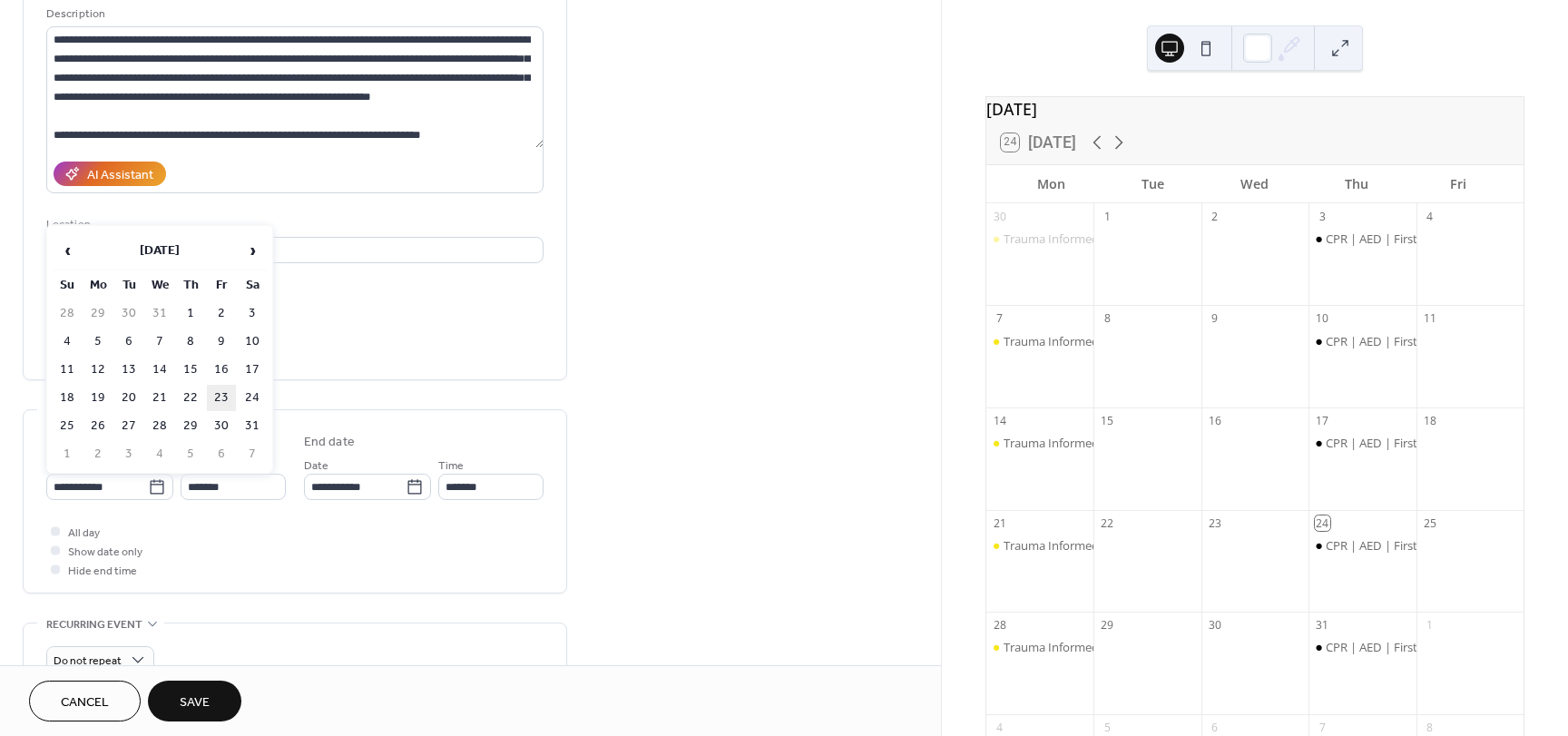 click on "23" at bounding box center (221, 397) 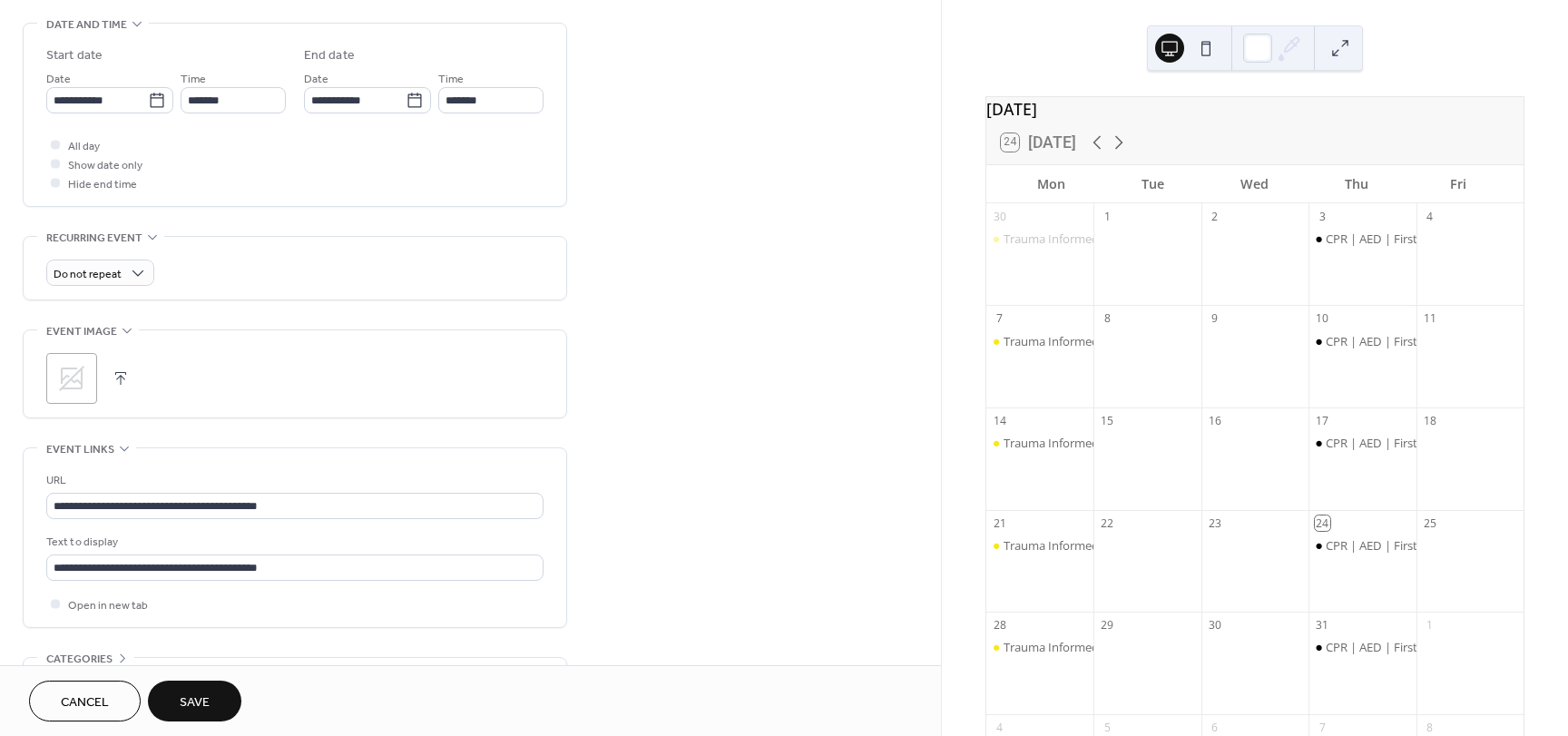scroll, scrollTop: 683, scrollLeft: 0, axis: vertical 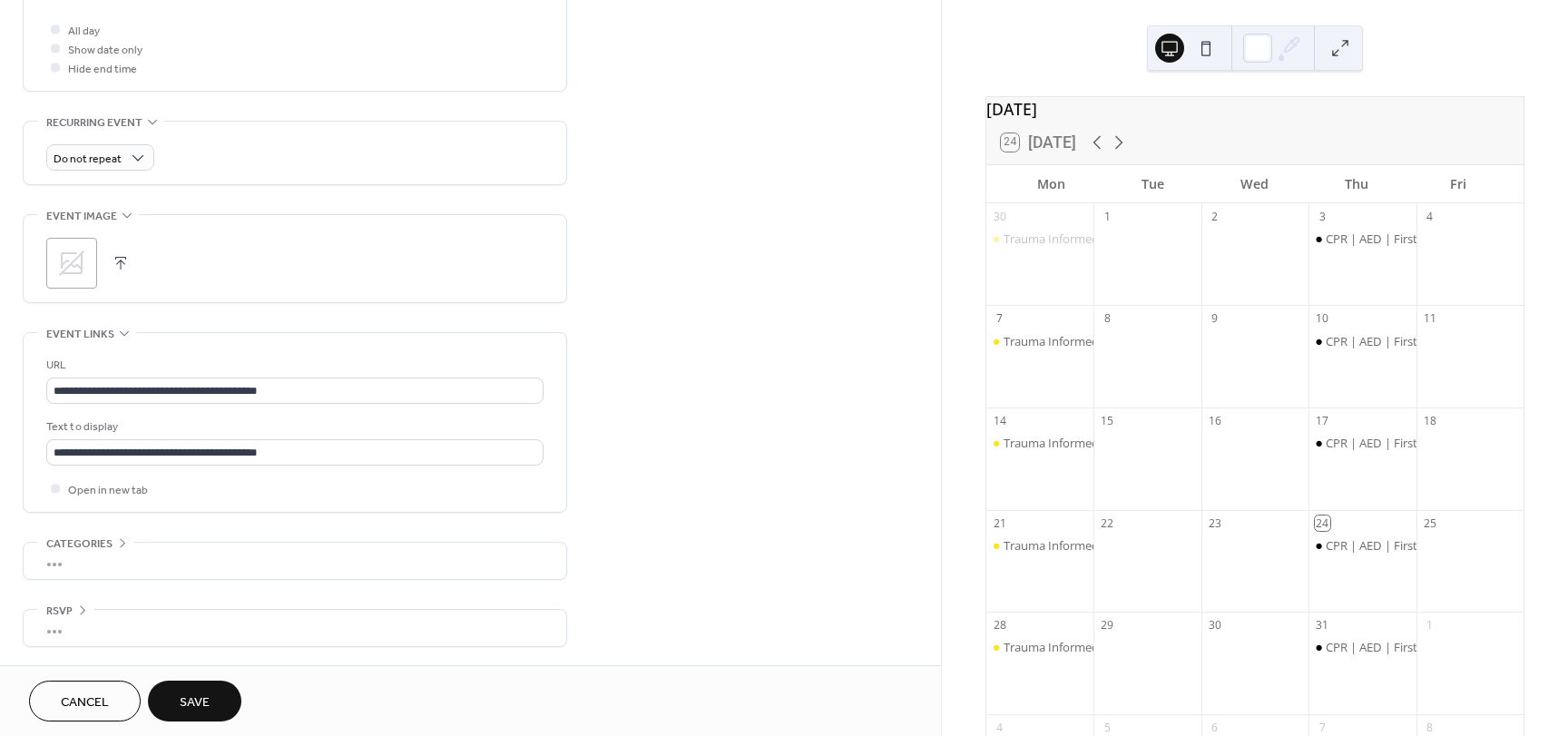 click on "Save" at bounding box center (194, 702) 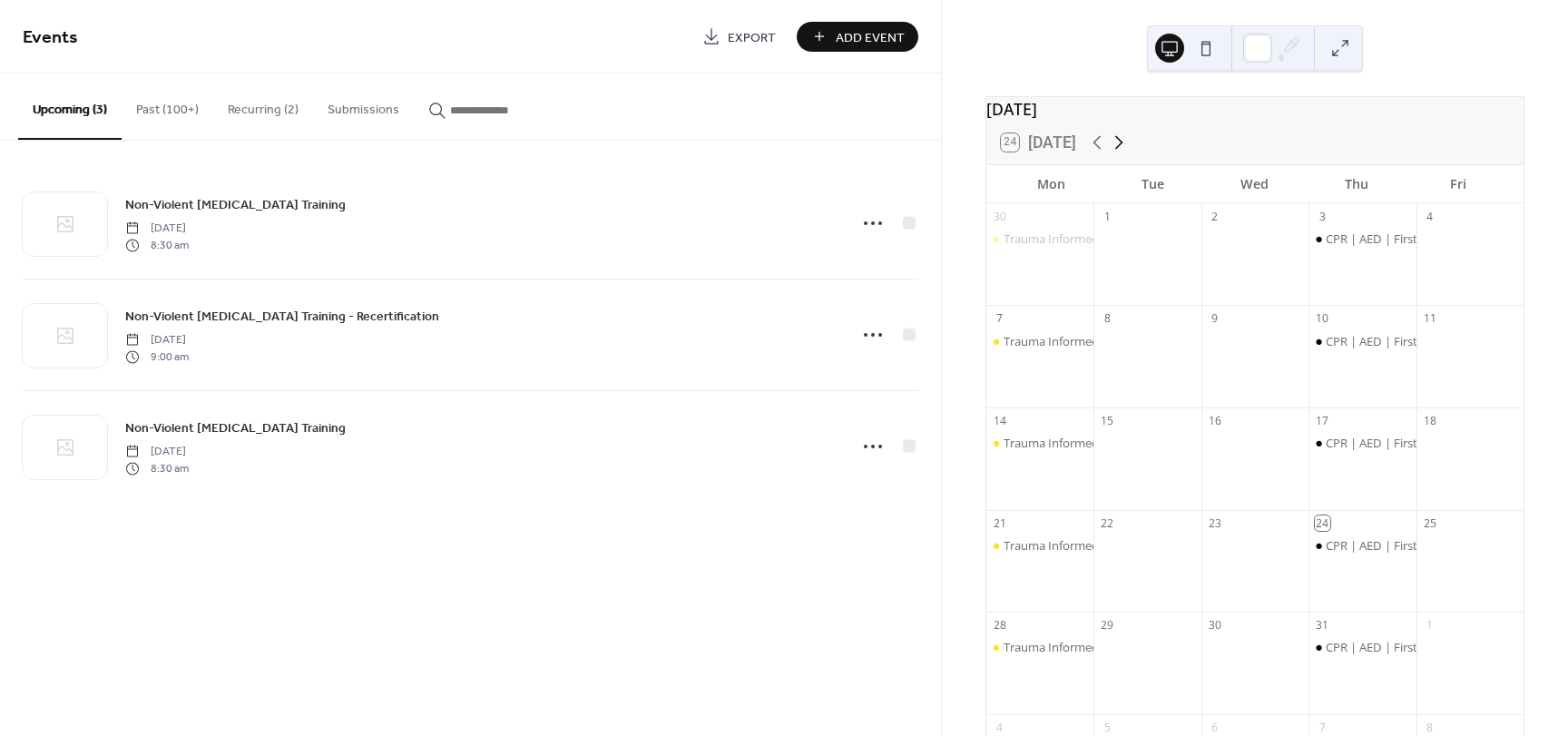 click 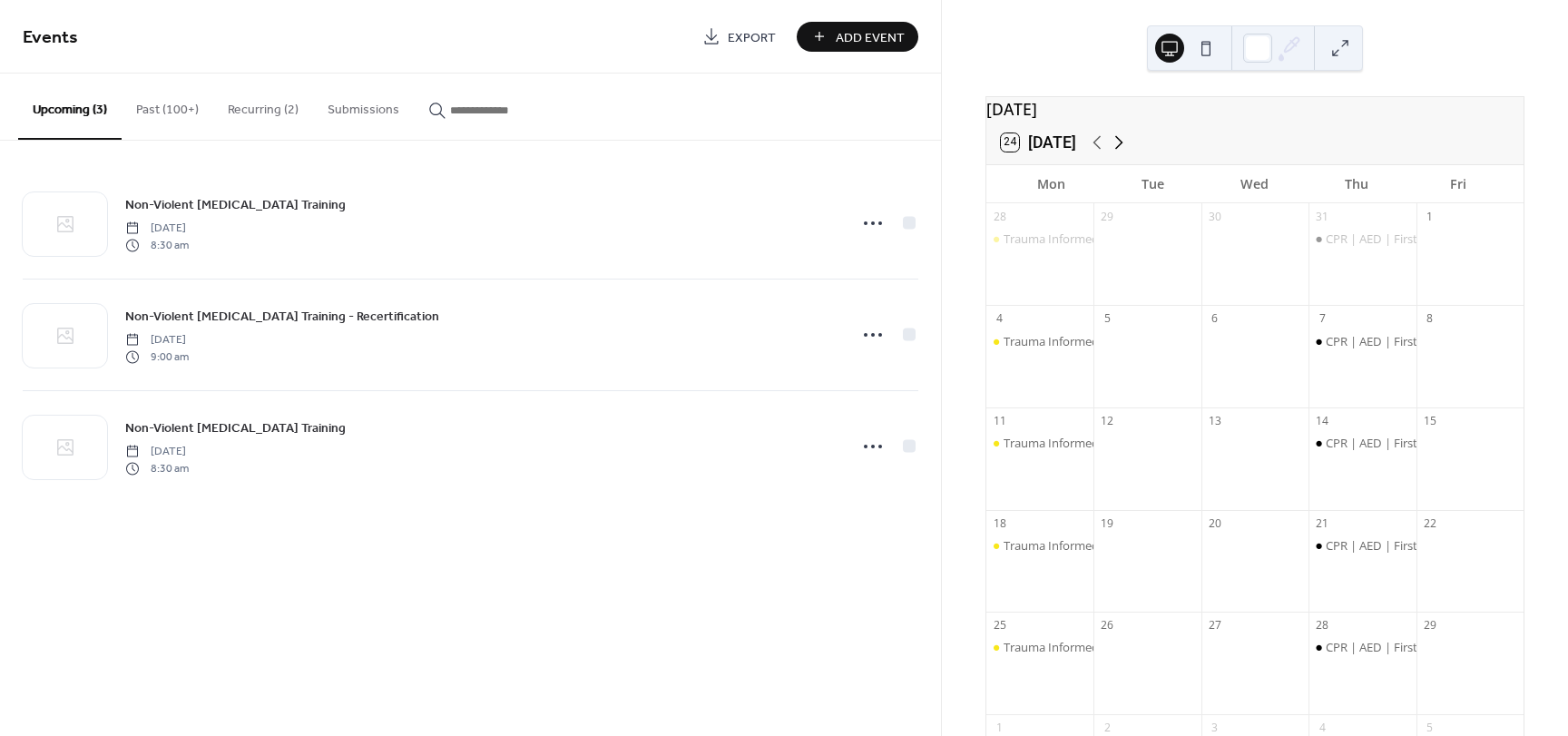 click 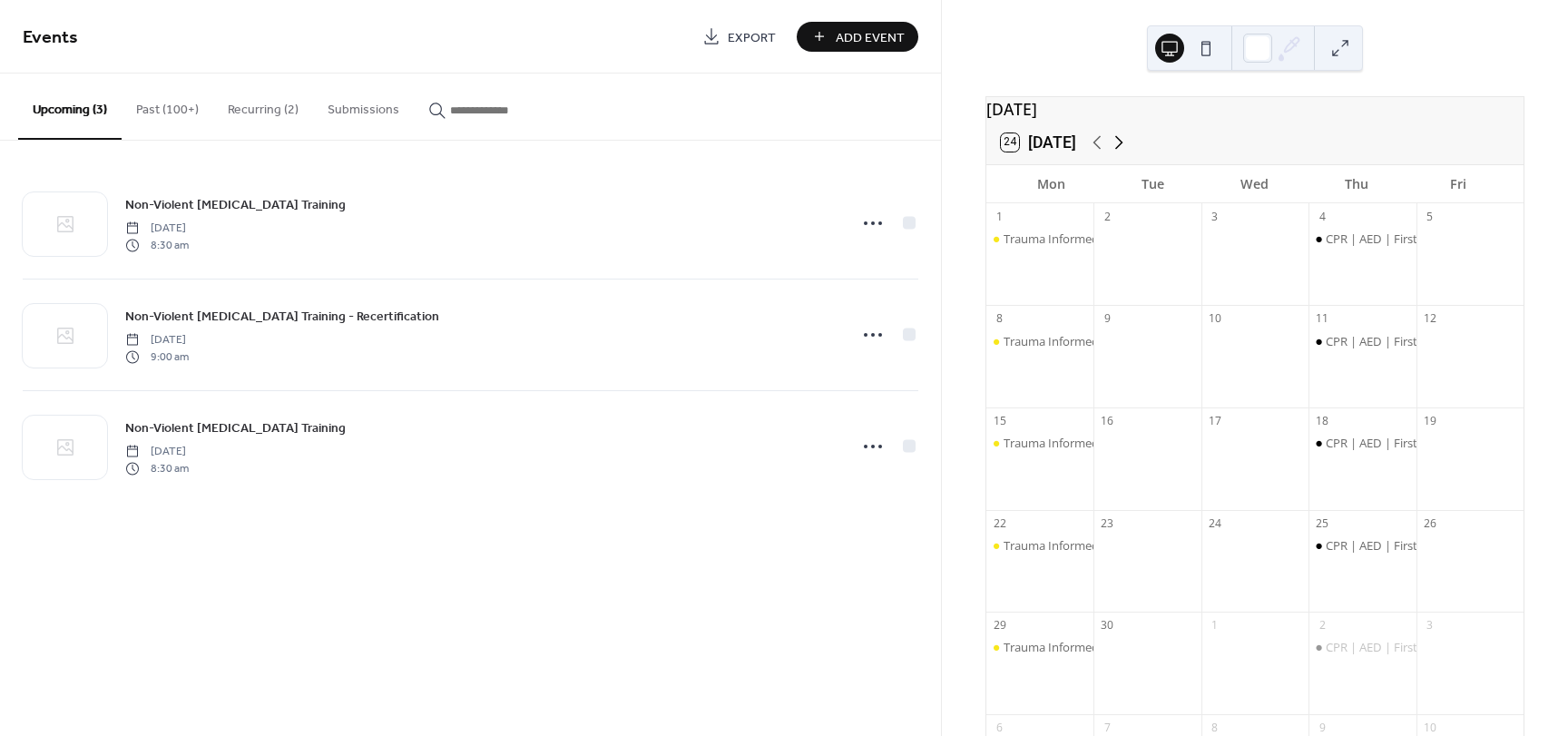 click 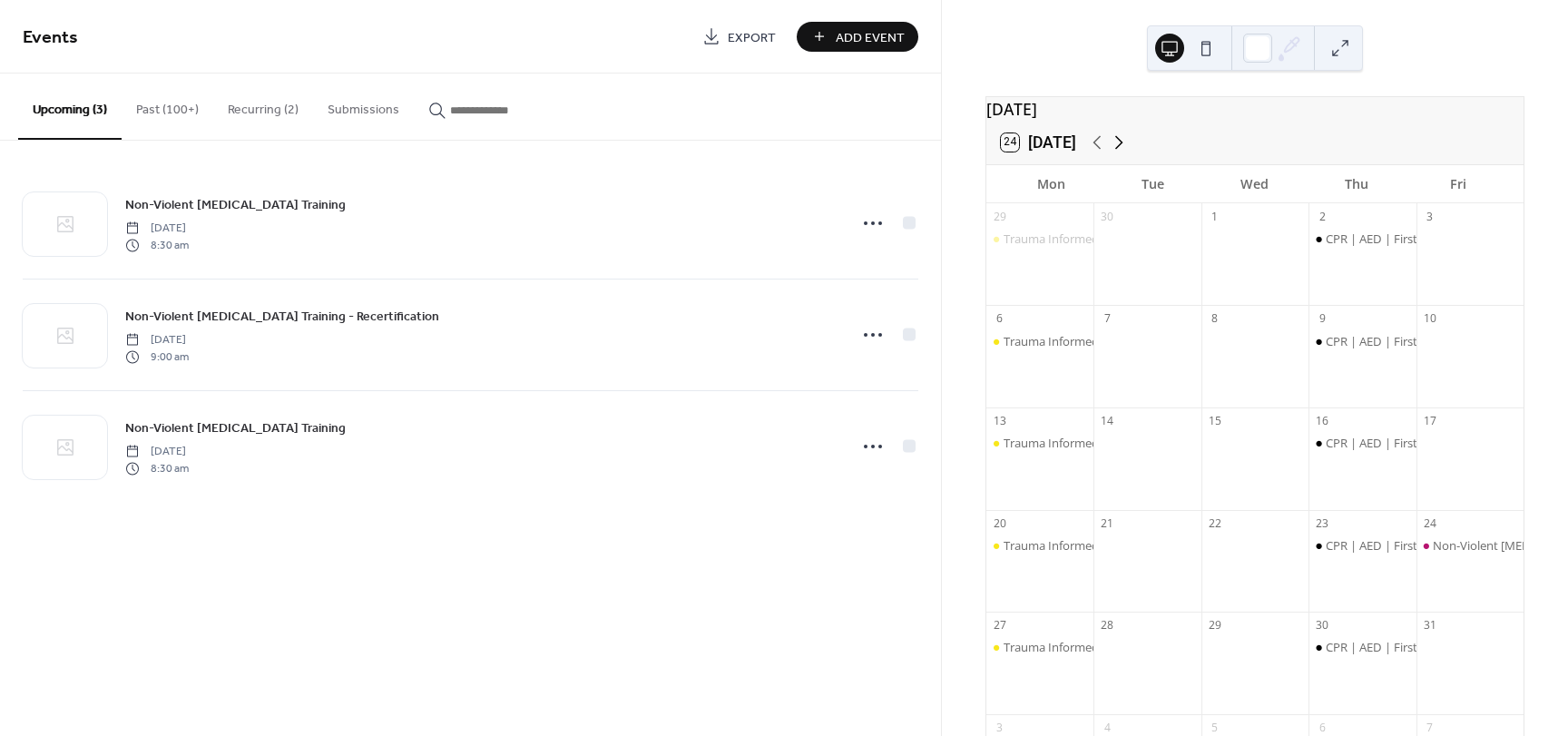 click 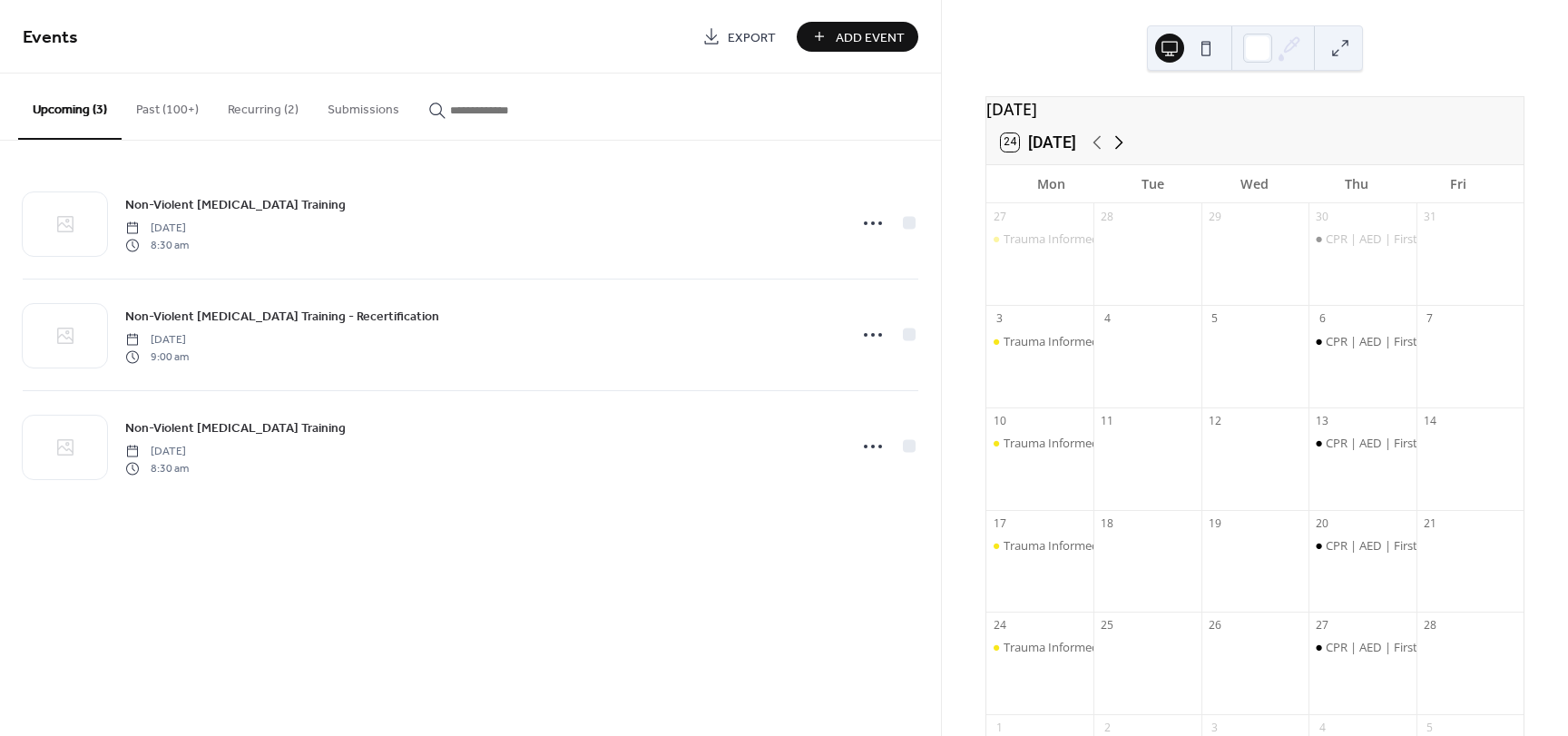 click 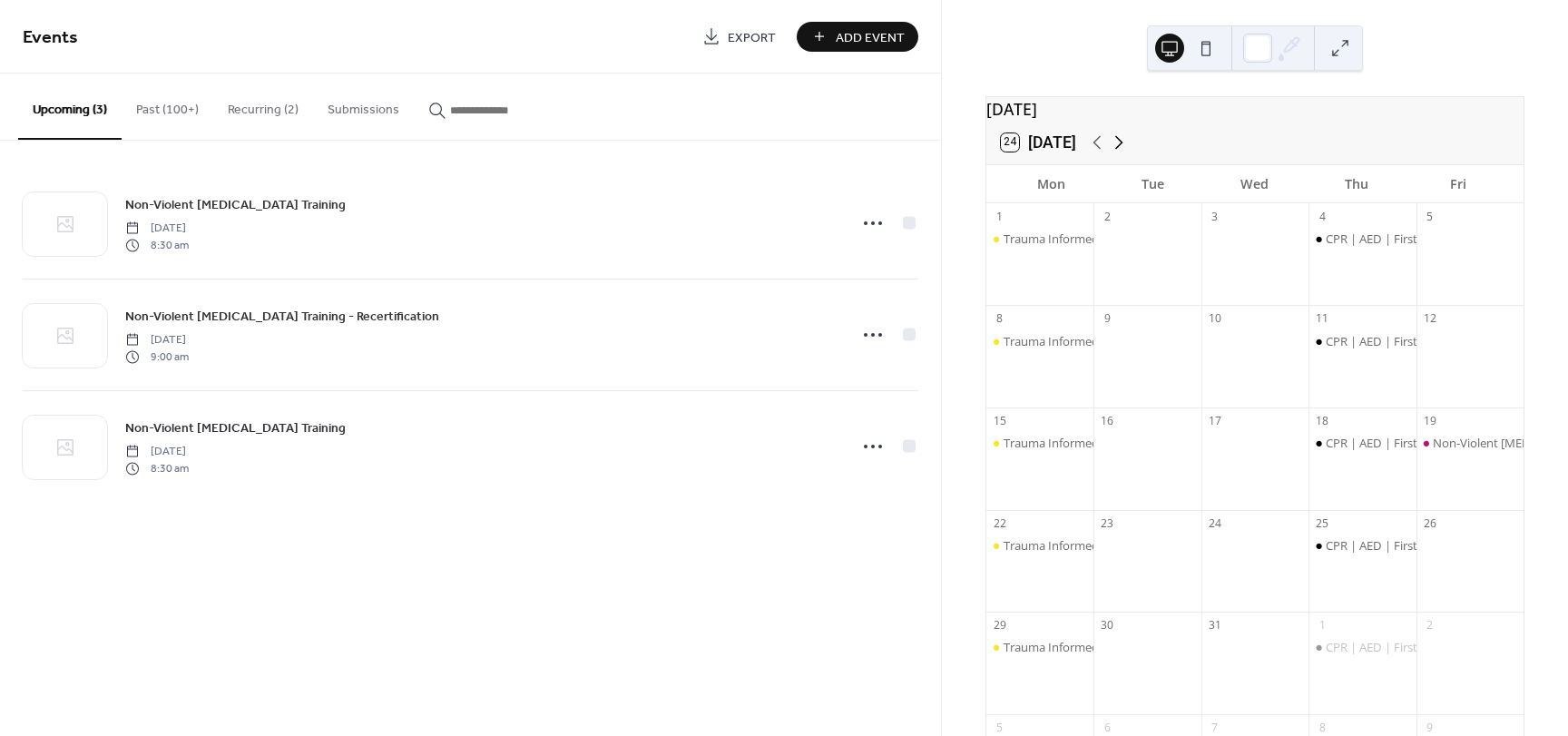 click 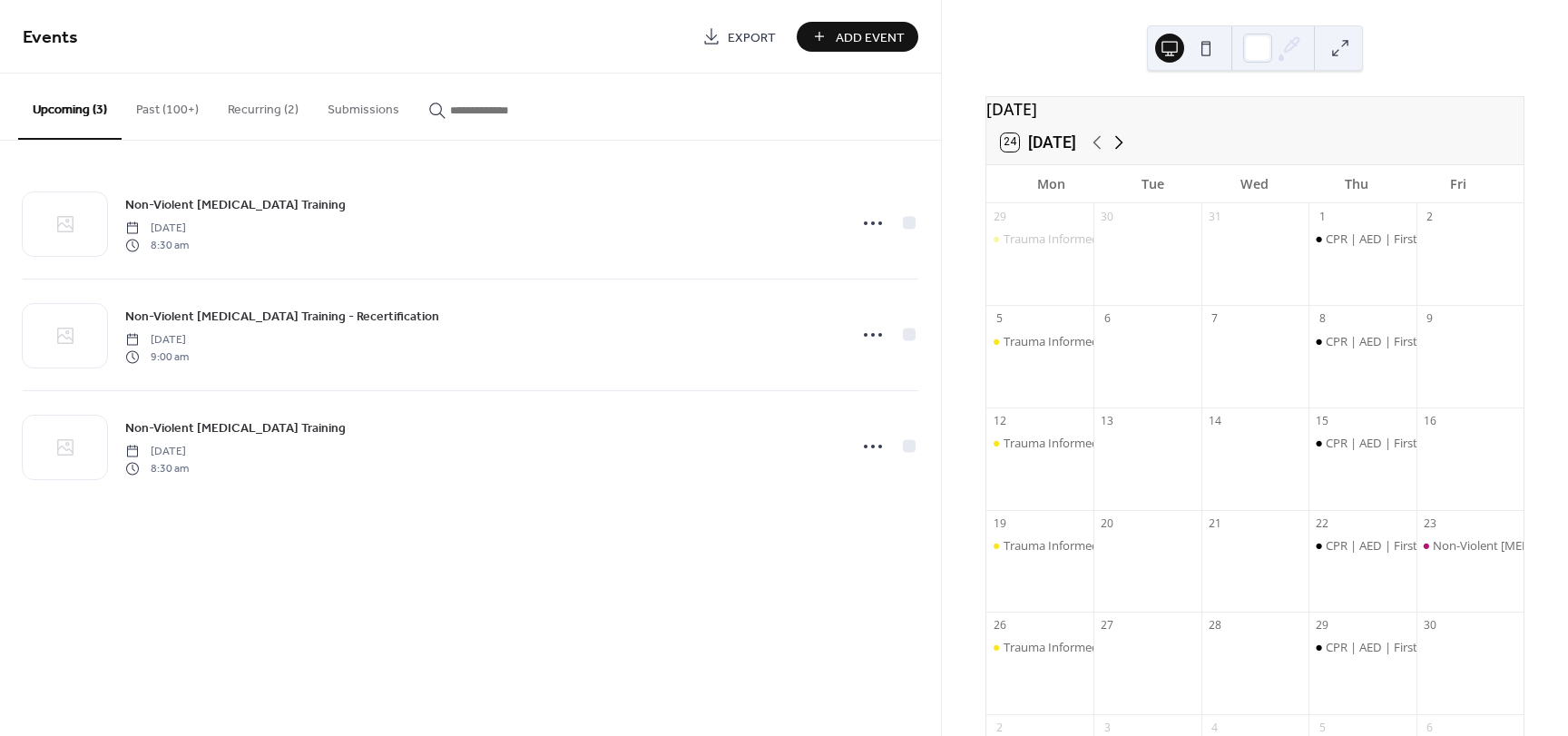 click 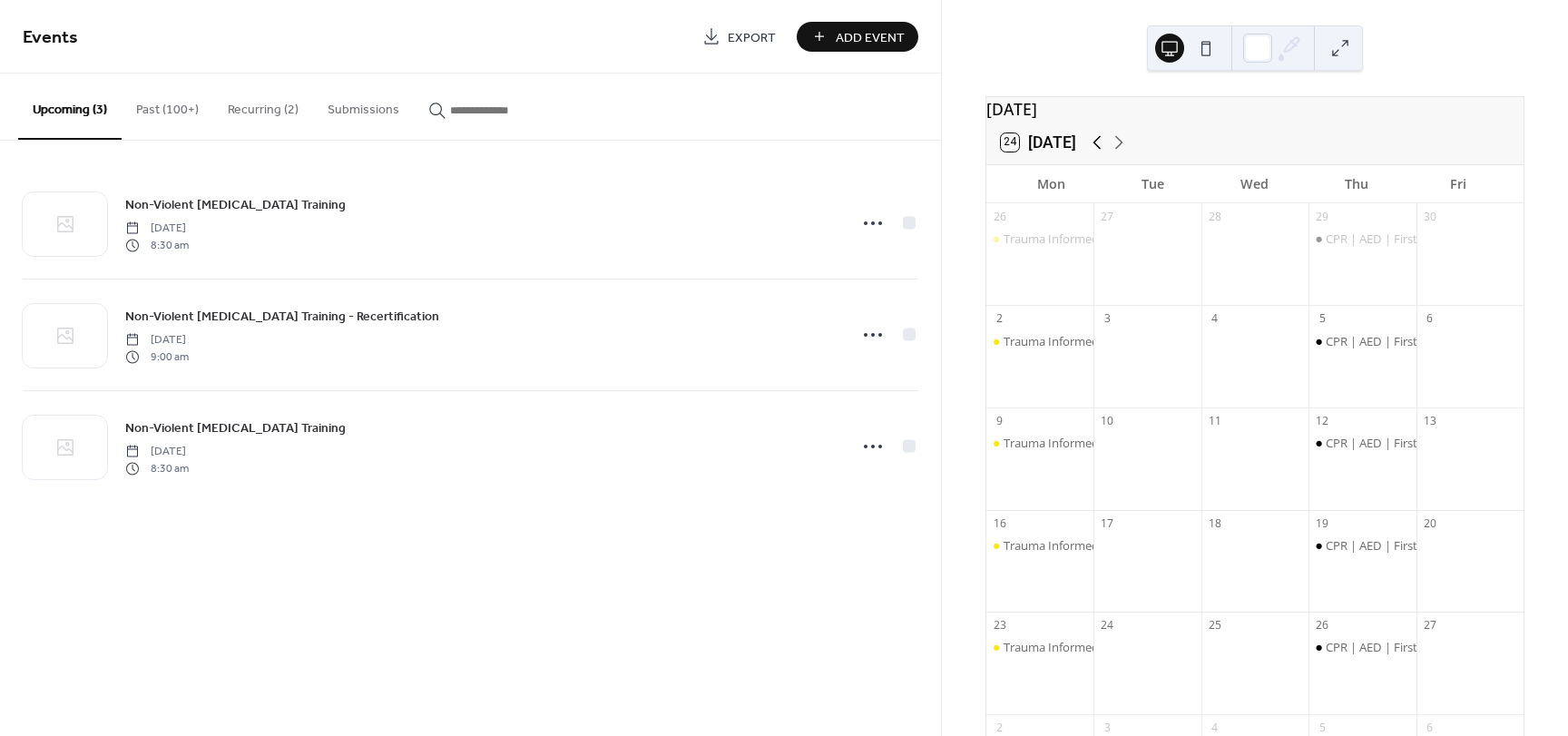 click 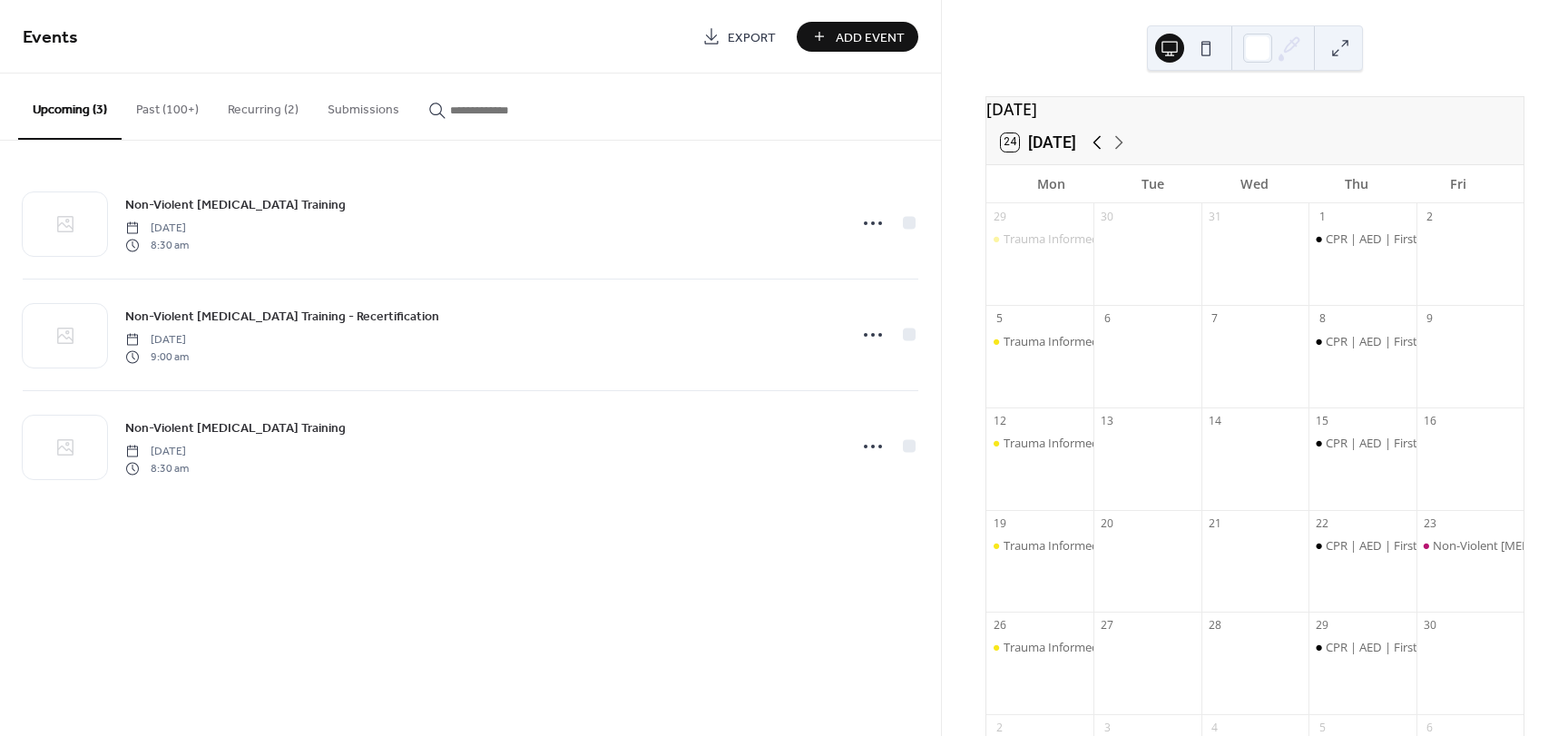 click 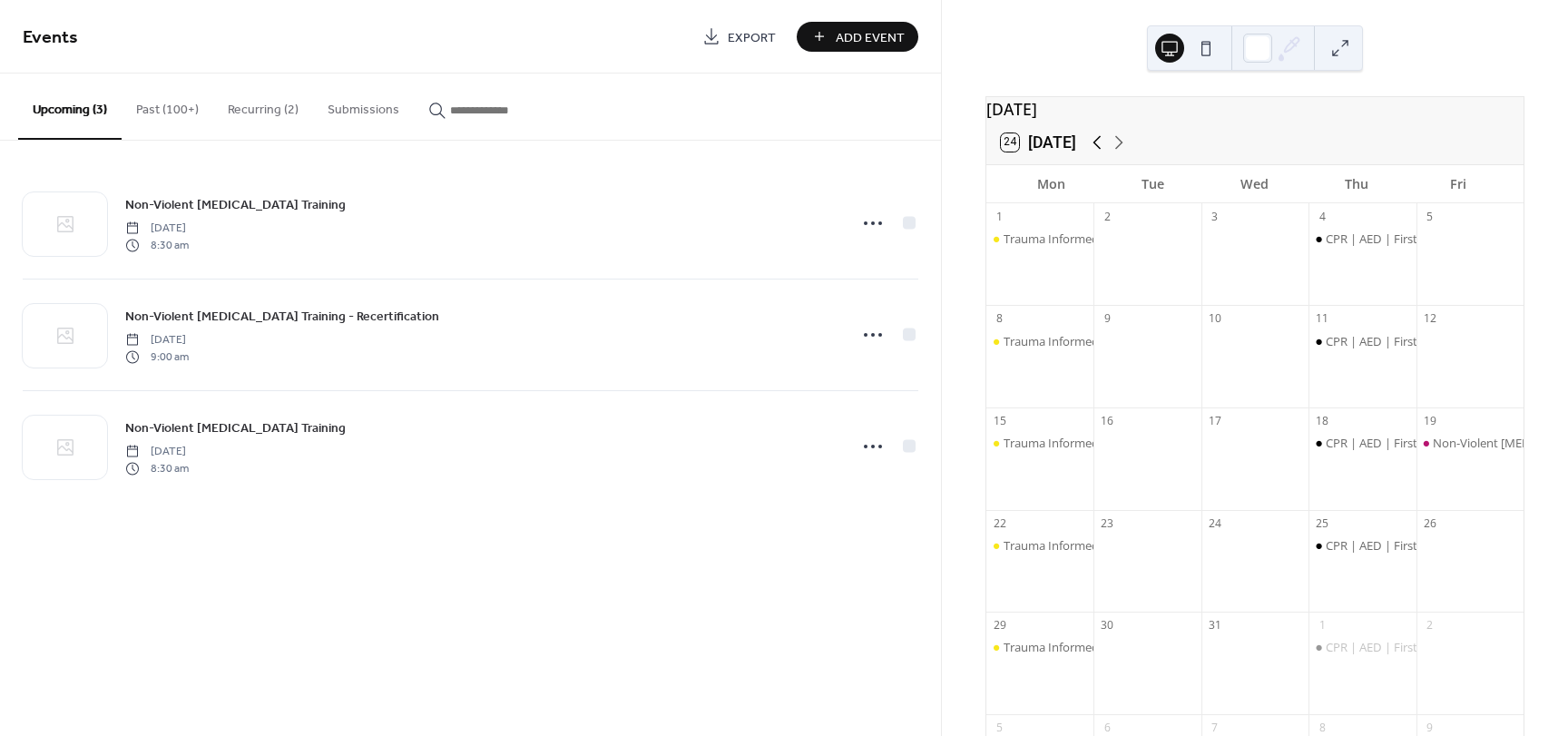 click 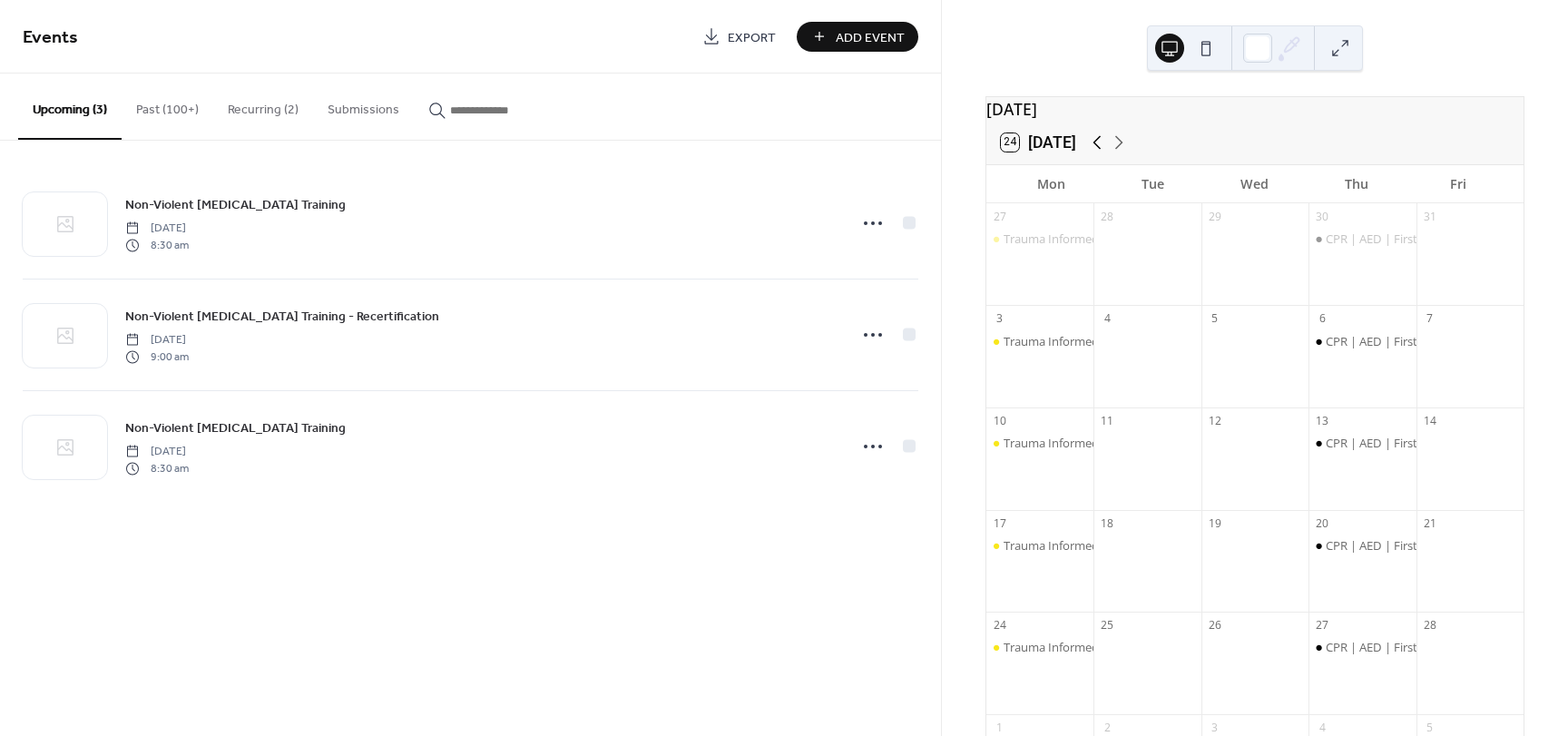 click 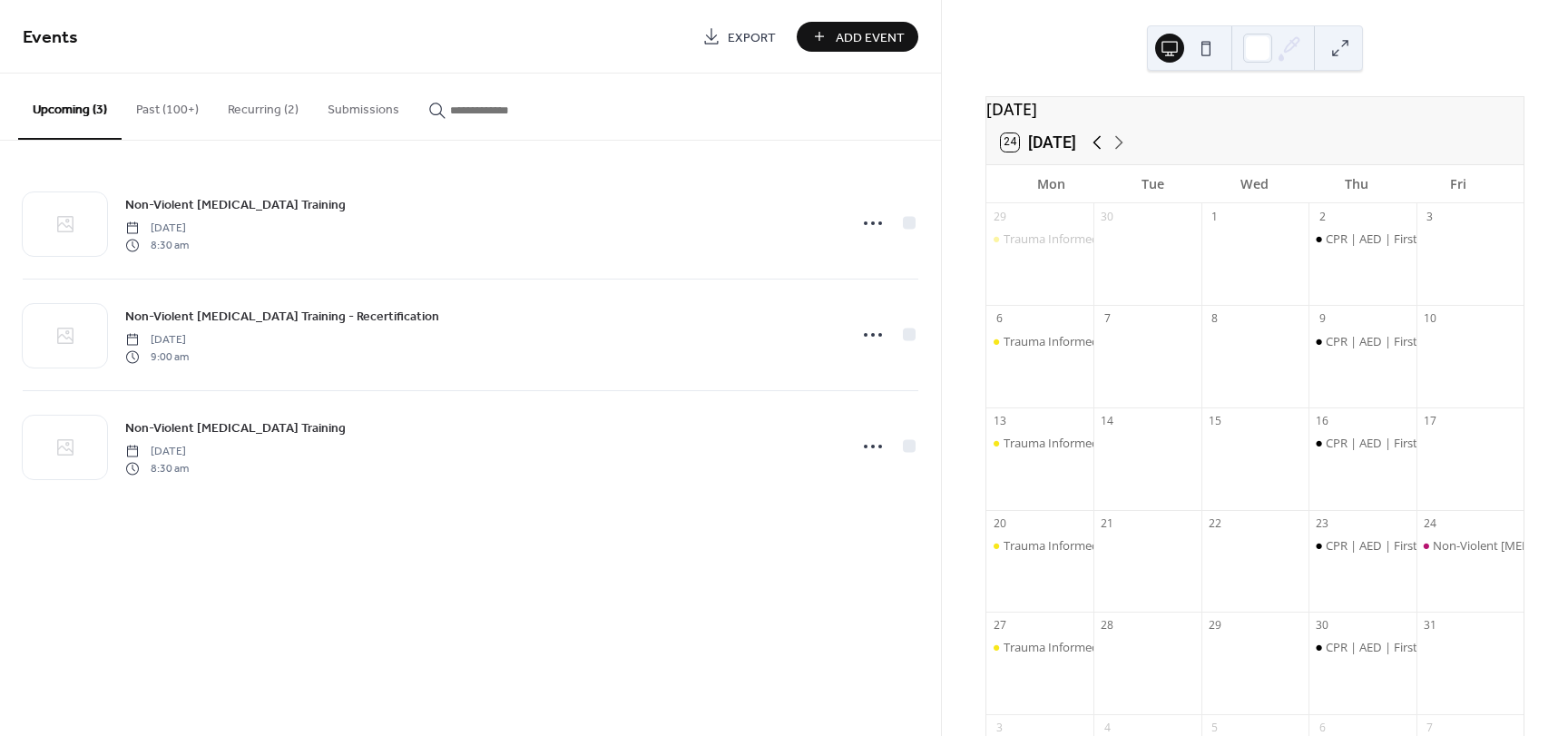 click 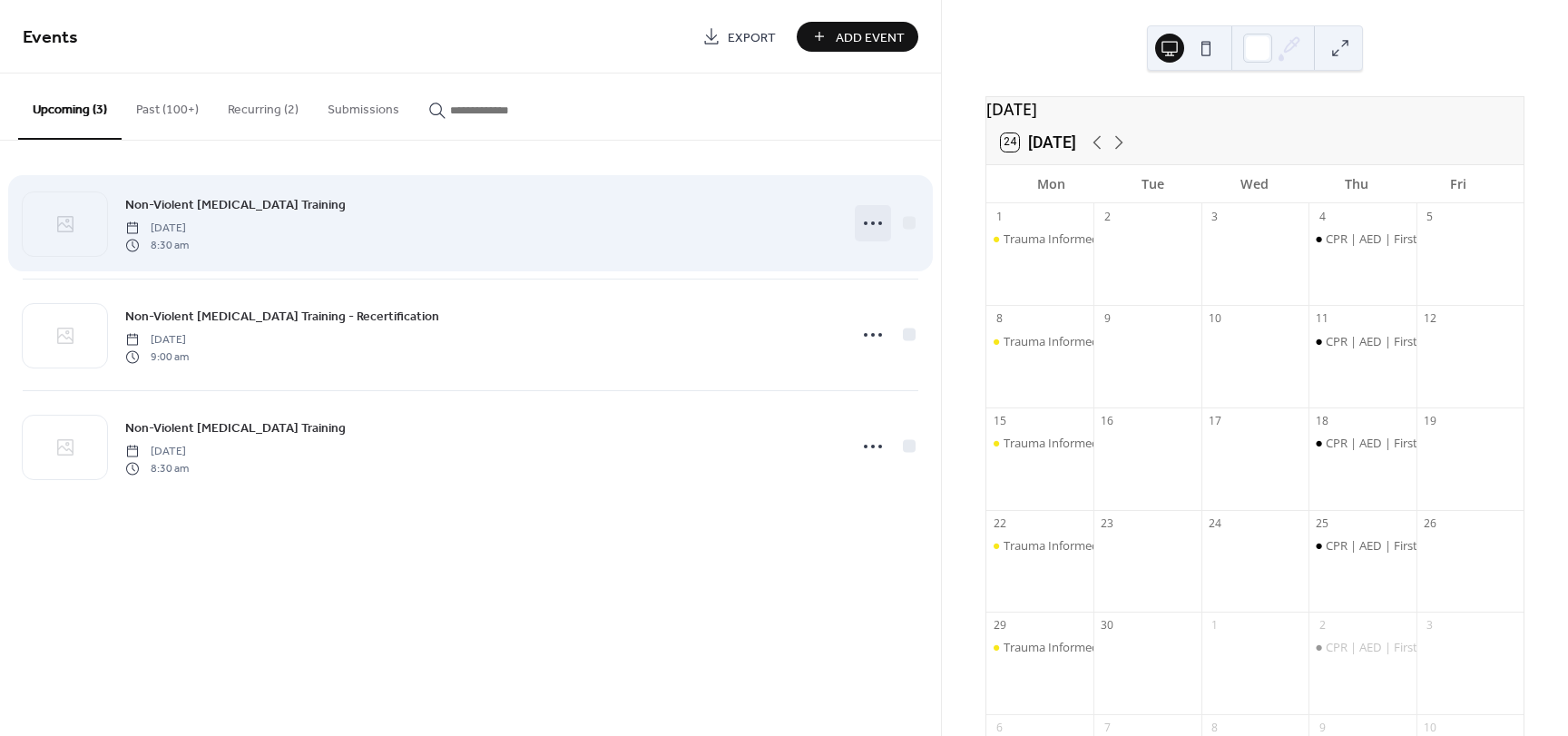click 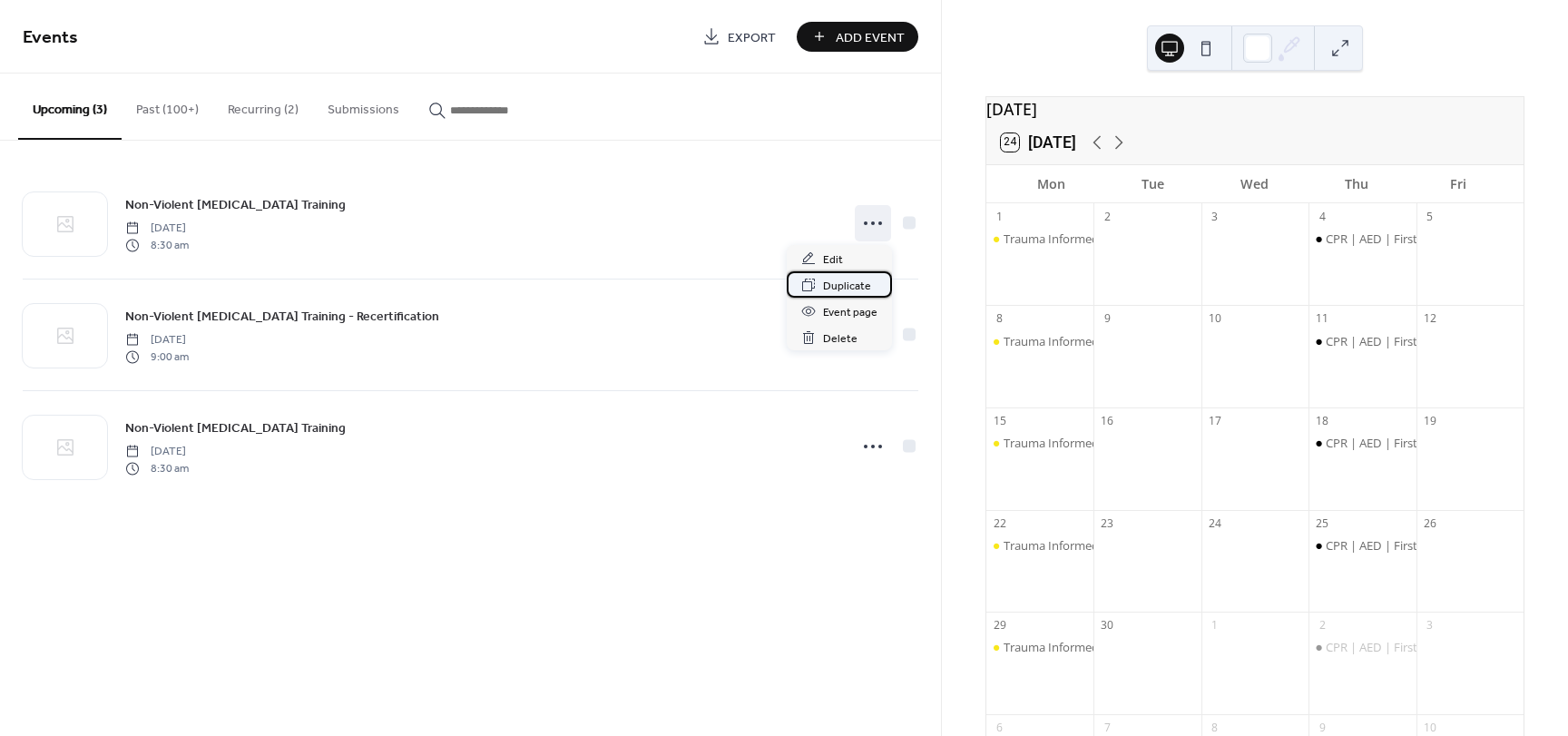 click on "Duplicate" at bounding box center (847, 286) 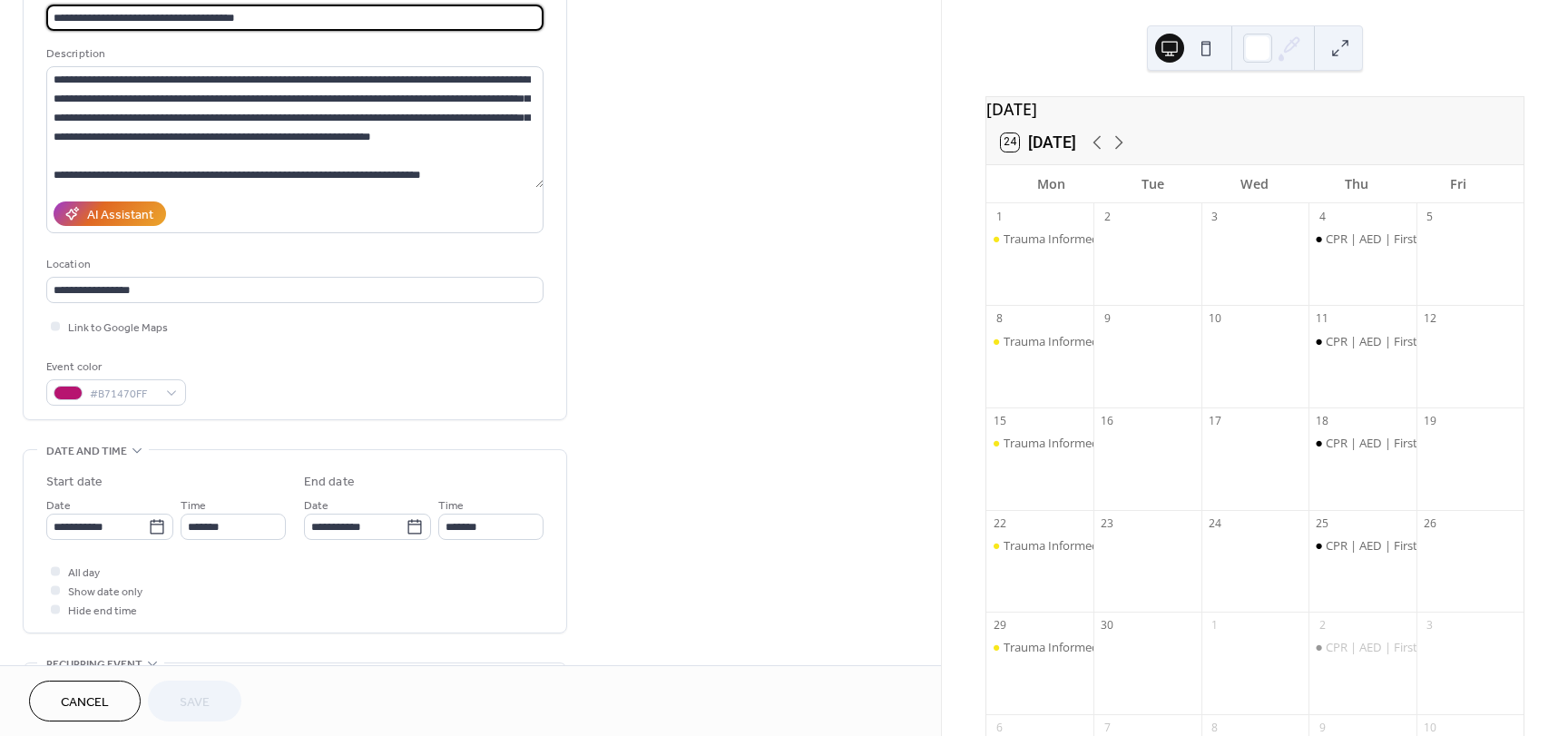 scroll, scrollTop: 182, scrollLeft: 0, axis: vertical 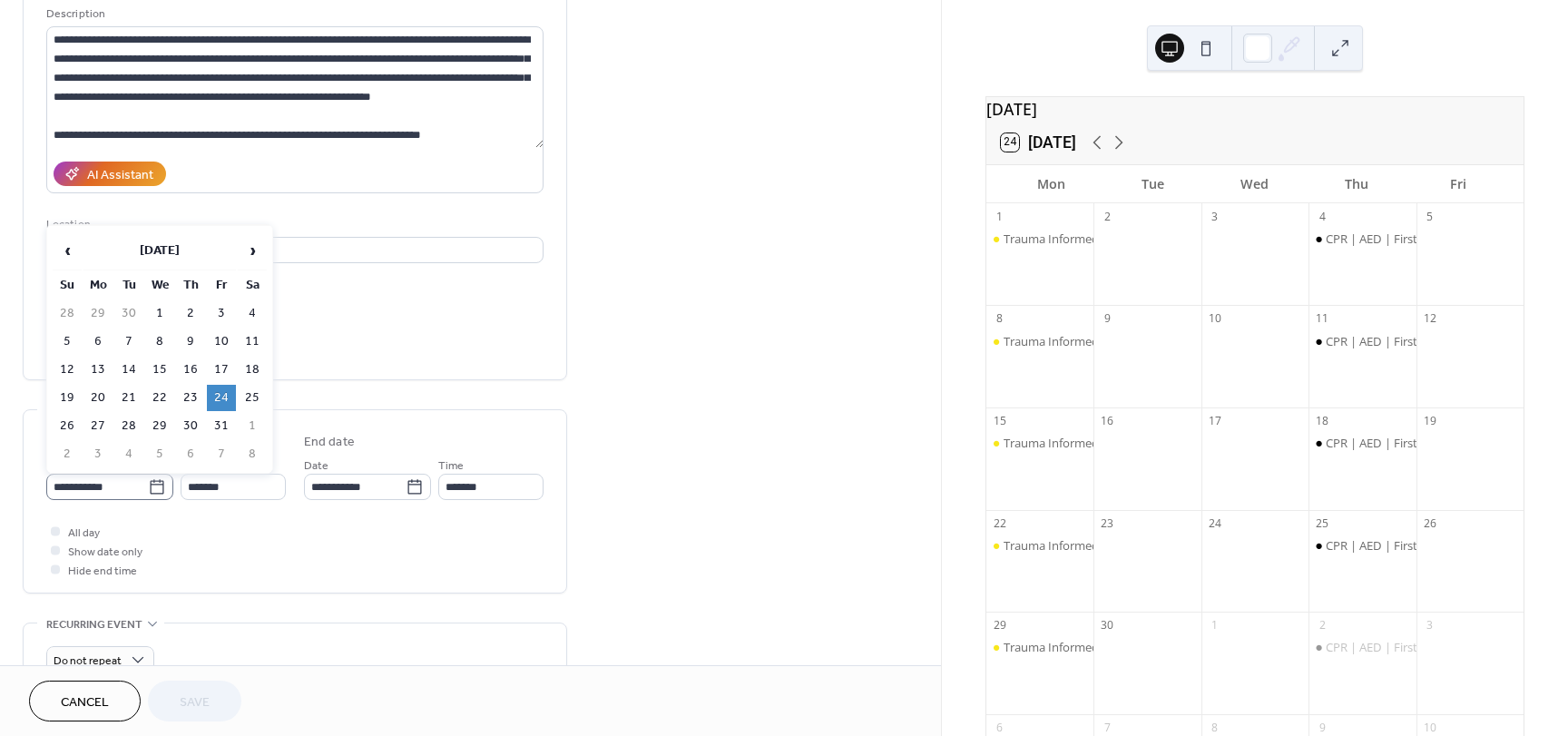 click 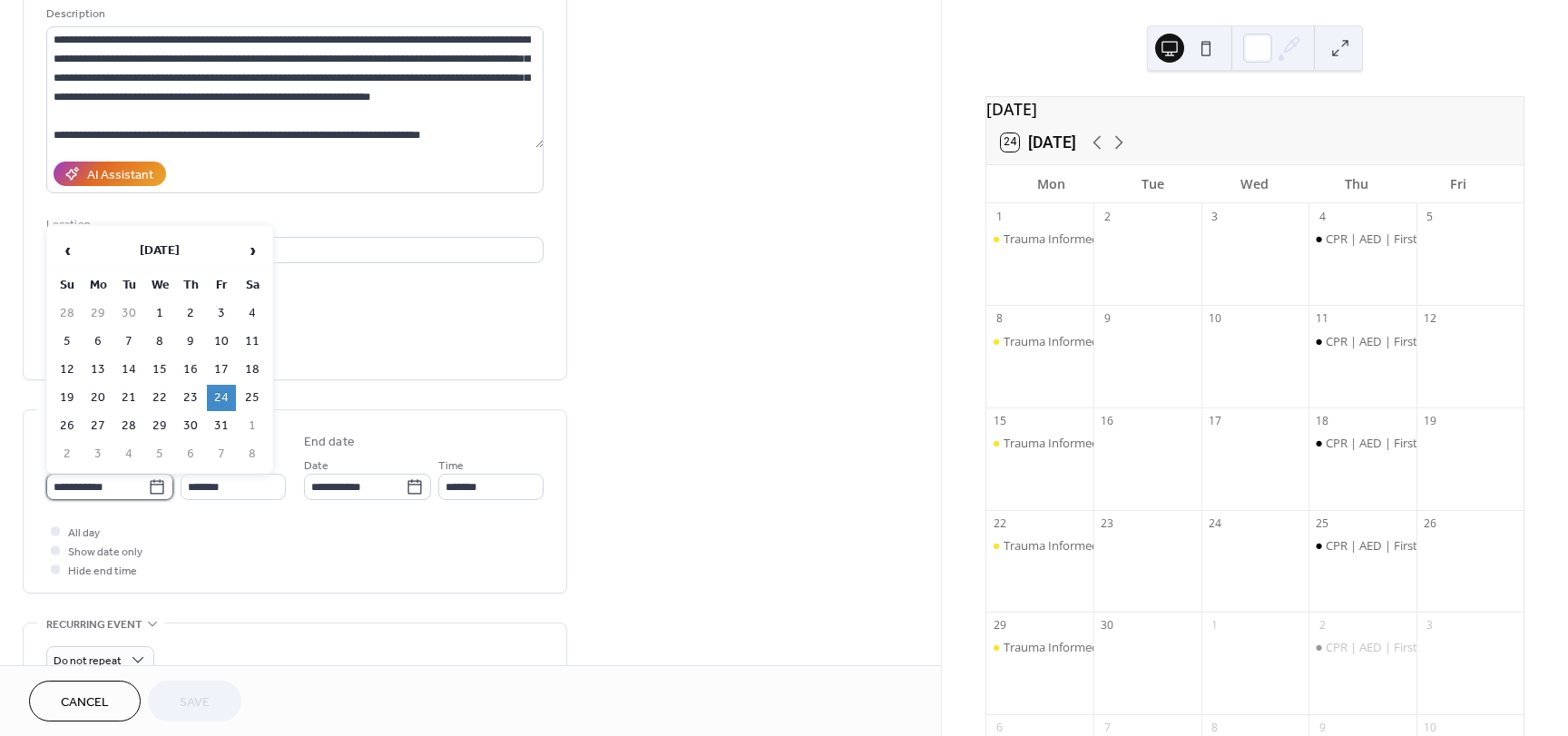 click on "**********" at bounding box center [97, 486] 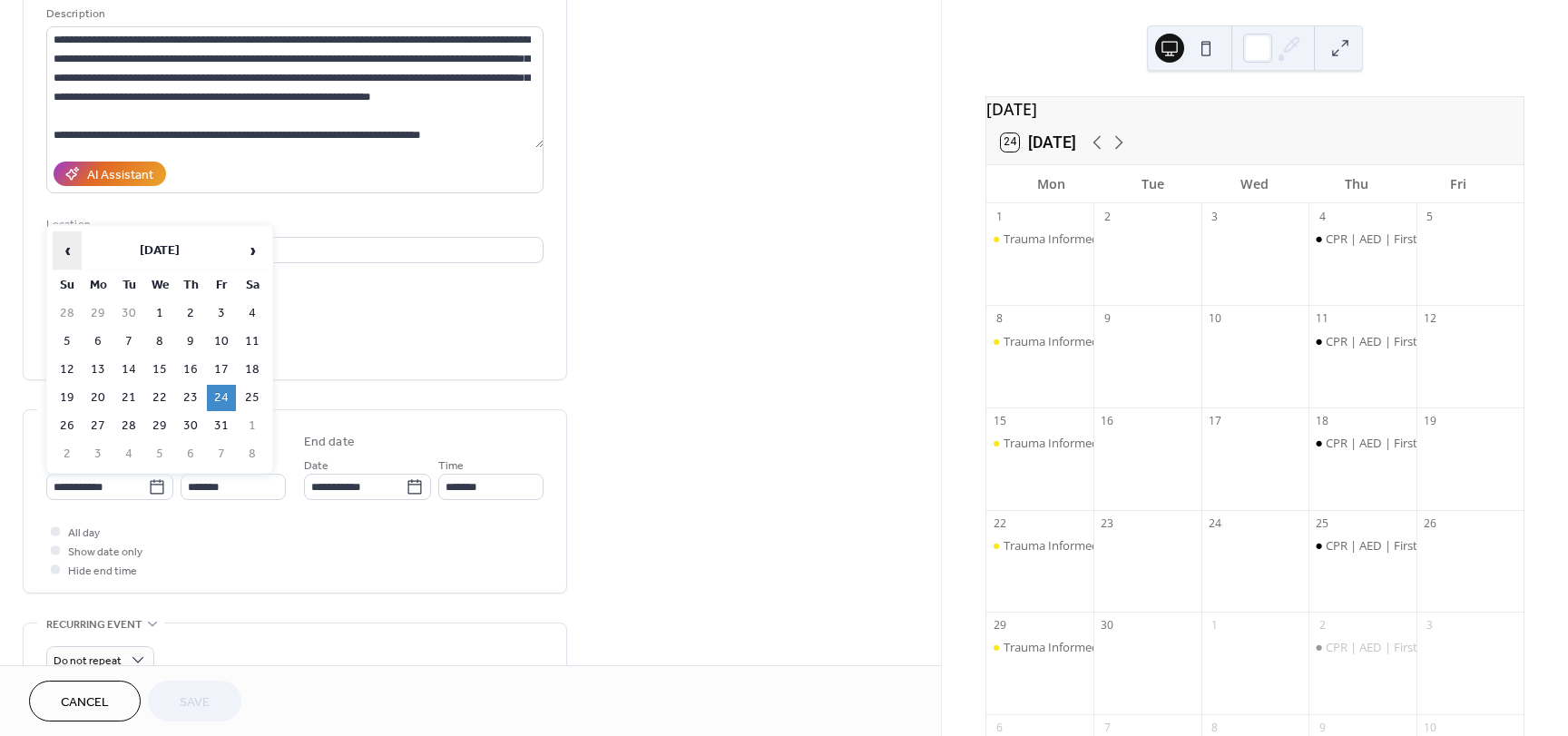 click on "‹" at bounding box center (67, 250) 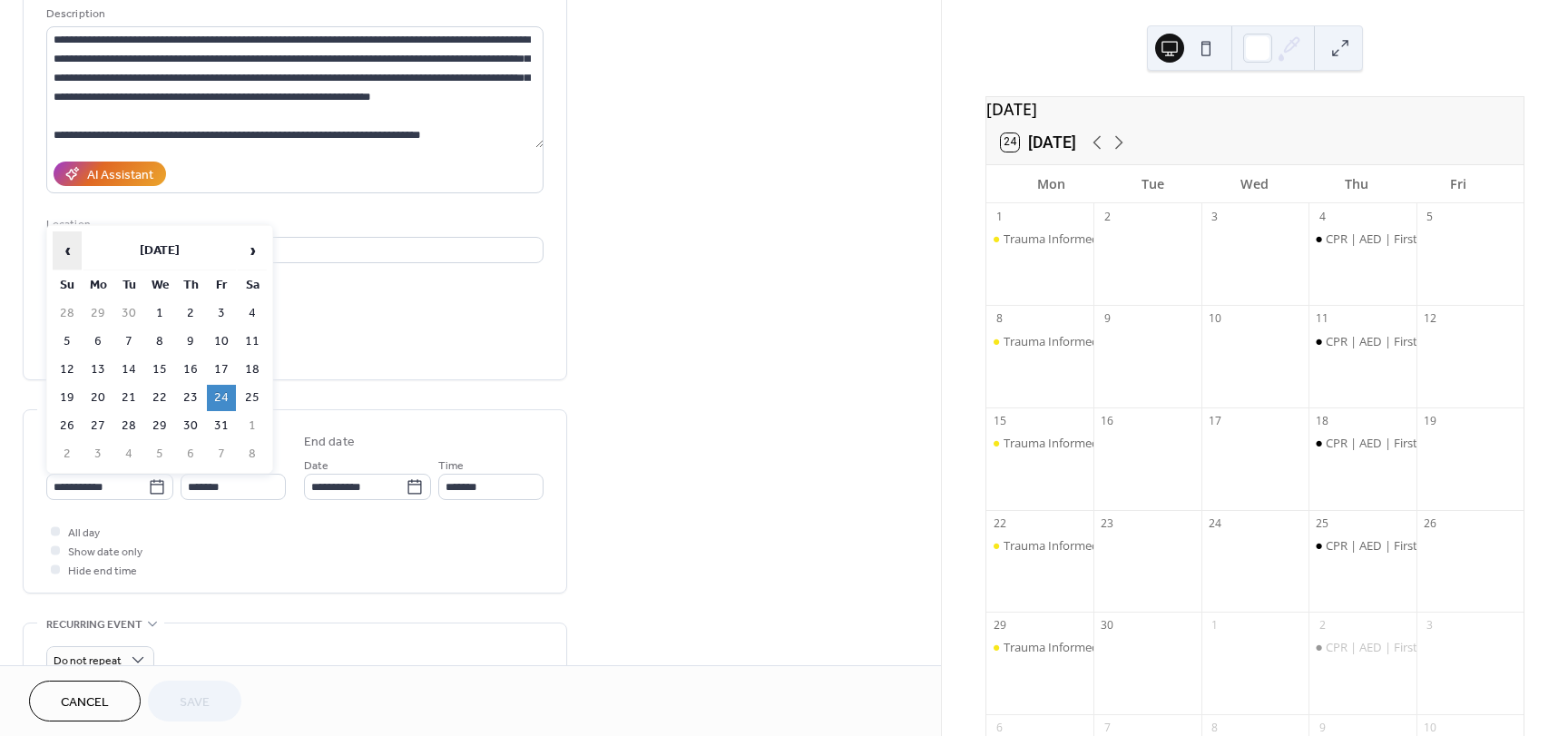 click on "‹" at bounding box center (67, 250) 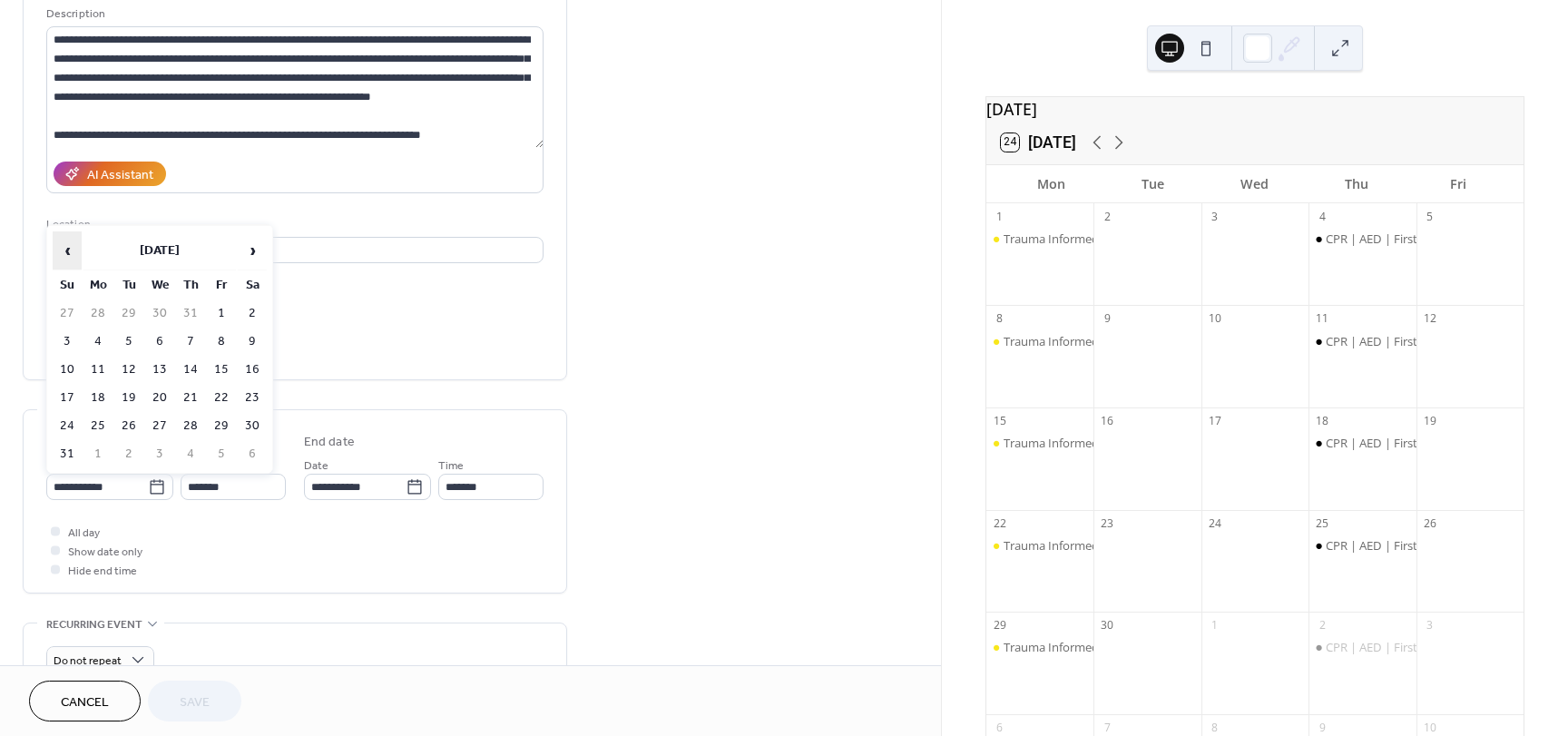 click on "‹" at bounding box center [67, 250] 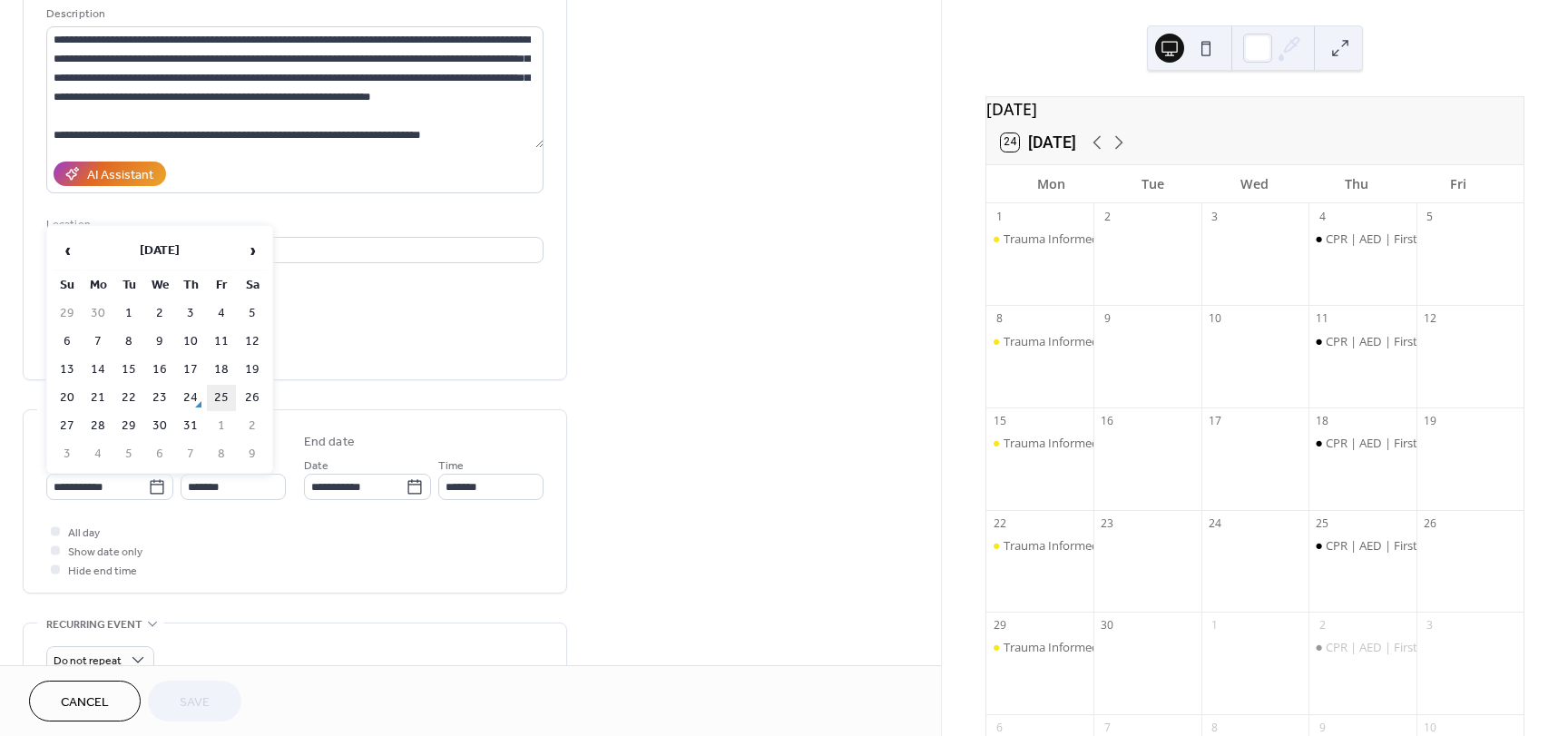 click on "25" at bounding box center [221, 397] 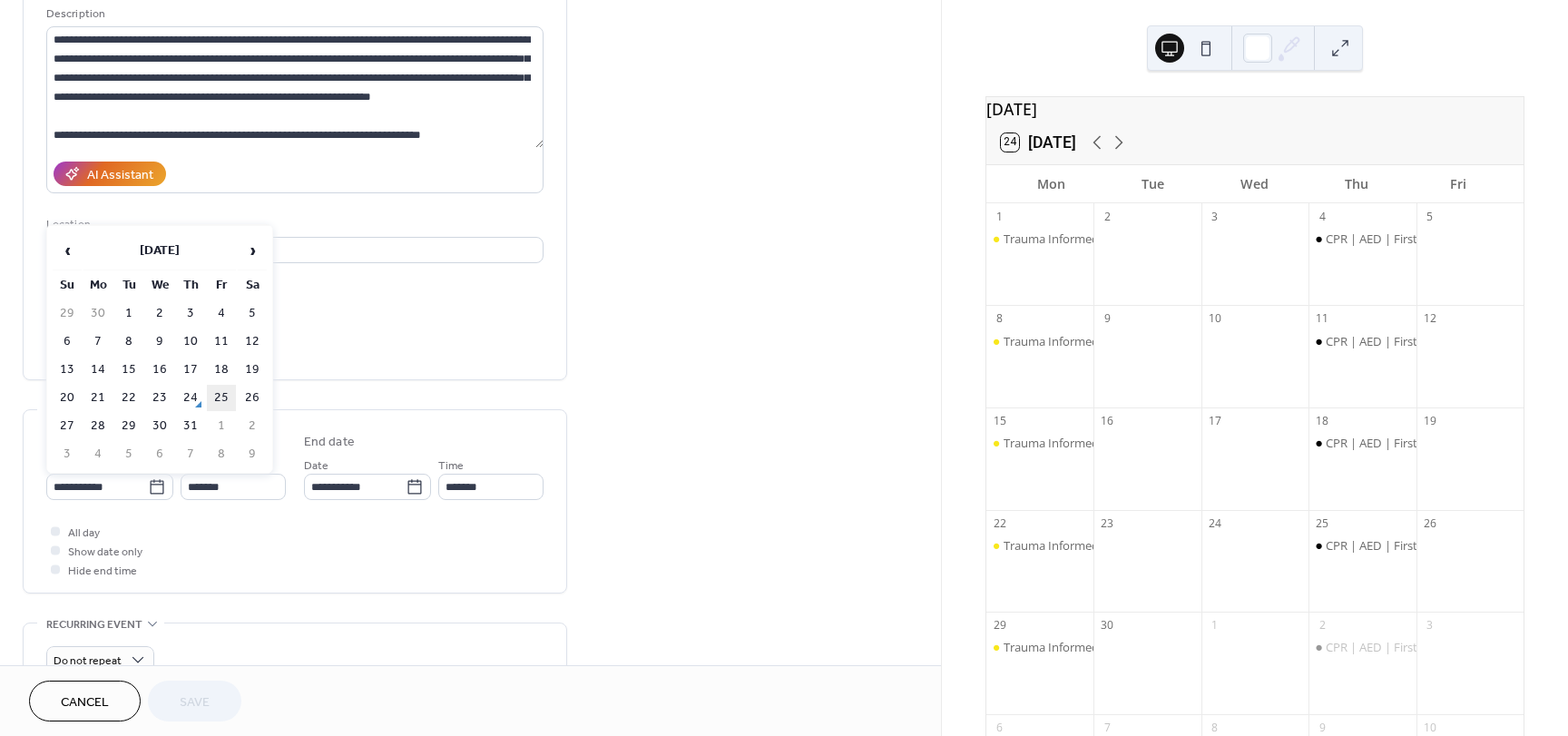 type on "**********" 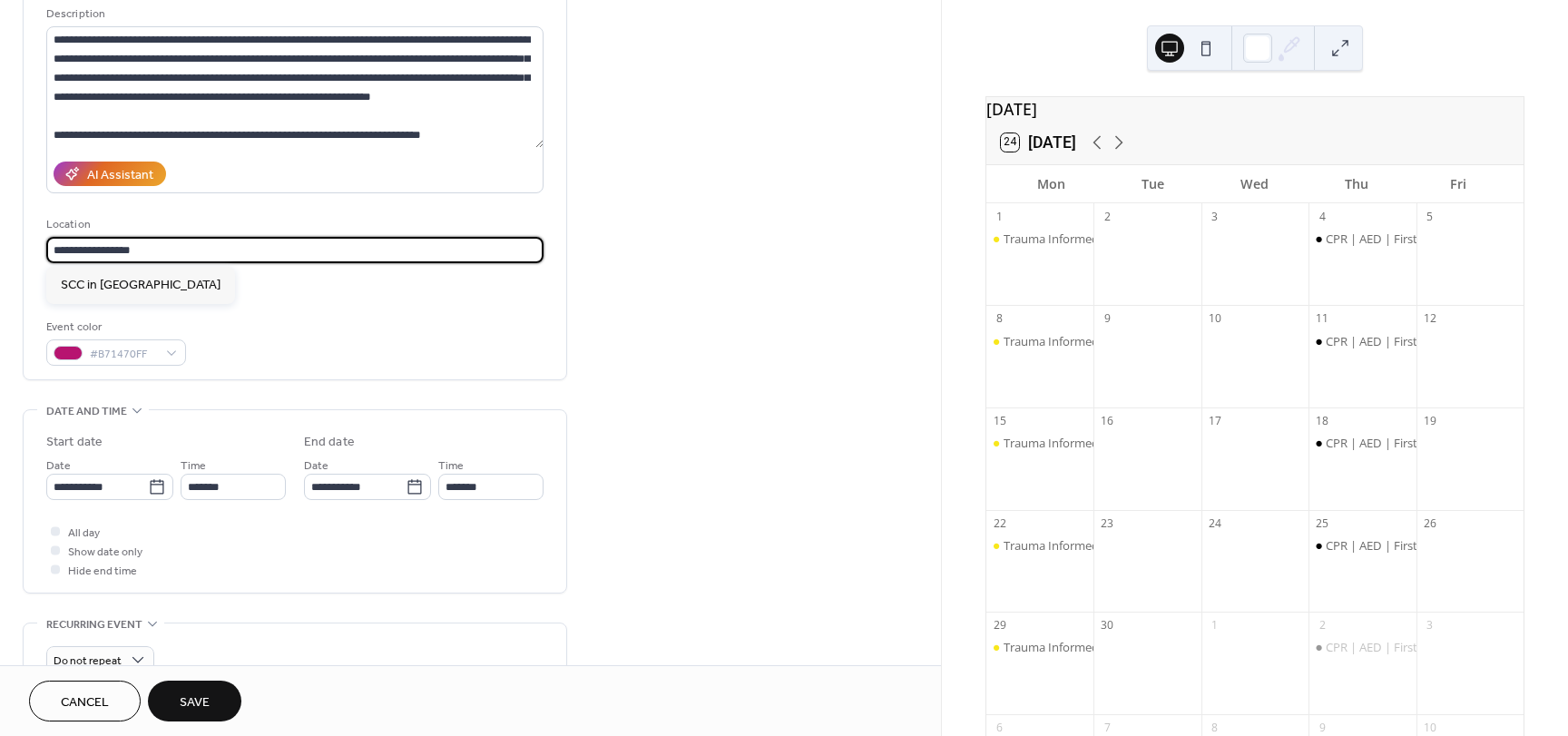 drag, startPoint x: 151, startPoint y: 245, endPoint x: -26, endPoint y: 218, distance: 179.04748 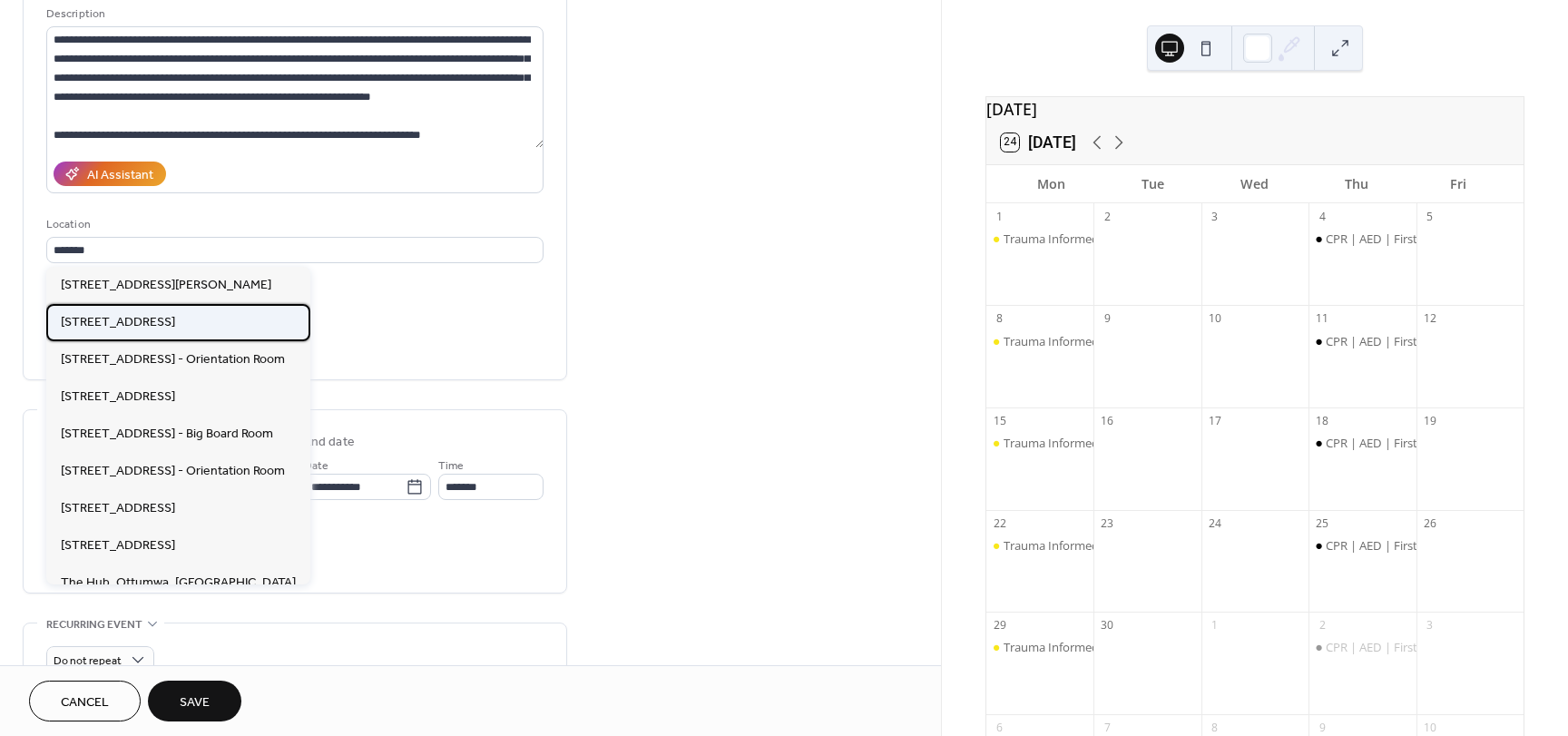 click on "[STREET_ADDRESS]" at bounding box center (118, 322) 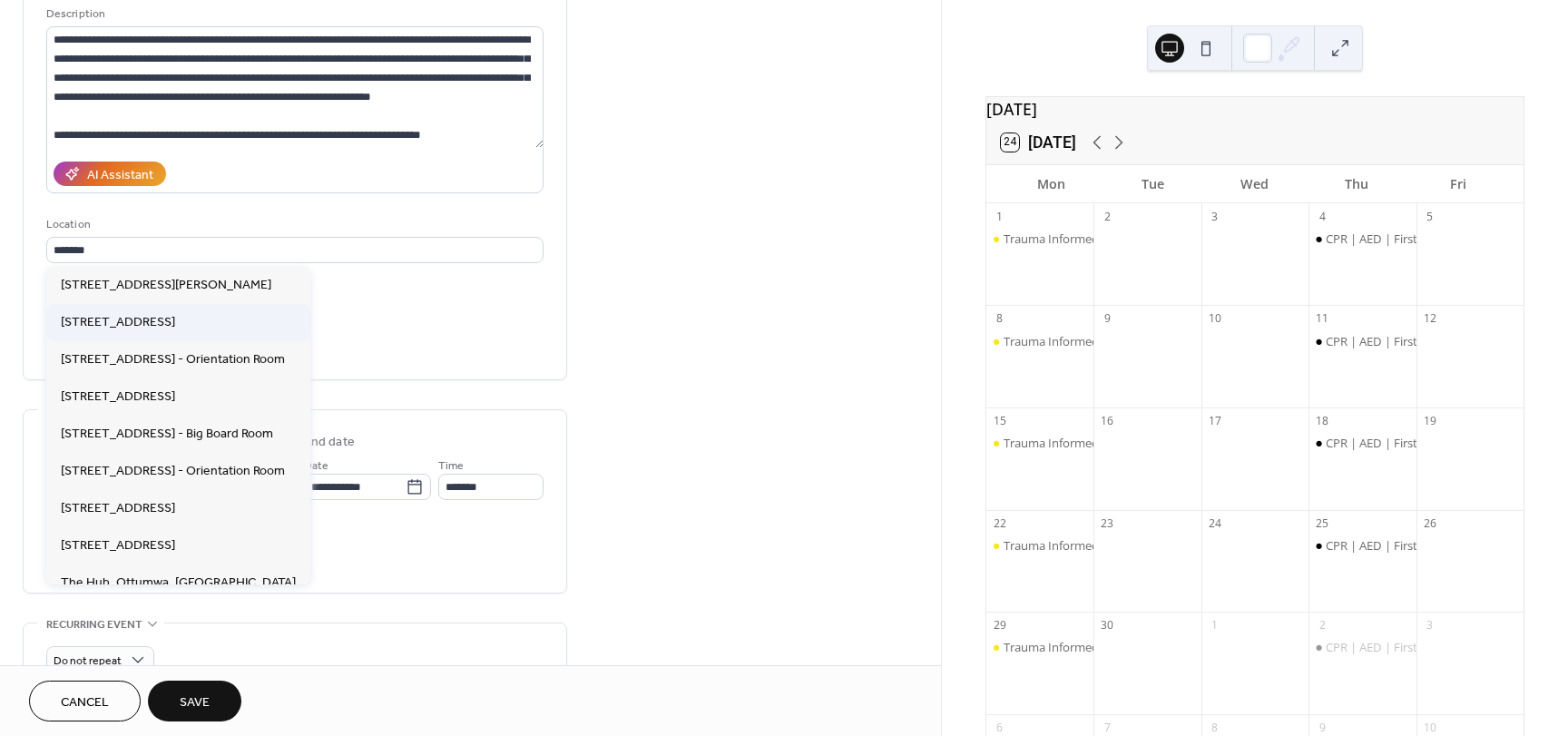 type on "**********" 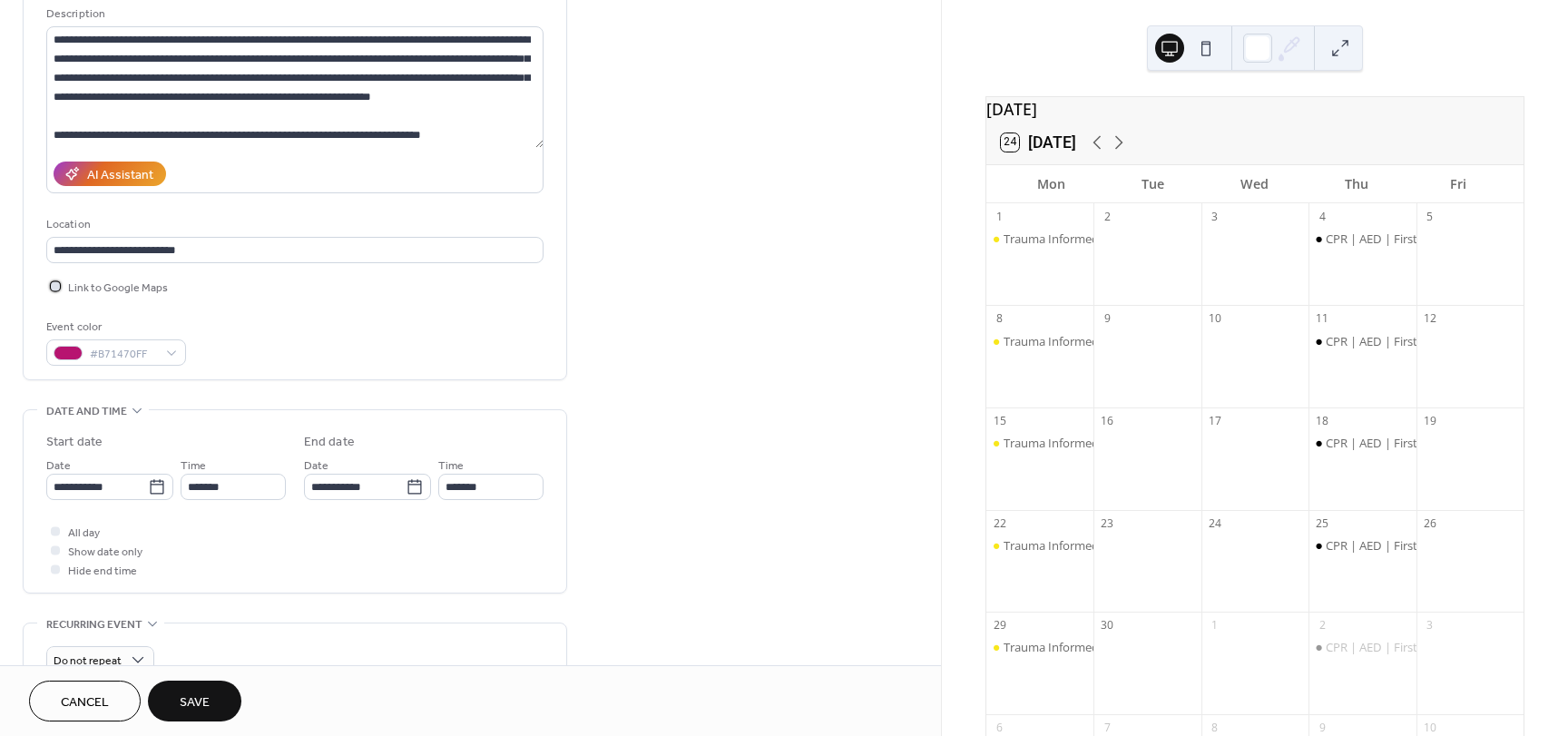 click on "Link to Google Maps" at bounding box center [118, 288] 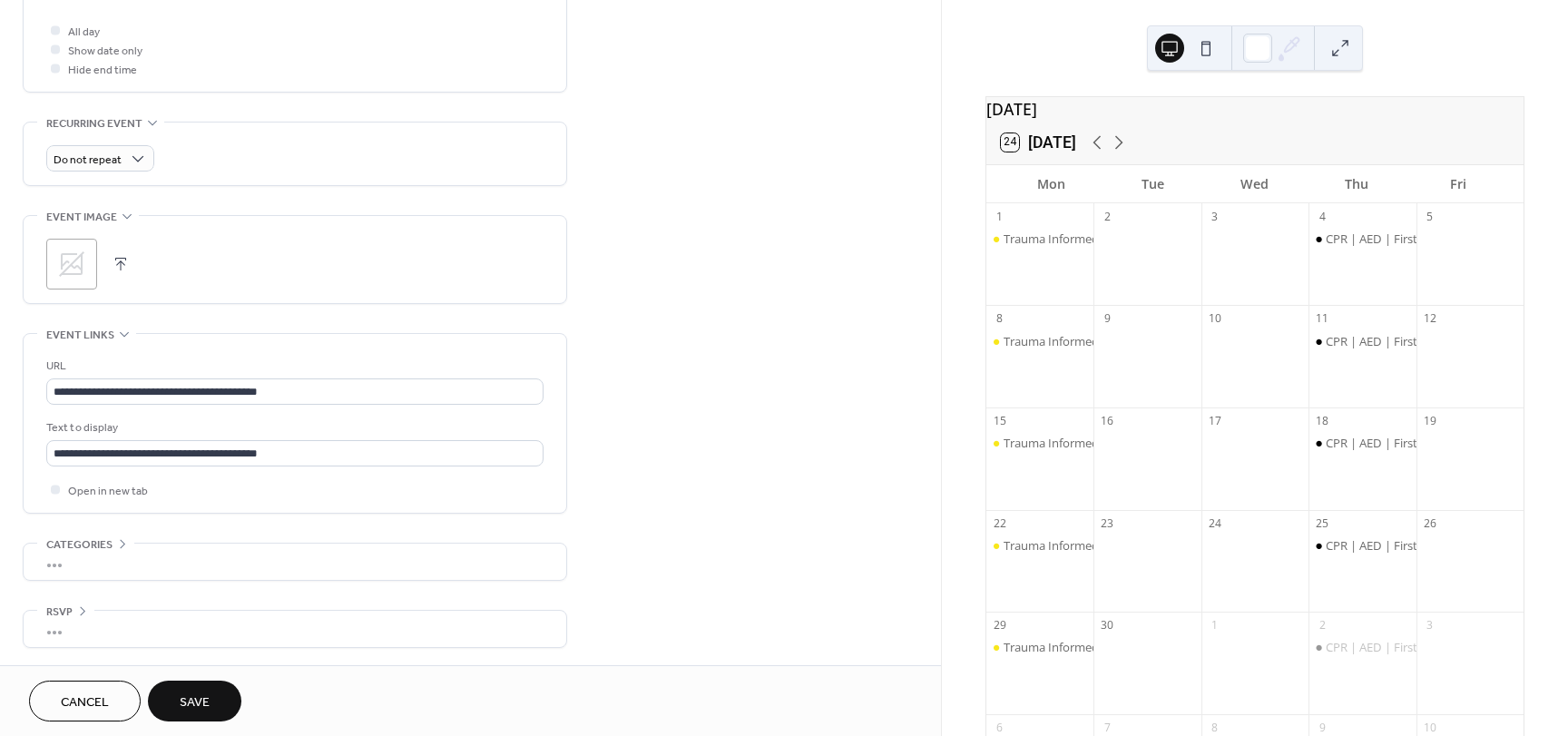 scroll, scrollTop: 683, scrollLeft: 0, axis: vertical 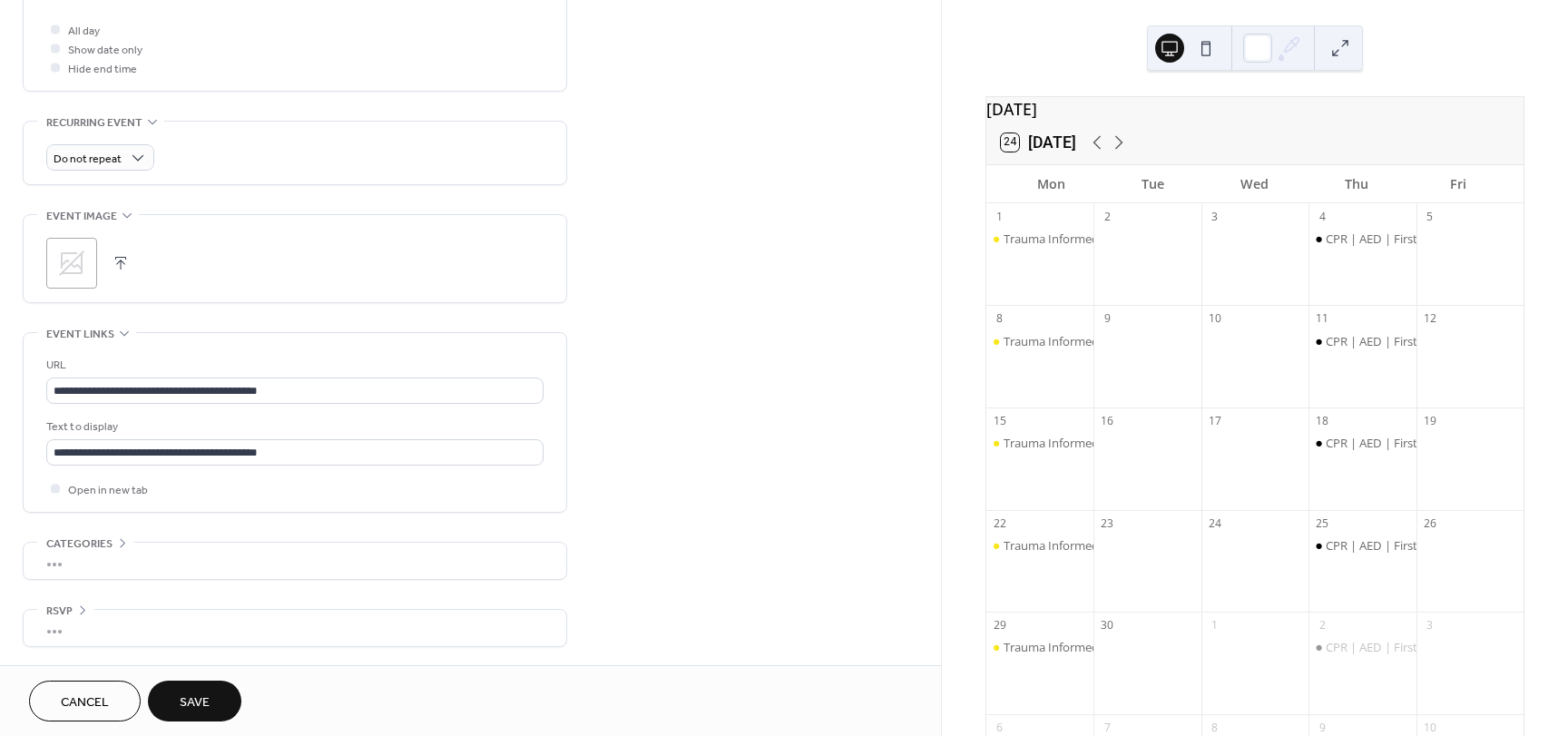 click on "Save" at bounding box center (194, 701) 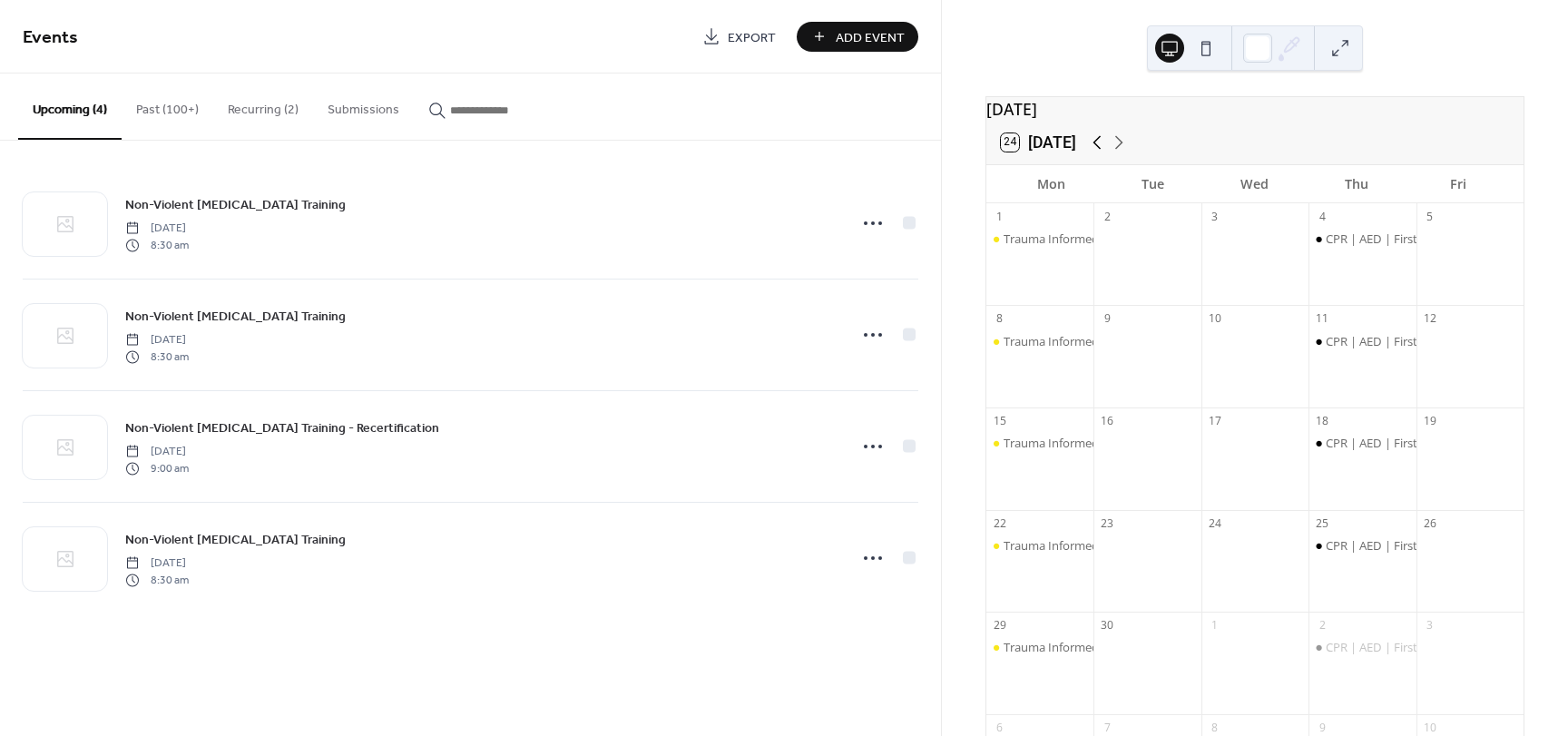 click 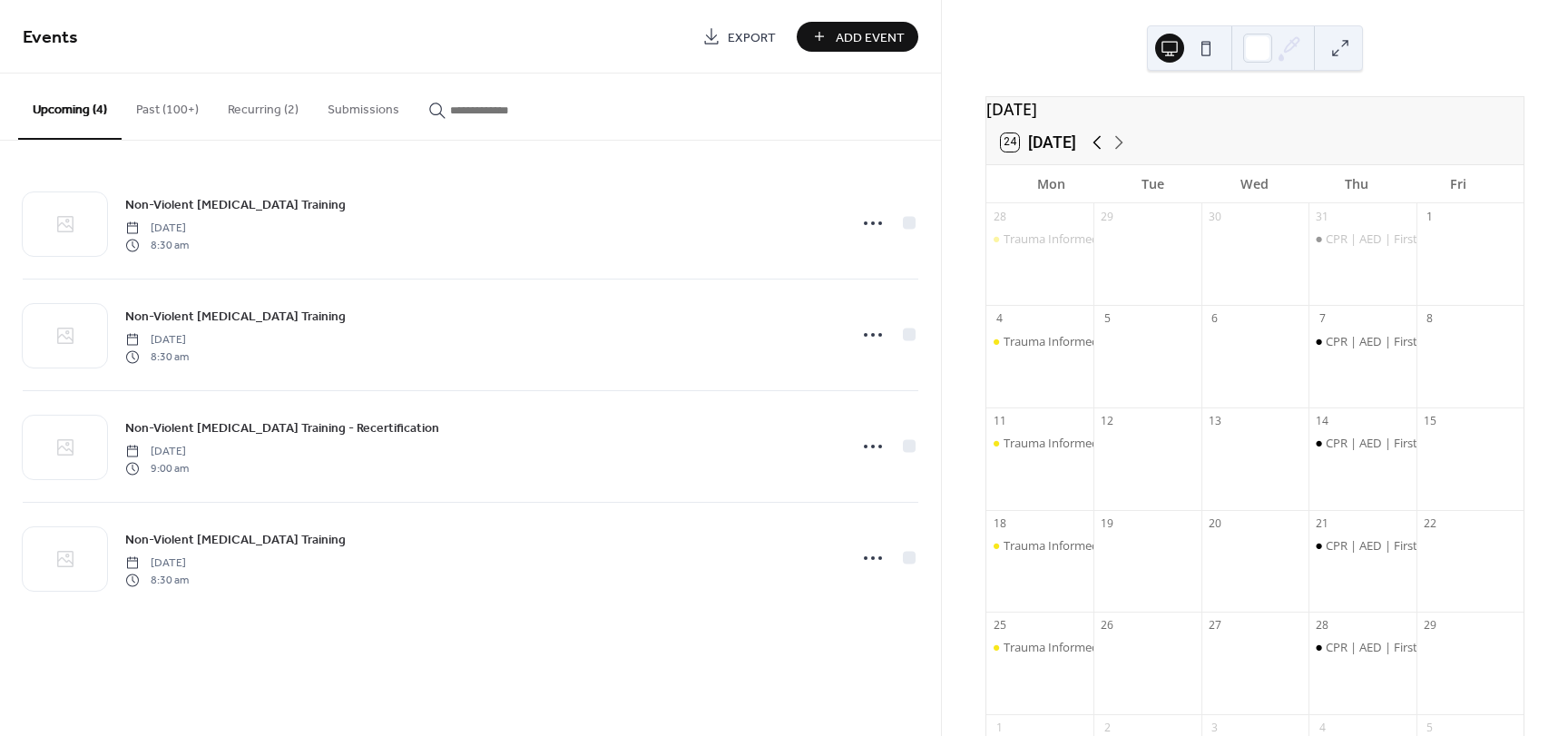 click 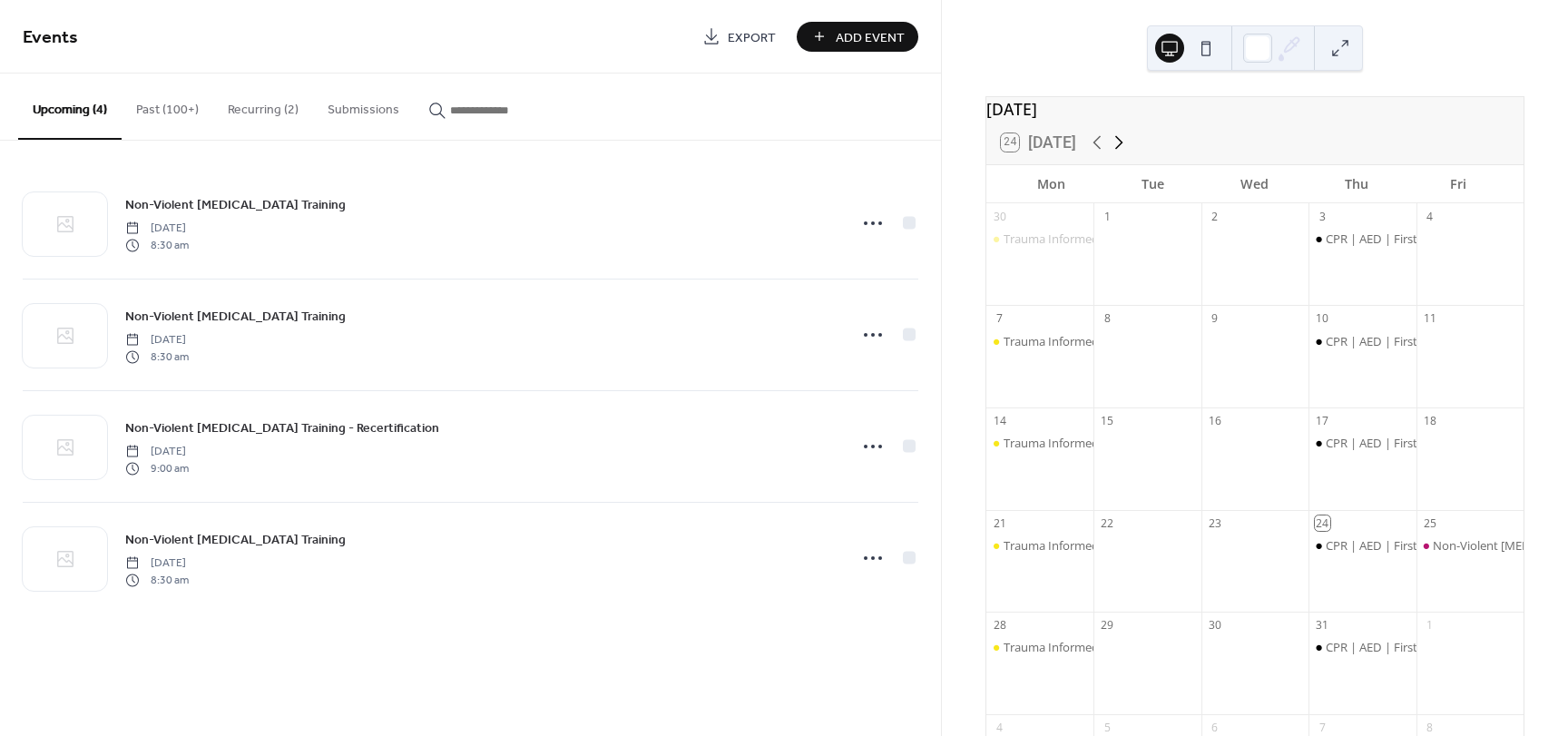 click 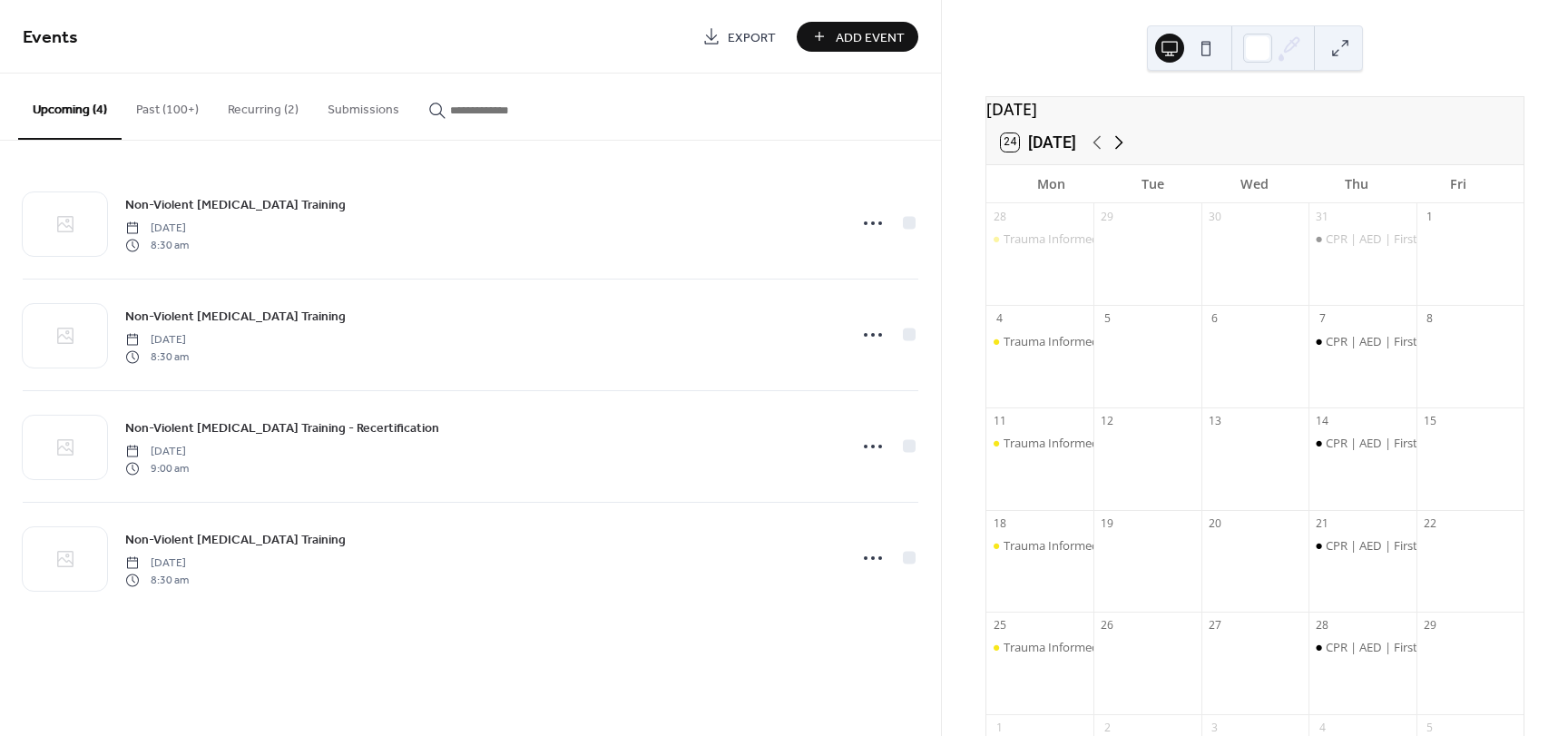 click 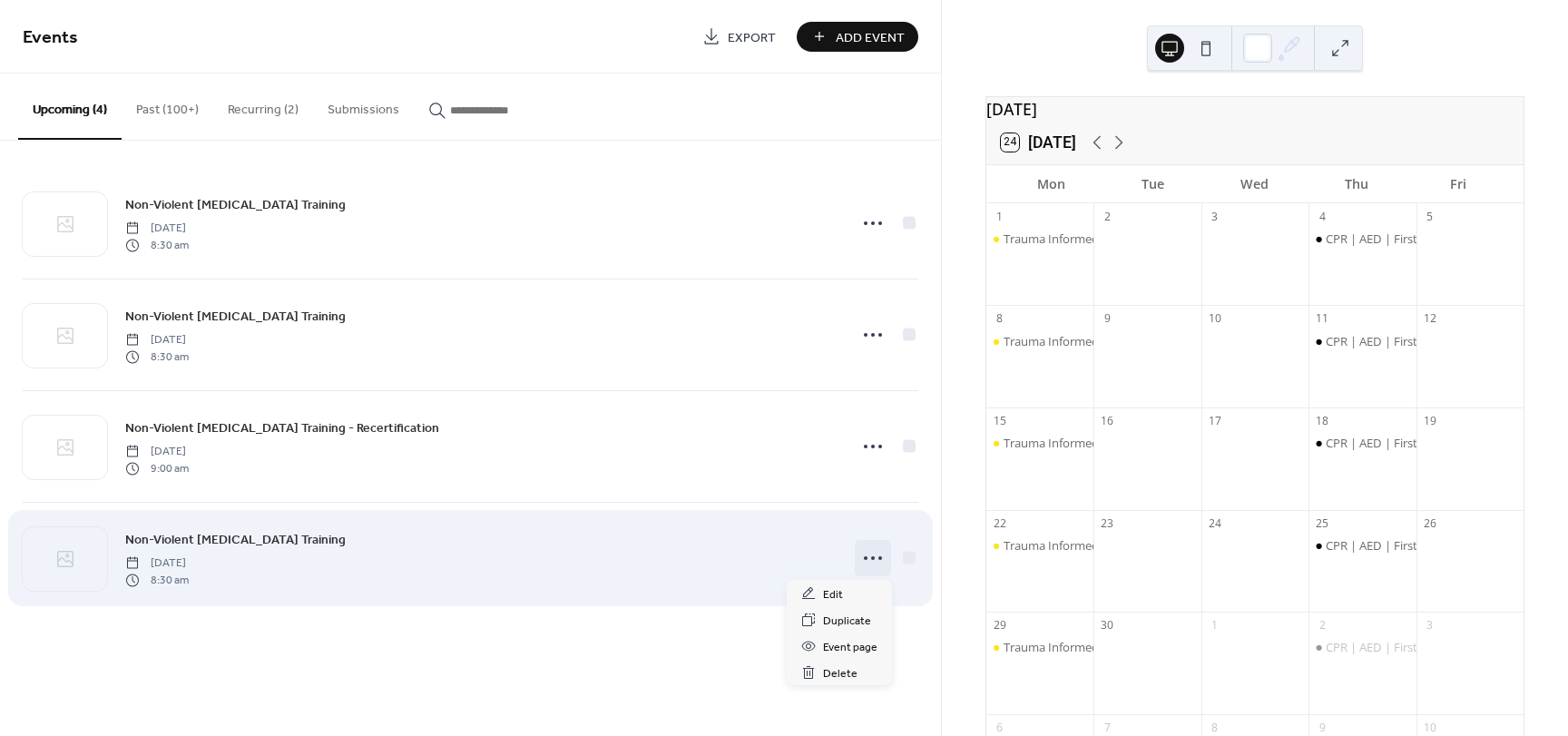 click 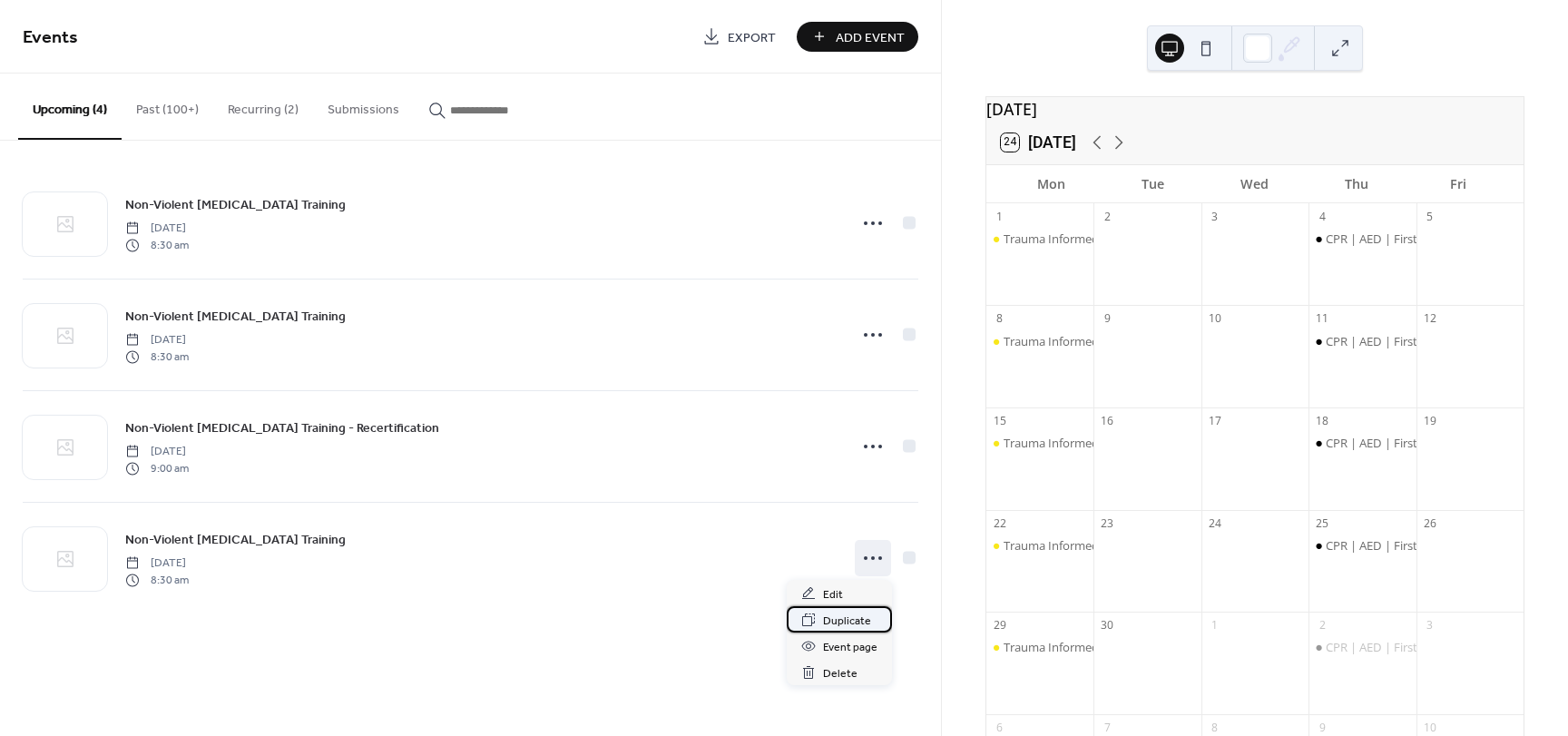 click on "Duplicate" at bounding box center (847, 621) 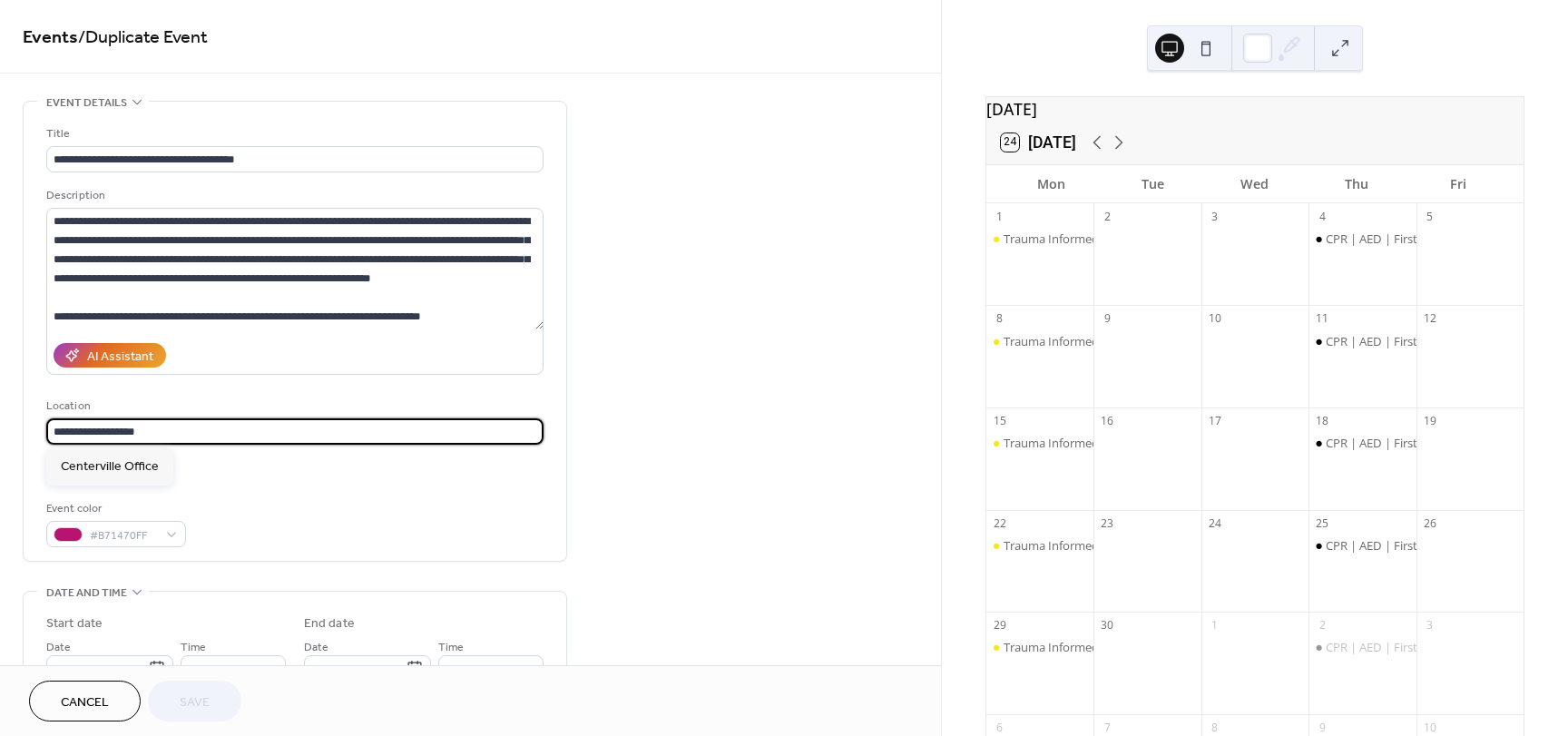 drag, startPoint x: 162, startPoint y: 433, endPoint x: 9, endPoint y: 421, distance: 153.46987 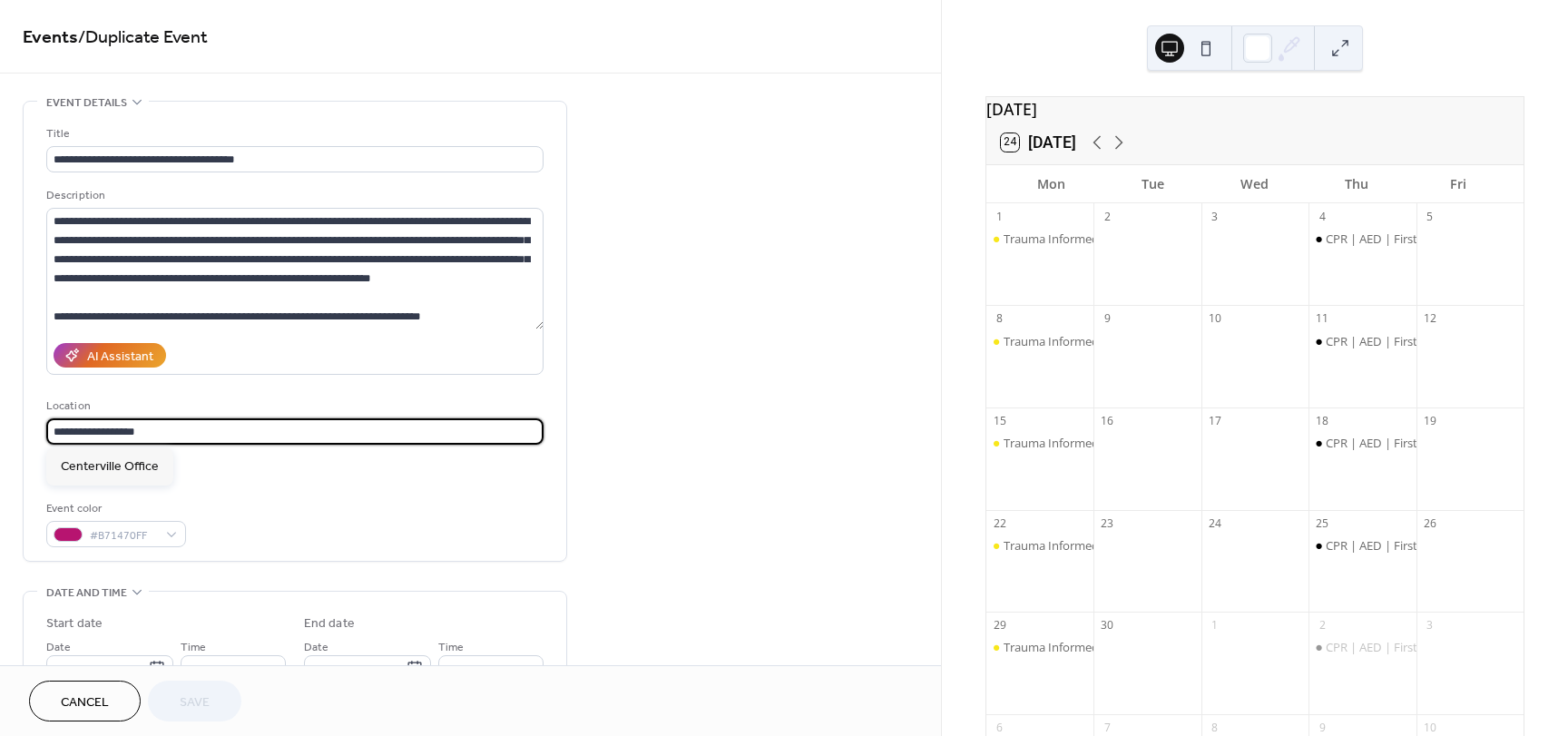 click on "**********" at bounding box center [470, 724] 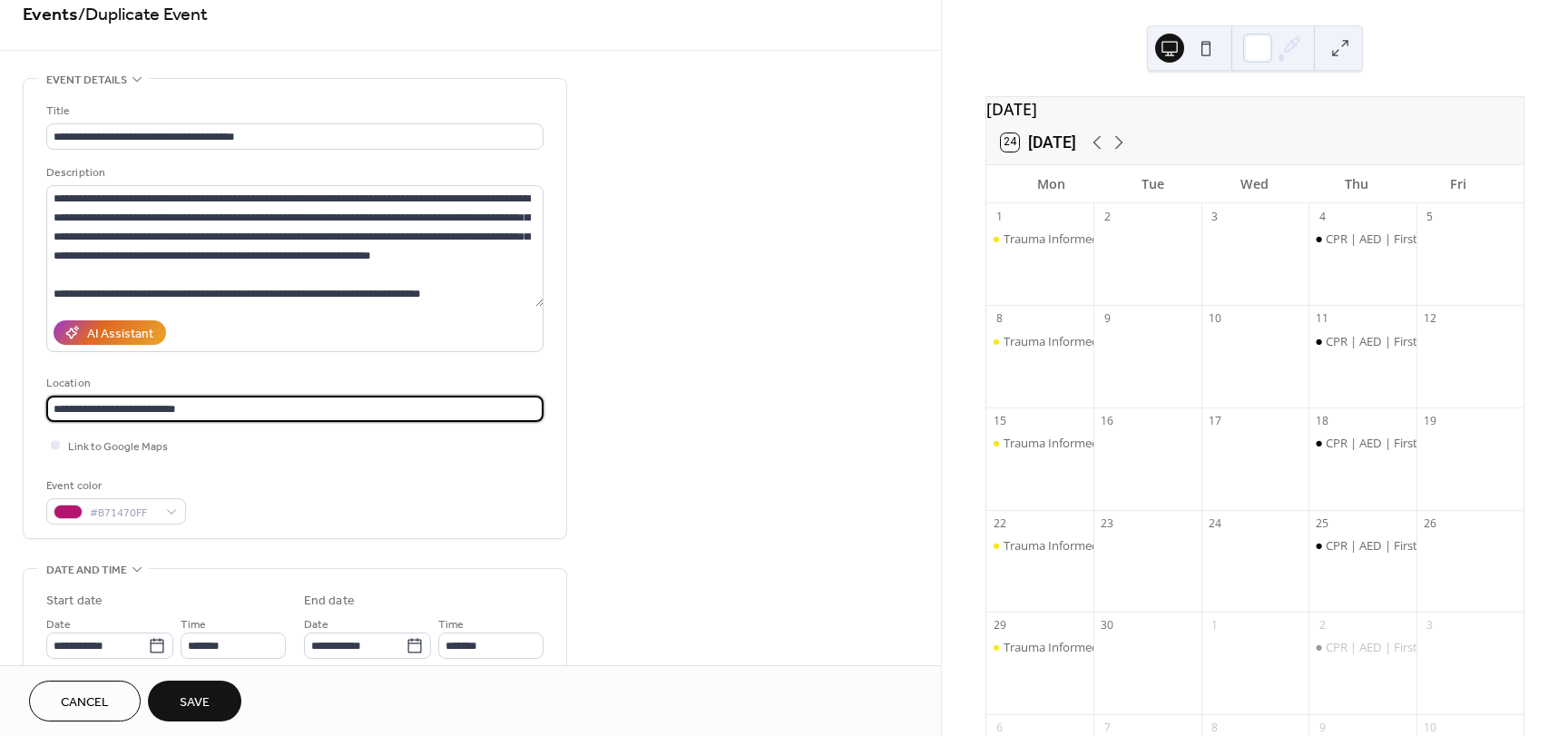 scroll, scrollTop: 182, scrollLeft: 0, axis: vertical 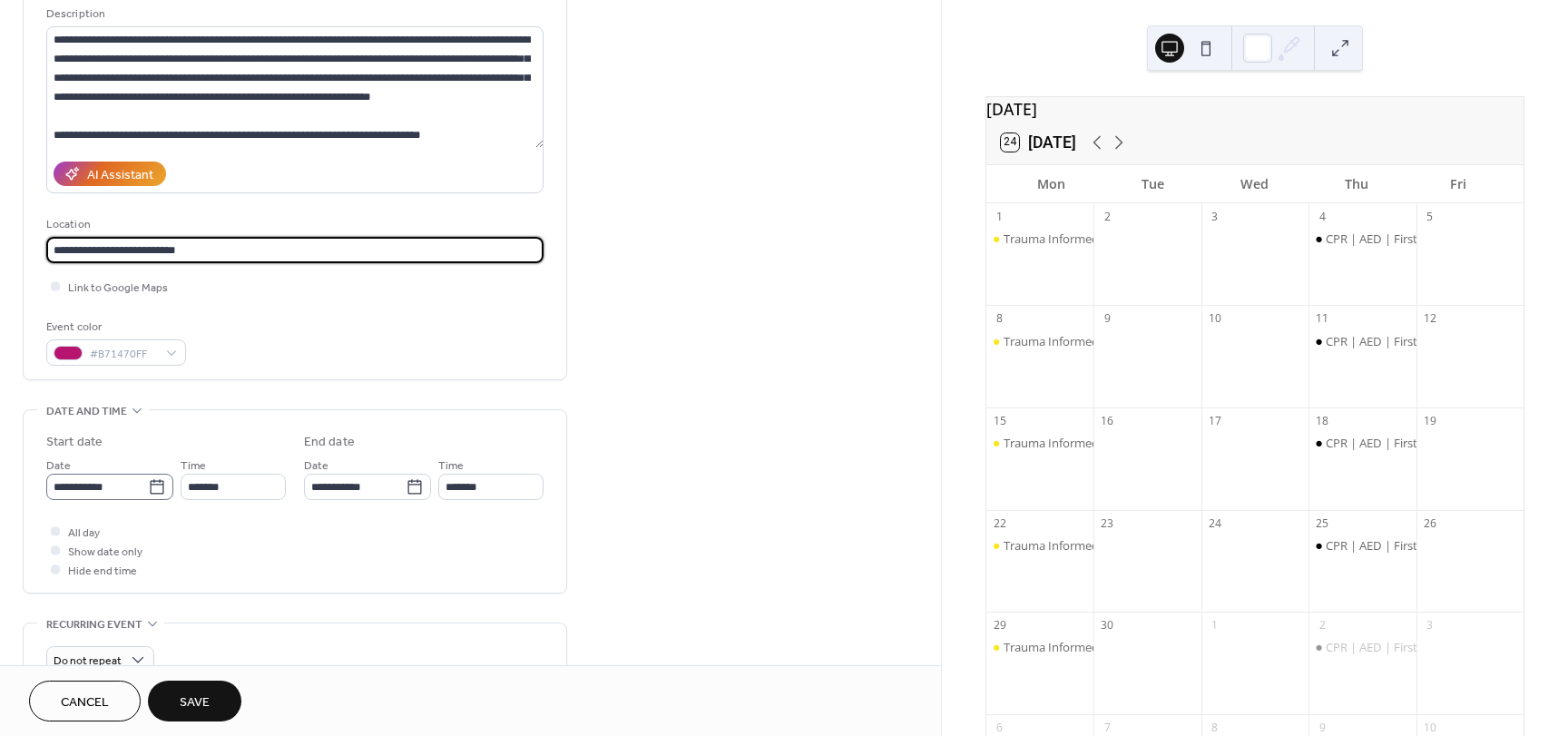 type on "**********" 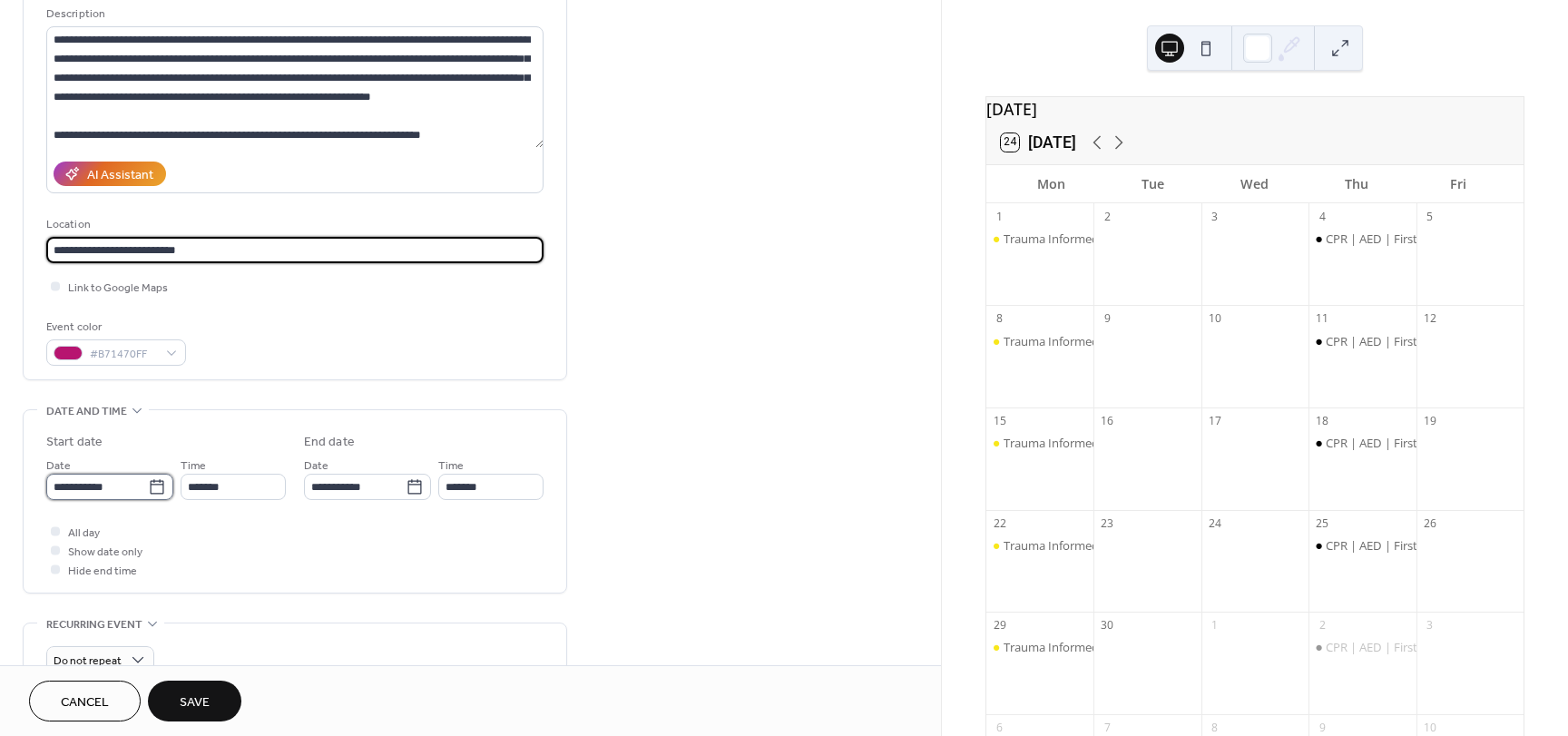 click on "**********" at bounding box center (97, 486) 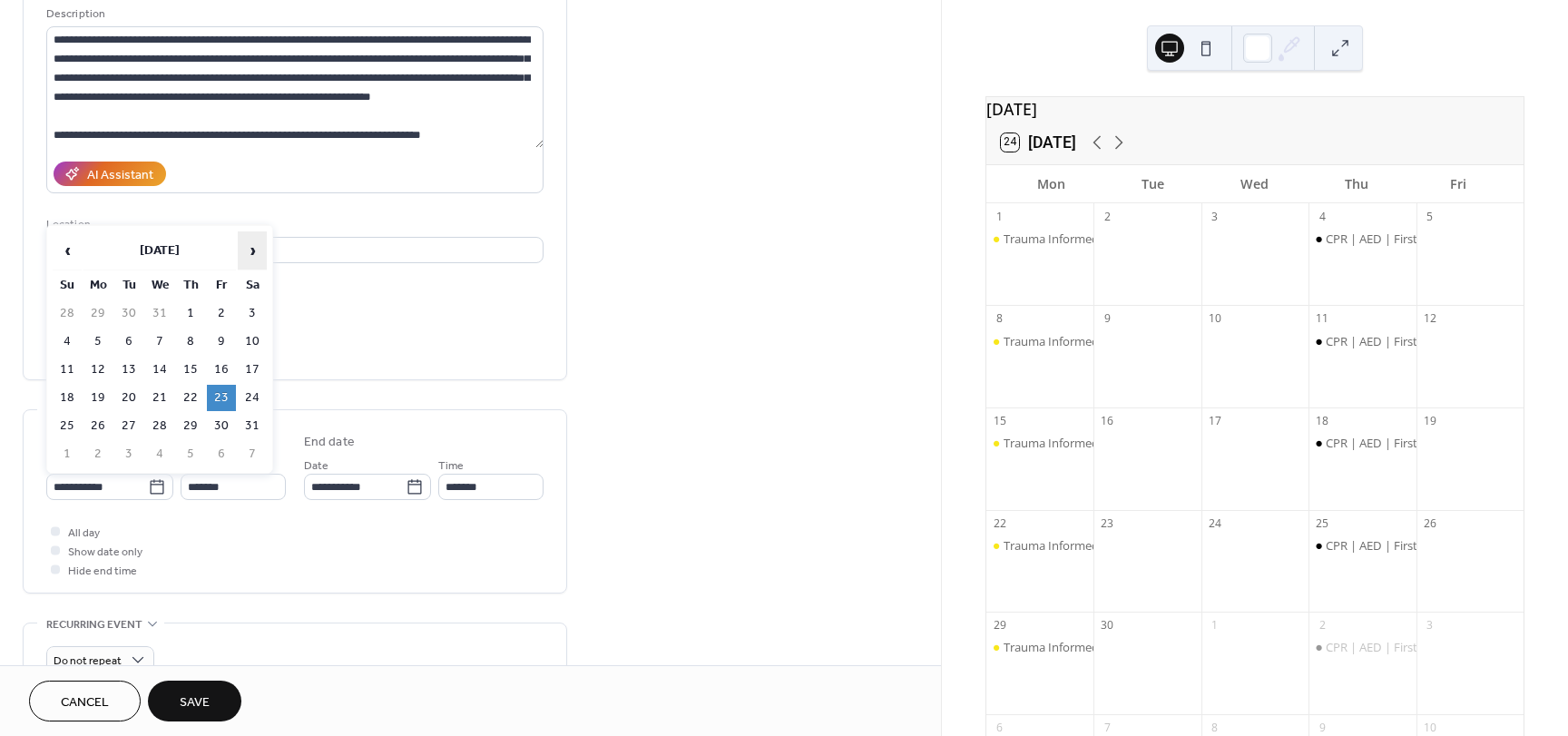 click on "›" at bounding box center [252, 250] 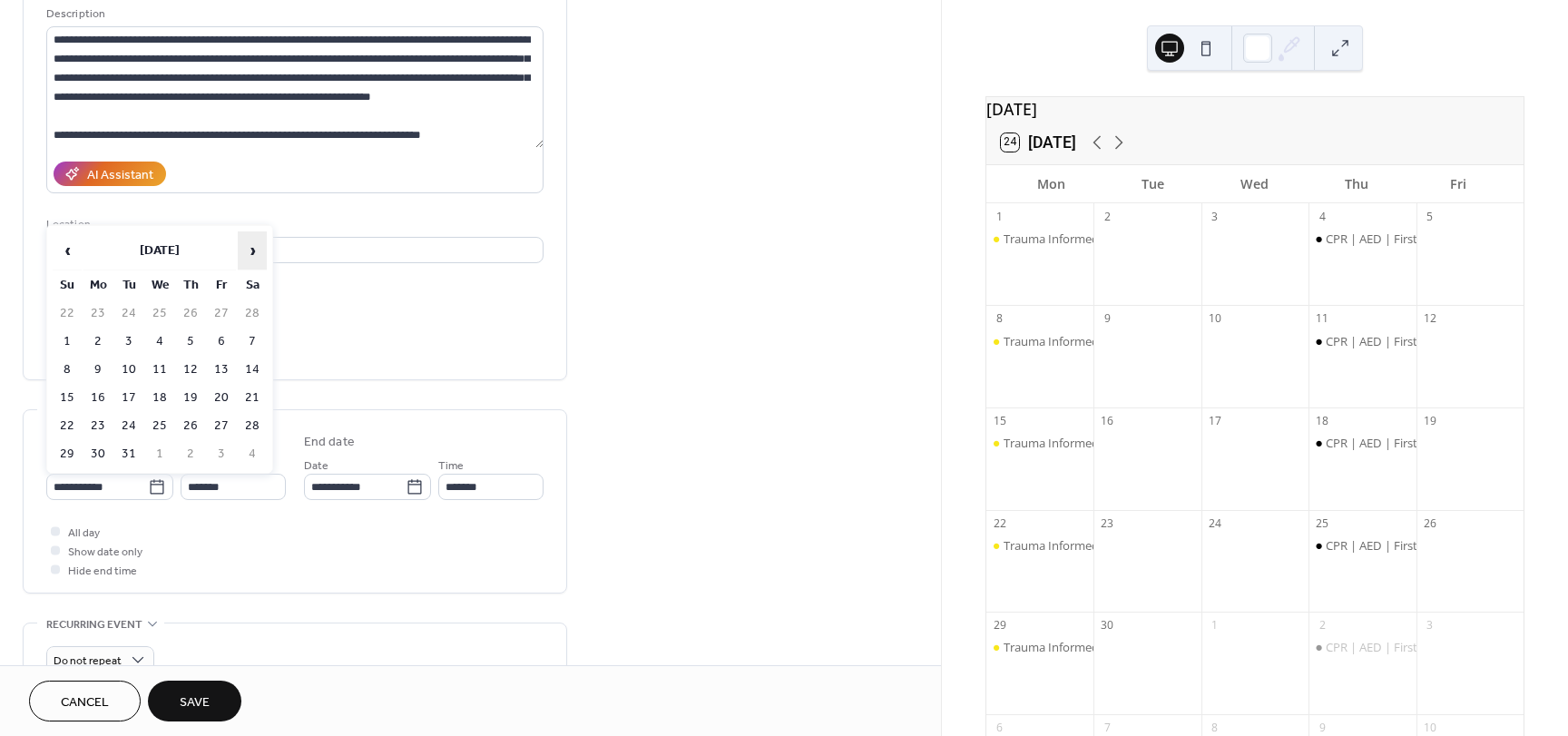 click on "›" at bounding box center (252, 250) 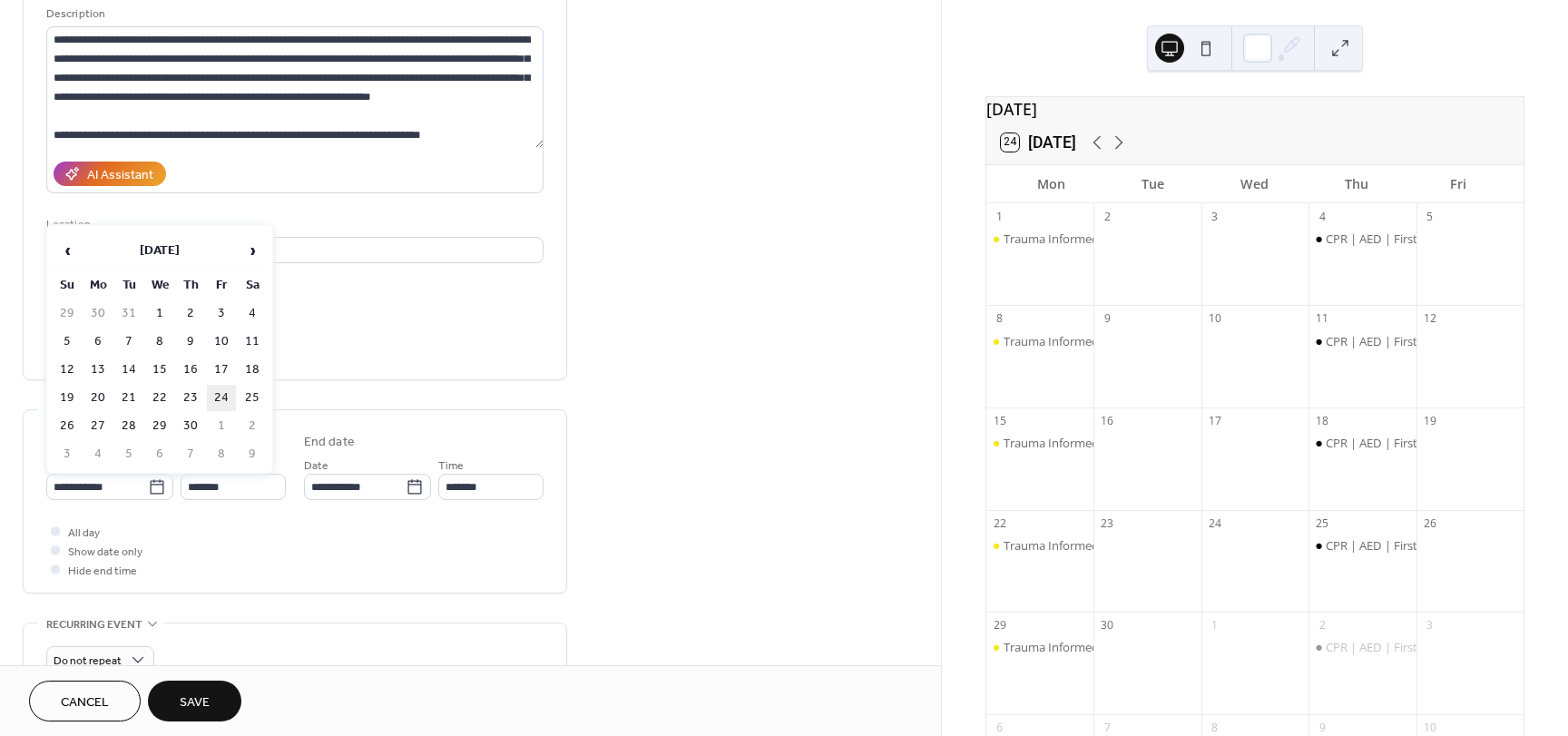 click on "24" at bounding box center (221, 397) 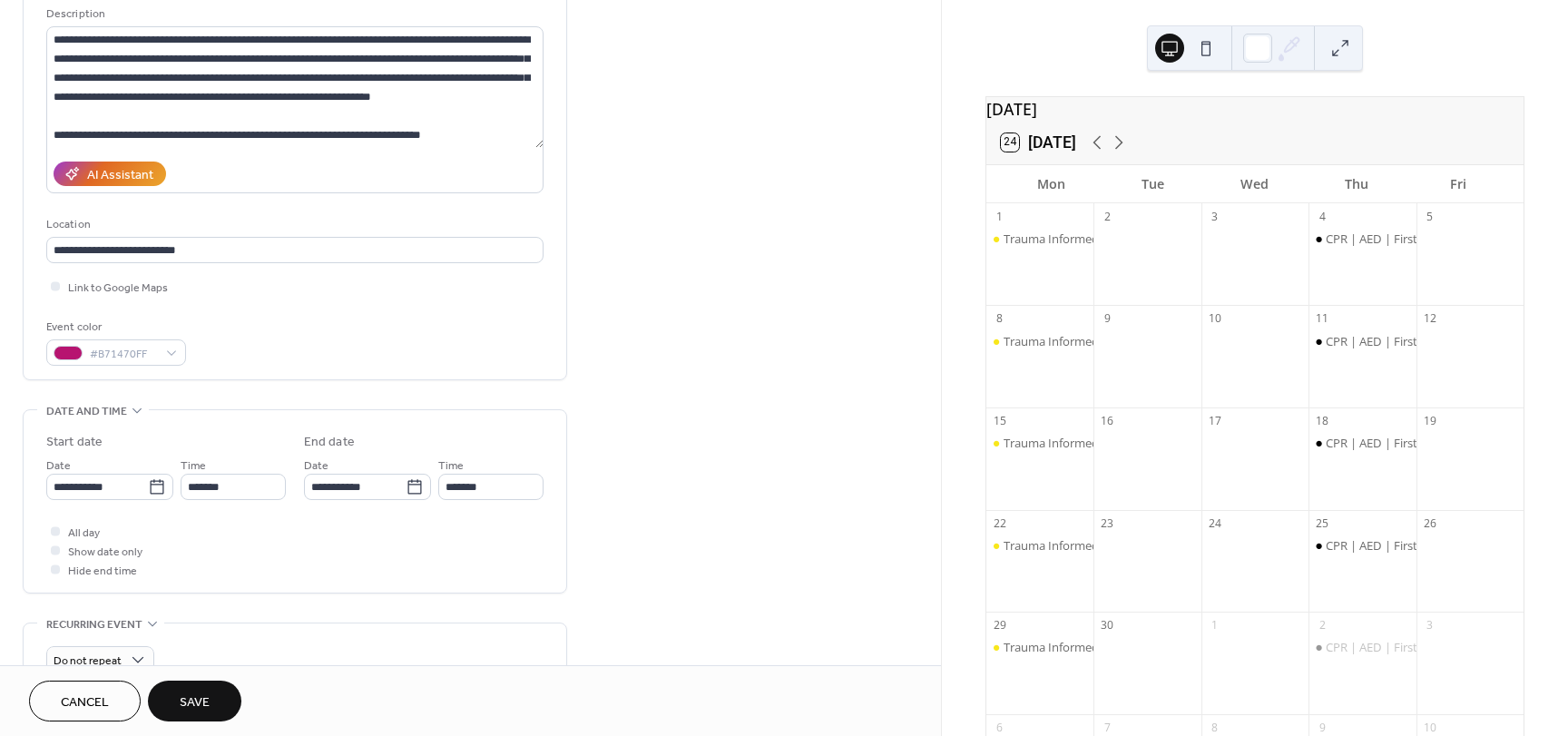 click on "Save" at bounding box center [194, 702] 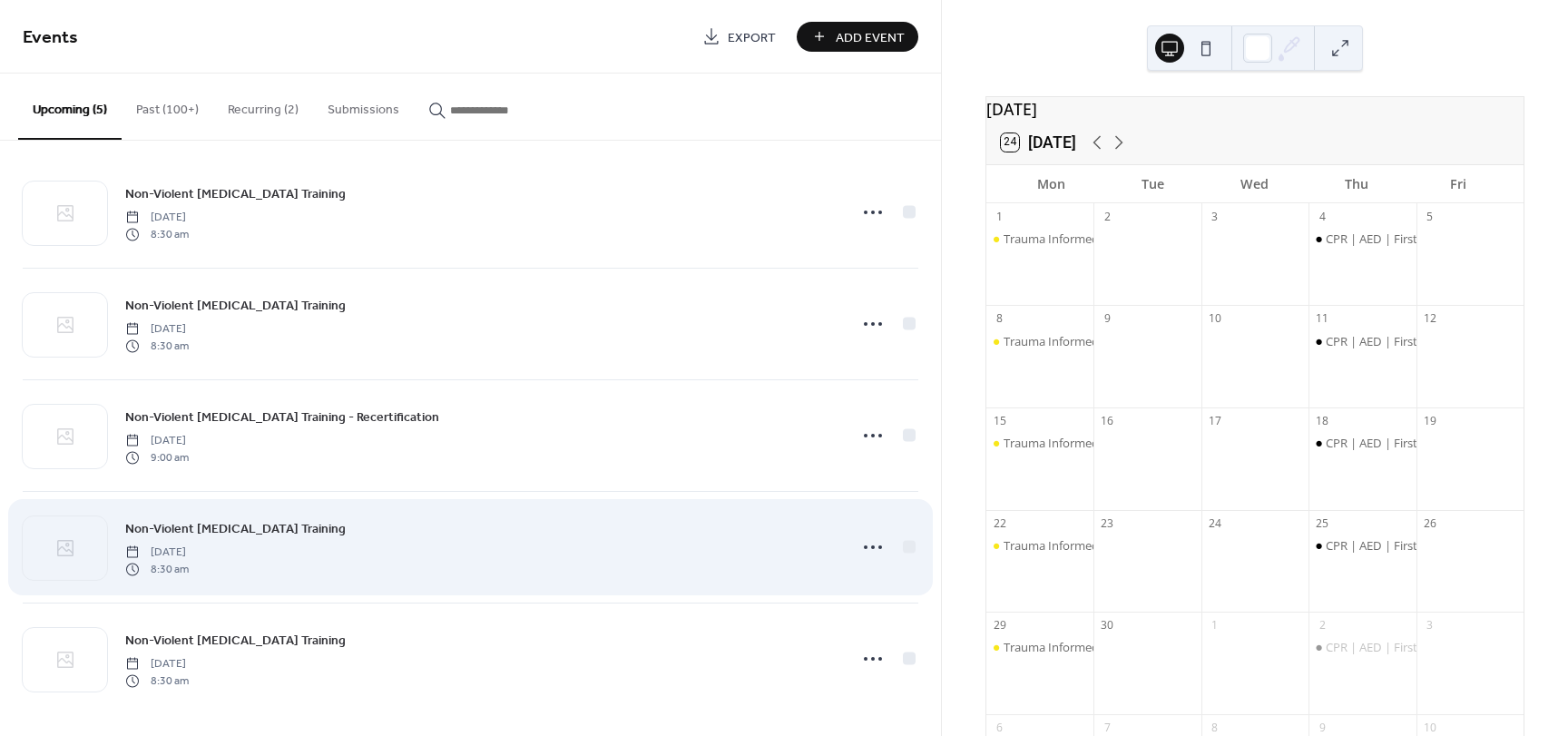 scroll, scrollTop: 16, scrollLeft: 0, axis: vertical 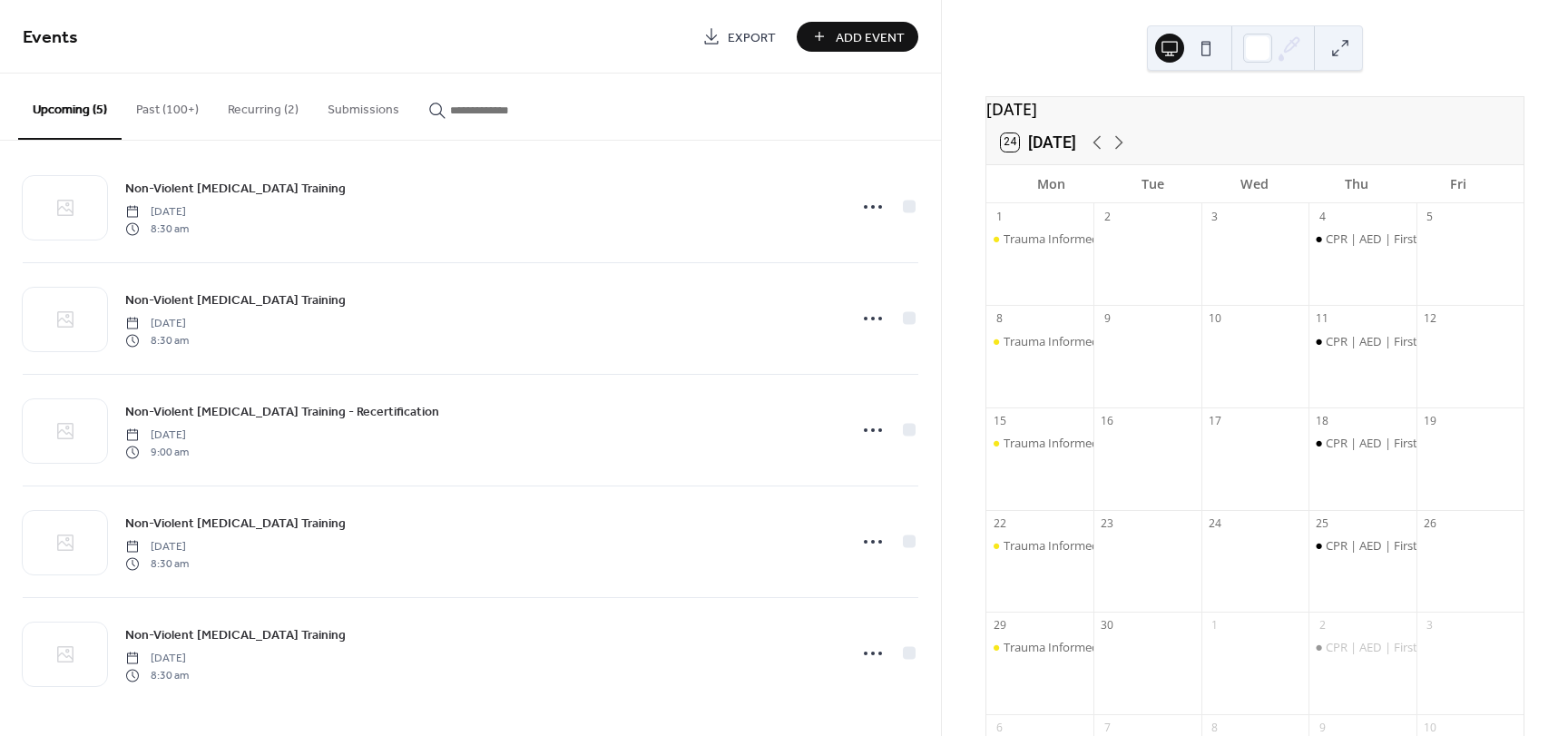 click on "Recurring (2)" at bounding box center (263, 105) 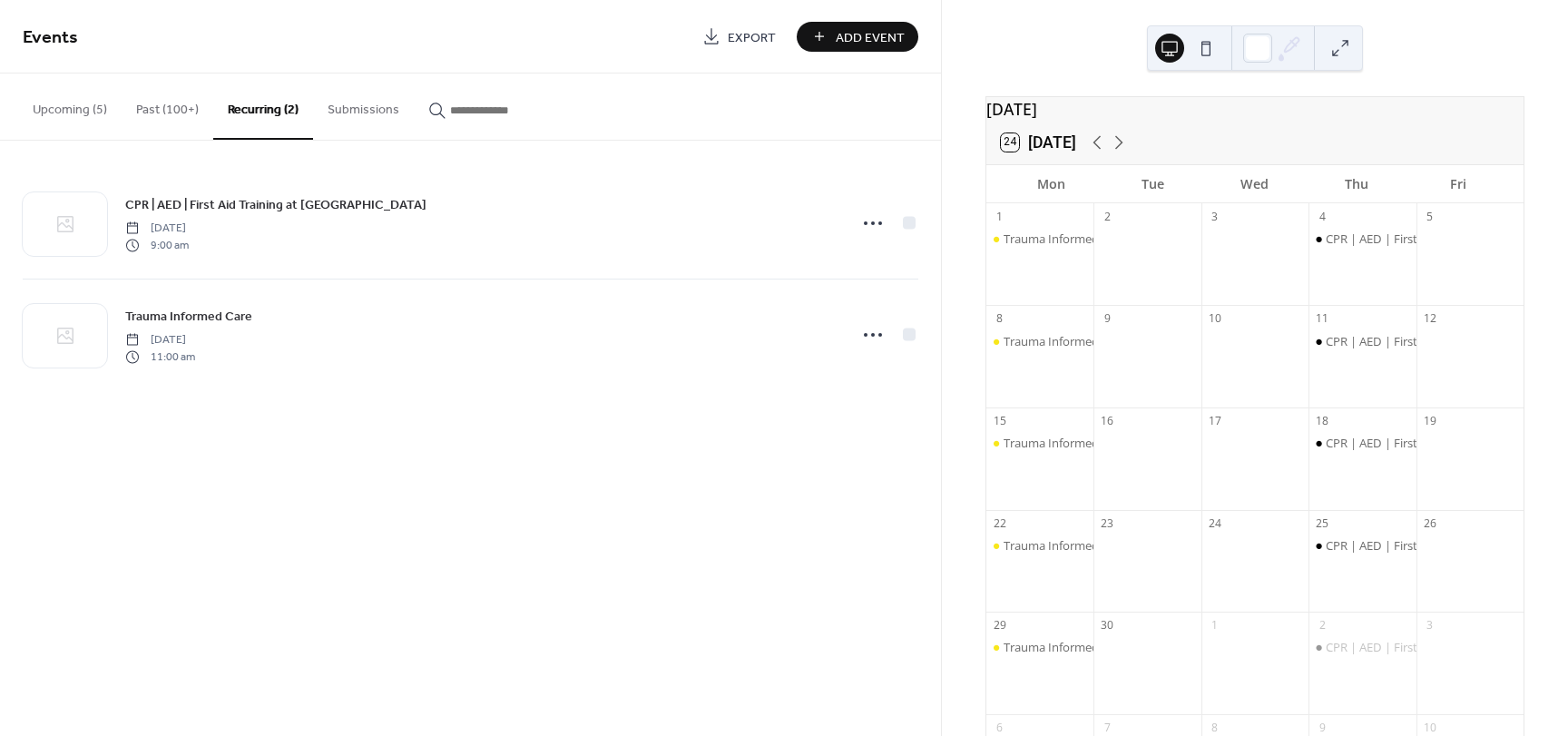 click on "Upcoming (5)" at bounding box center [70, 105] 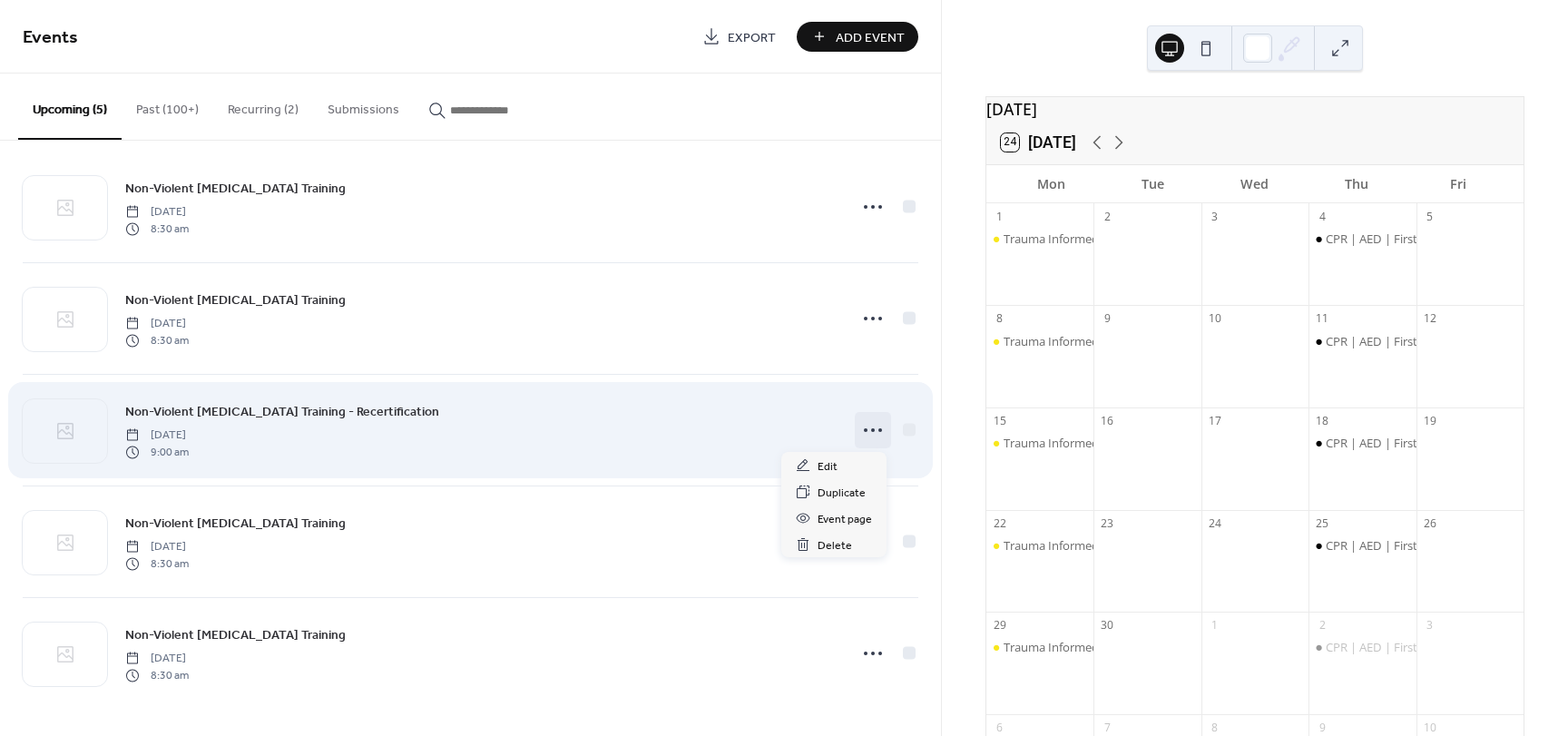 click 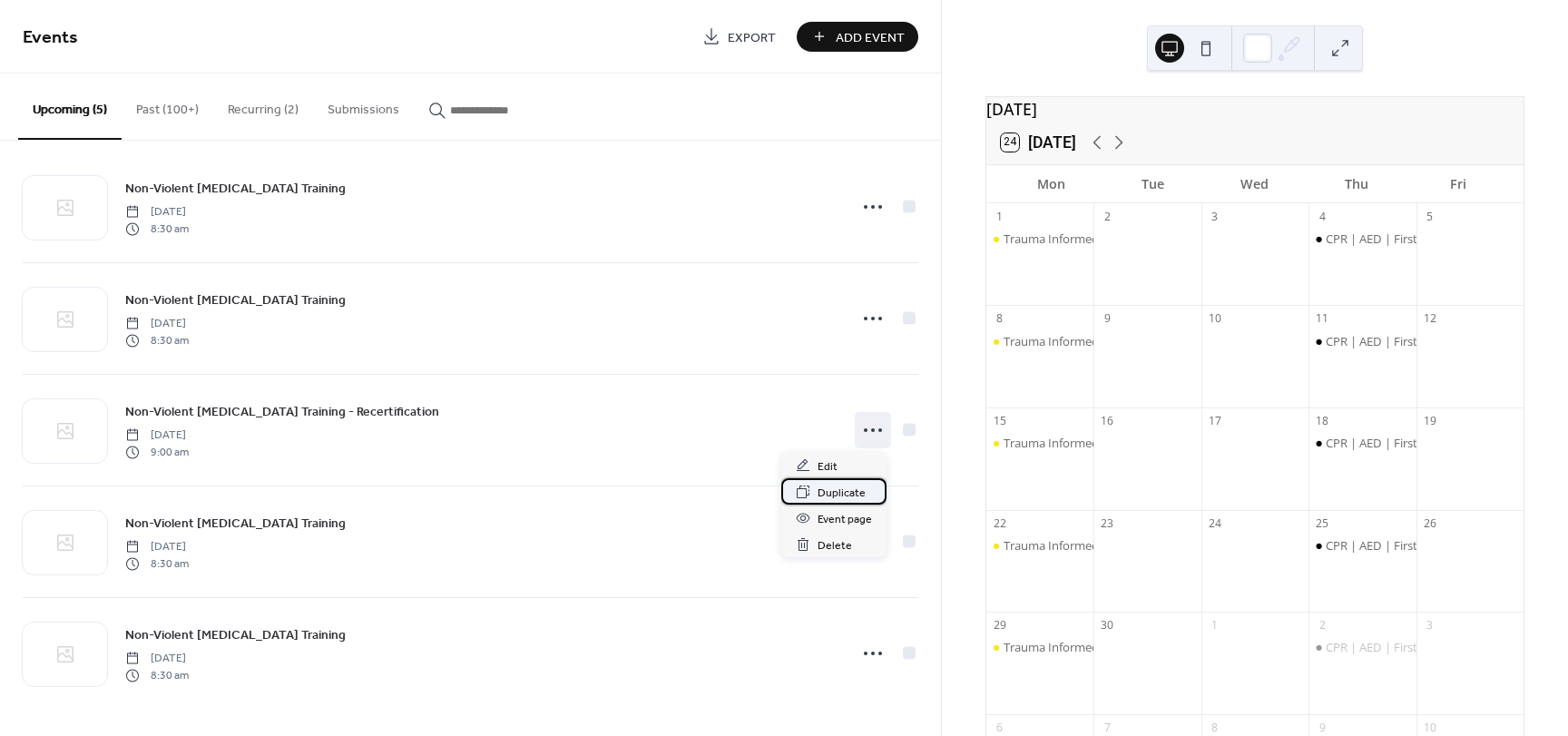 click on "Duplicate" at bounding box center [841, 493] 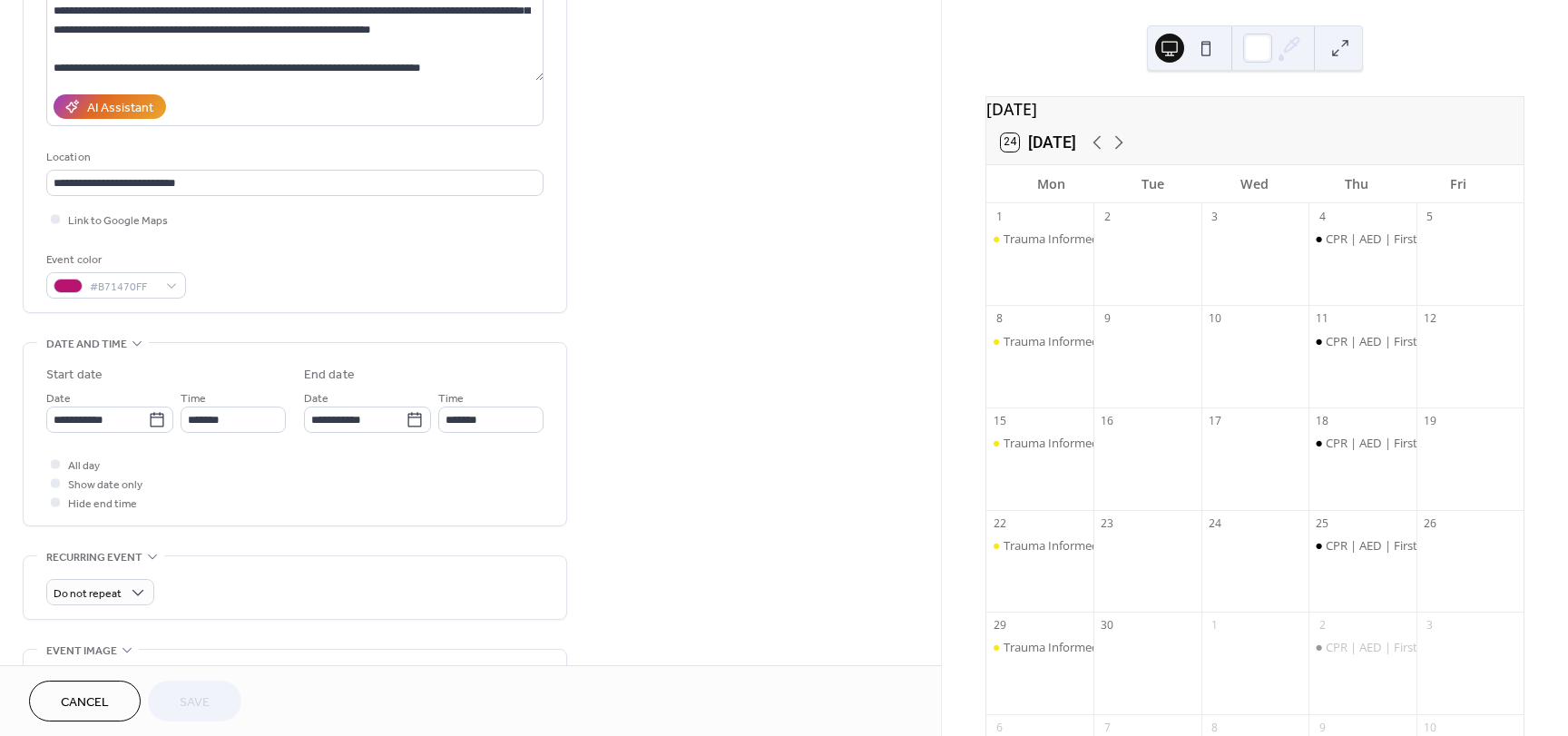 scroll, scrollTop: 272, scrollLeft: 0, axis: vertical 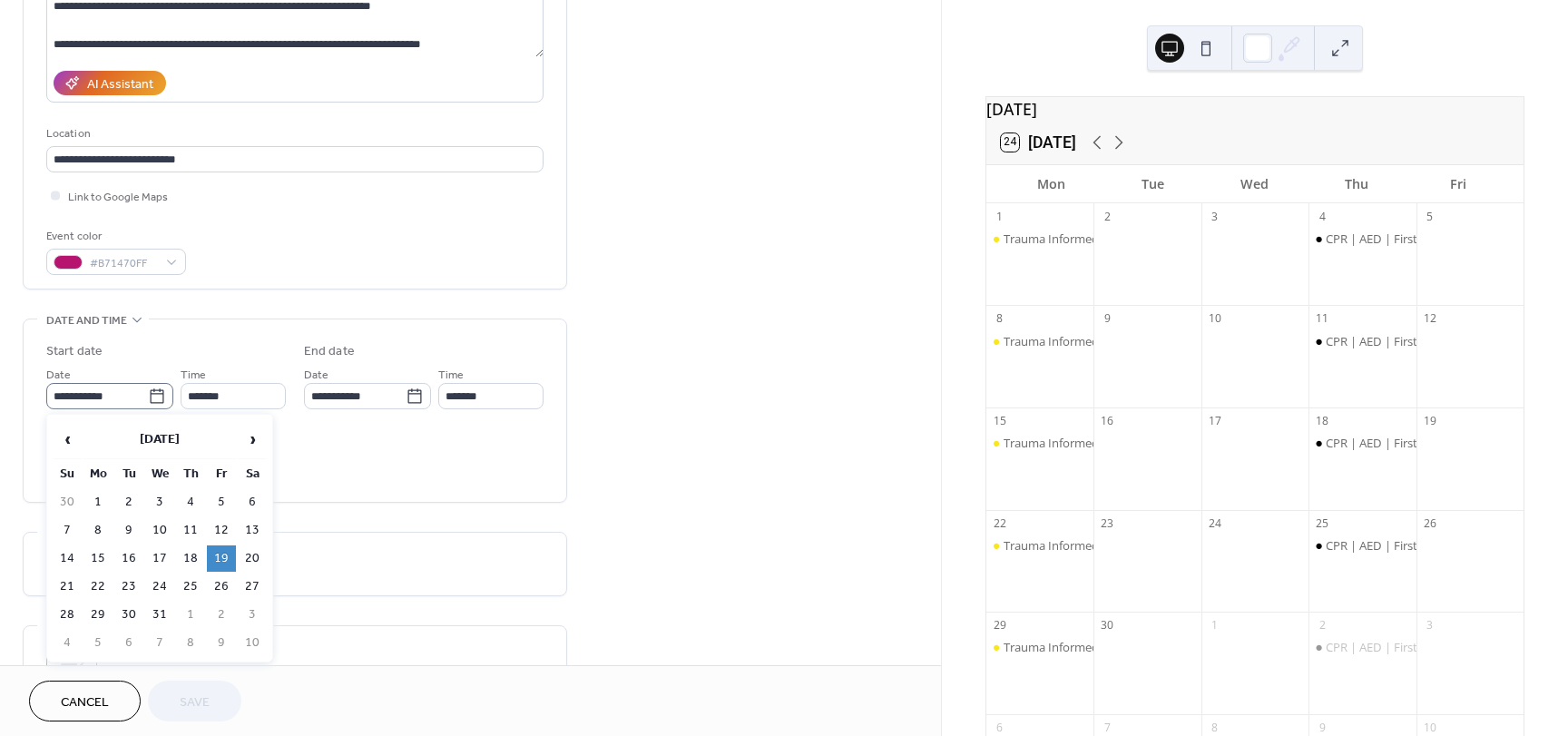 click 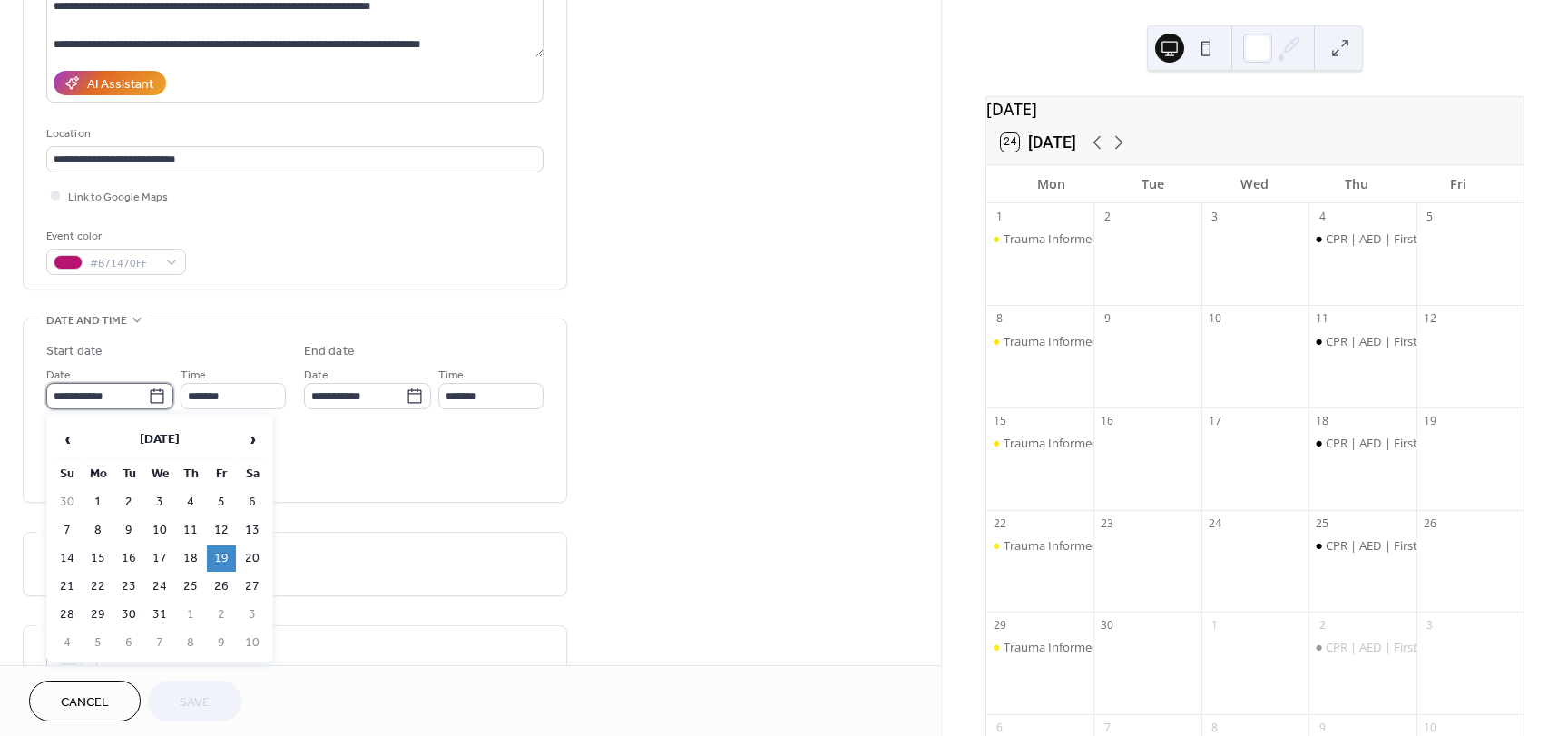 click on "**********" at bounding box center (97, 396) 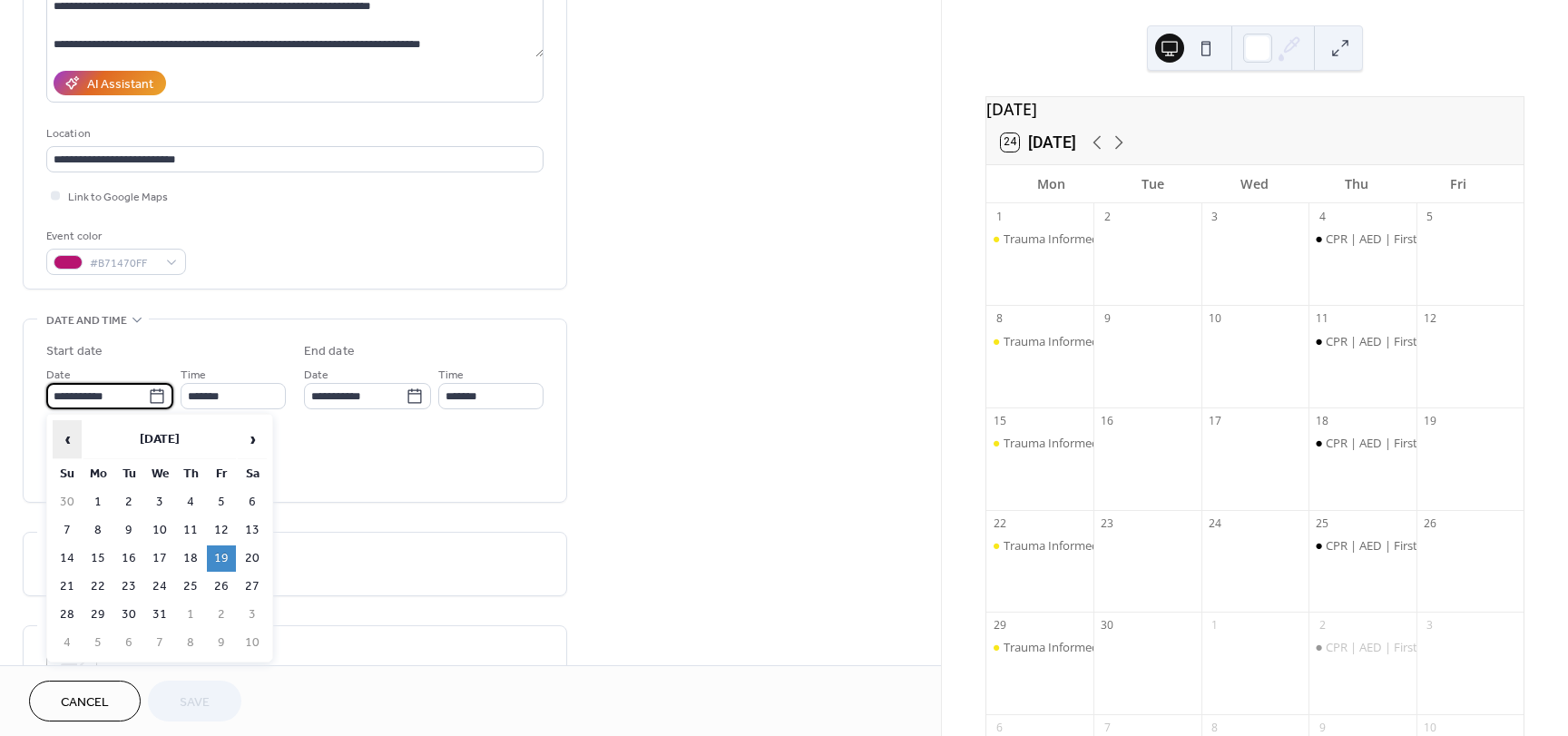 click on "‹" at bounding box center (67, 439) 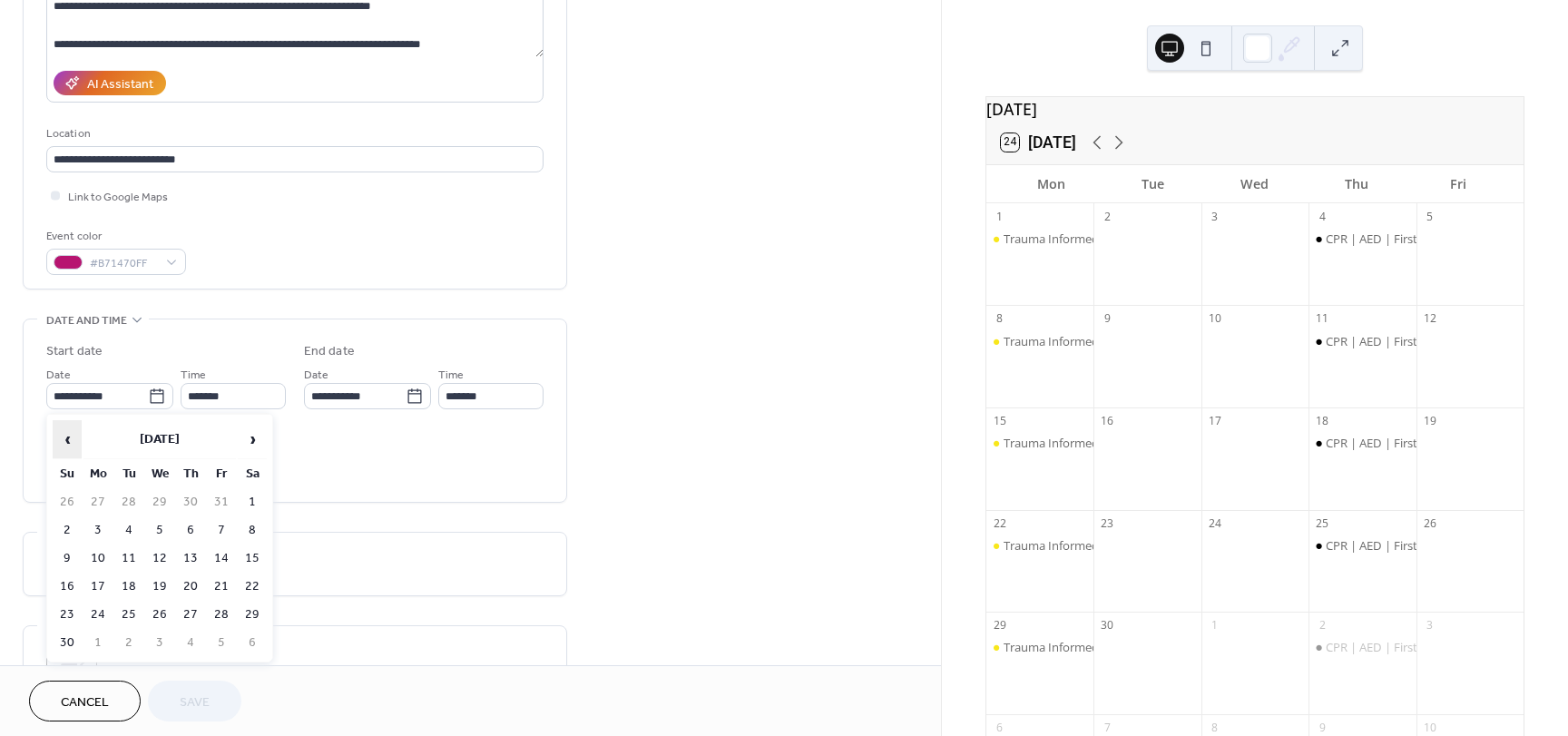click on "‹" at bounding box center (67, 439) 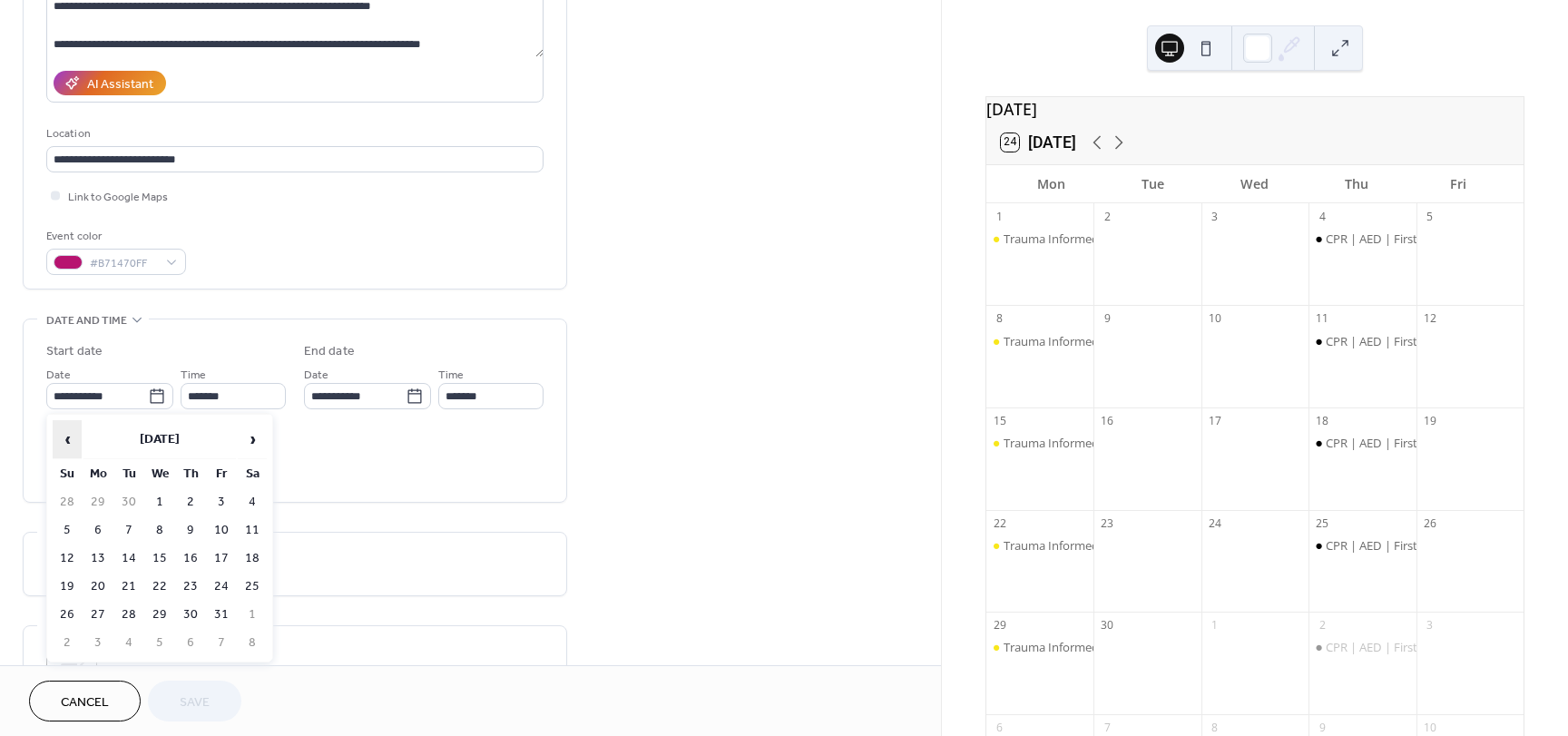 click on "‹" at bounding box center (67, 439) 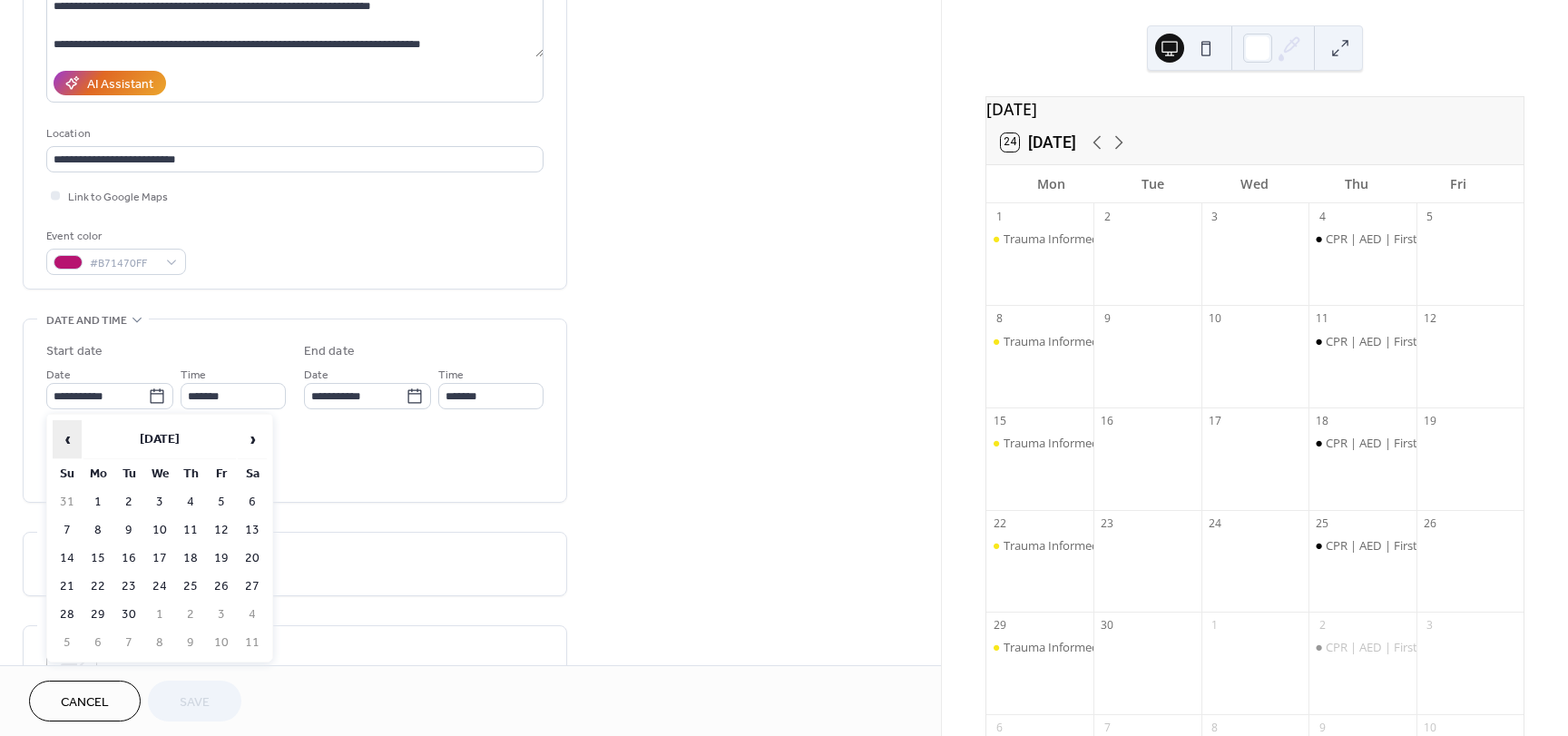click on "‹" at bounding box center (67, 439) 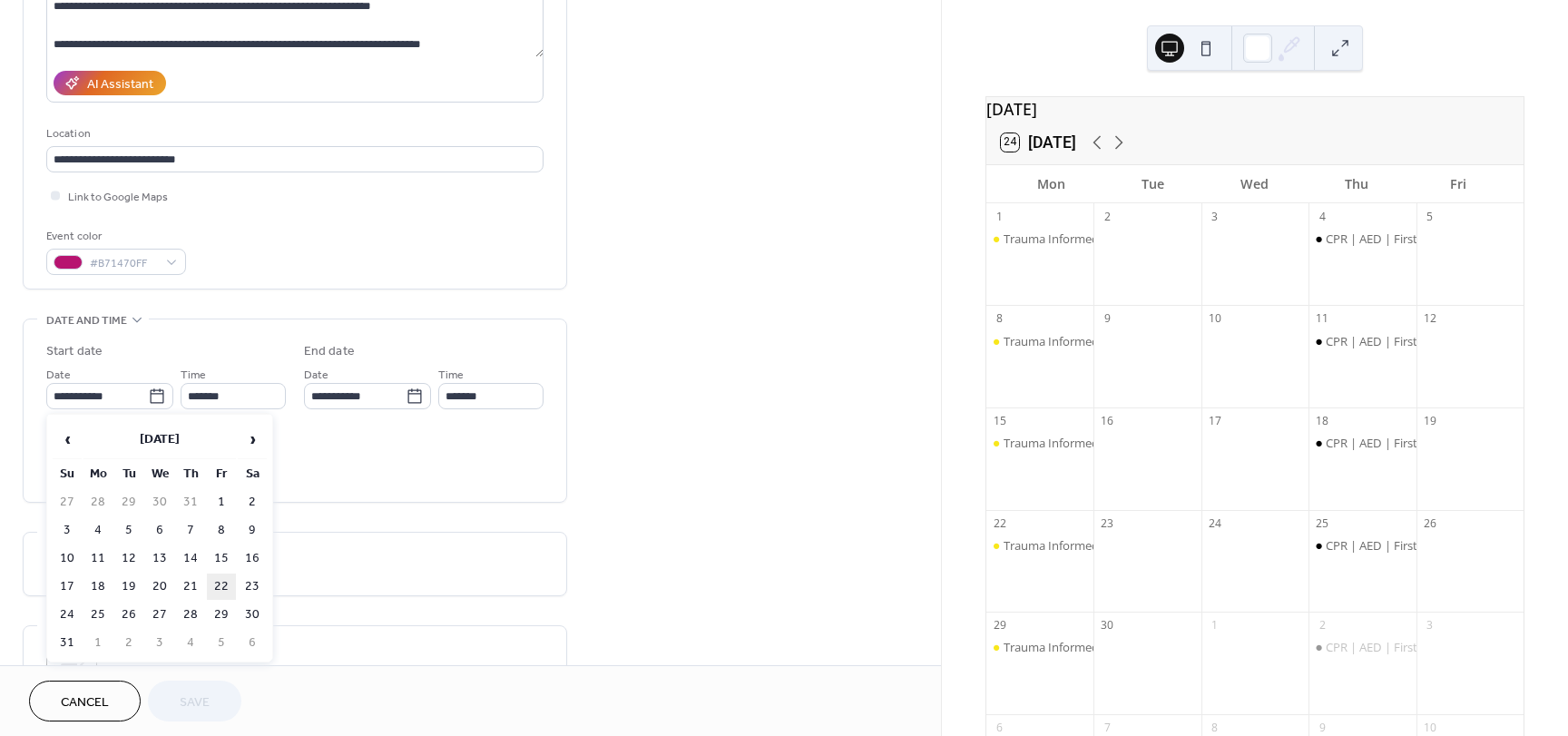 click on "22" at bounding box center (221, 586) 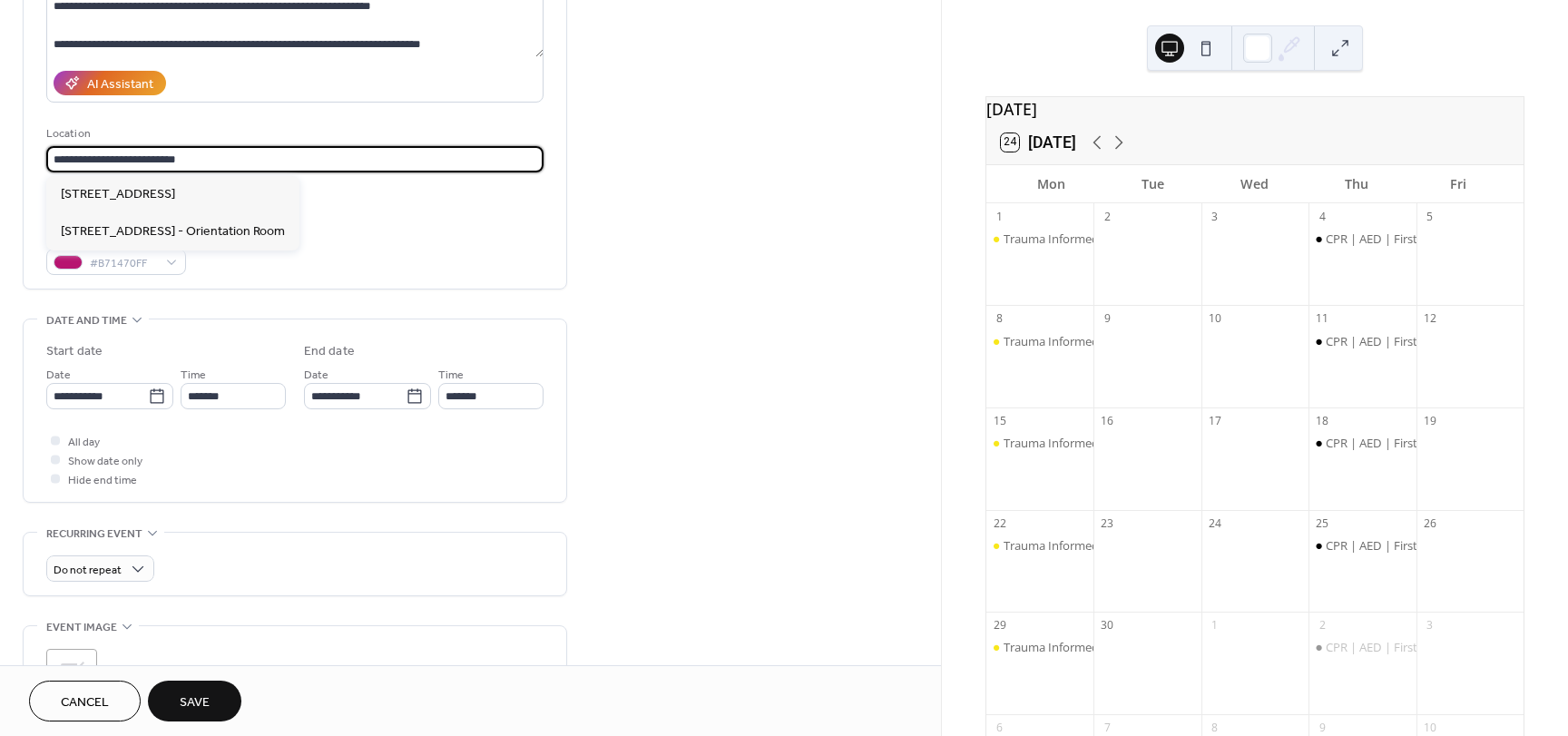drag, startPoint x: 203, startPoint y: 151, endPoint x: 199, endPoint y: 164, distance: 13.601471 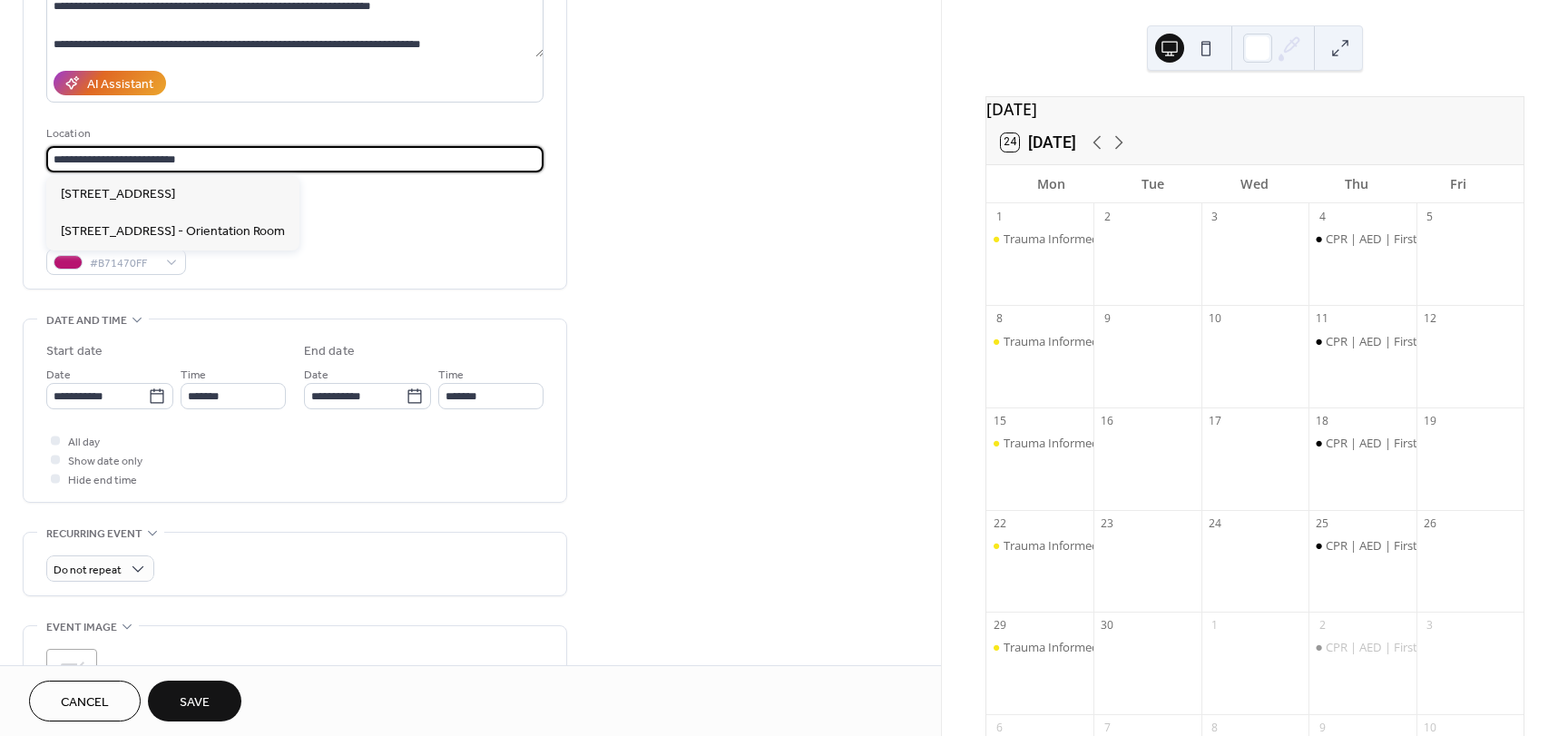 click on "**********" at bounding box center [295, 159] 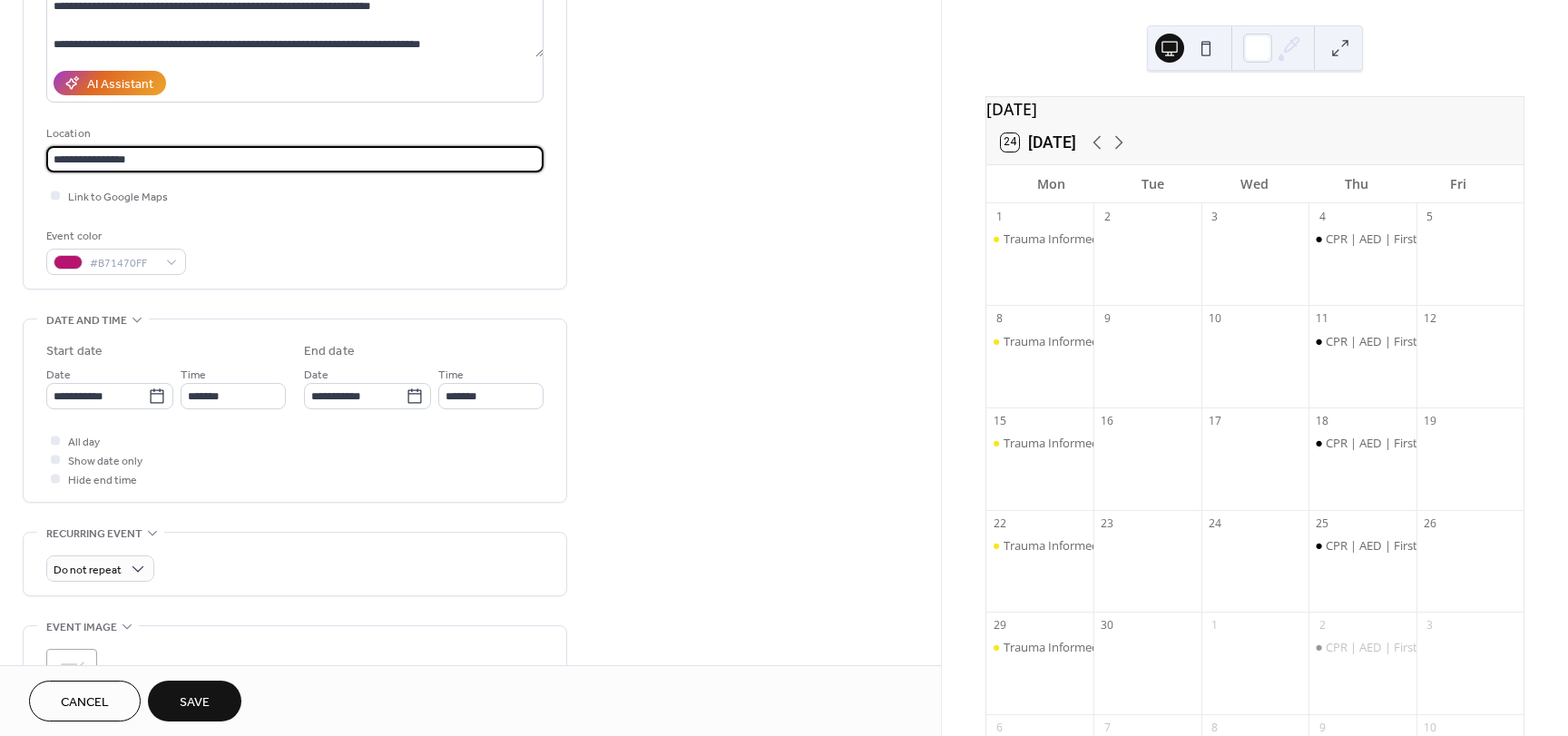 type on "**********" 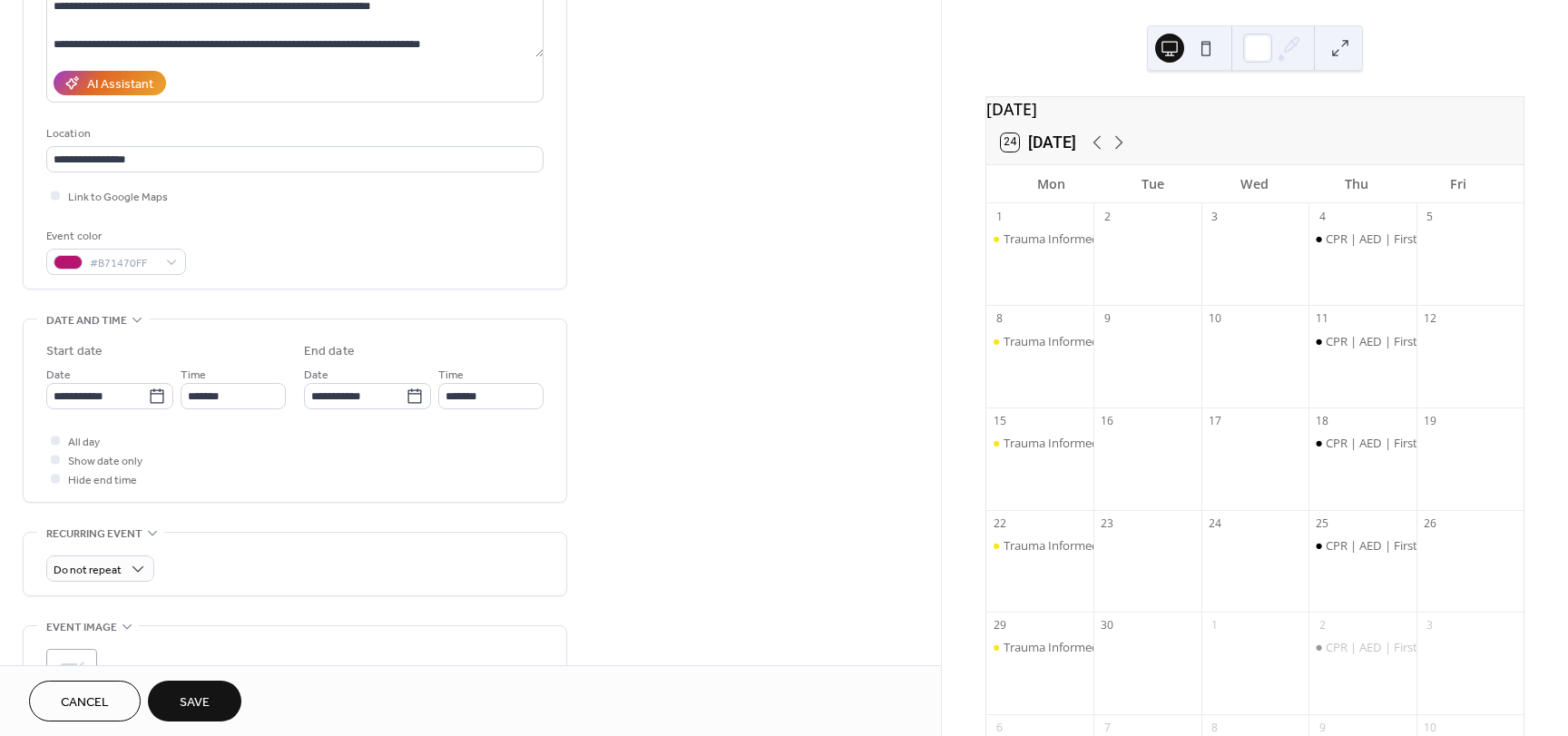 click on "**********" at bounding box center (295, 64) 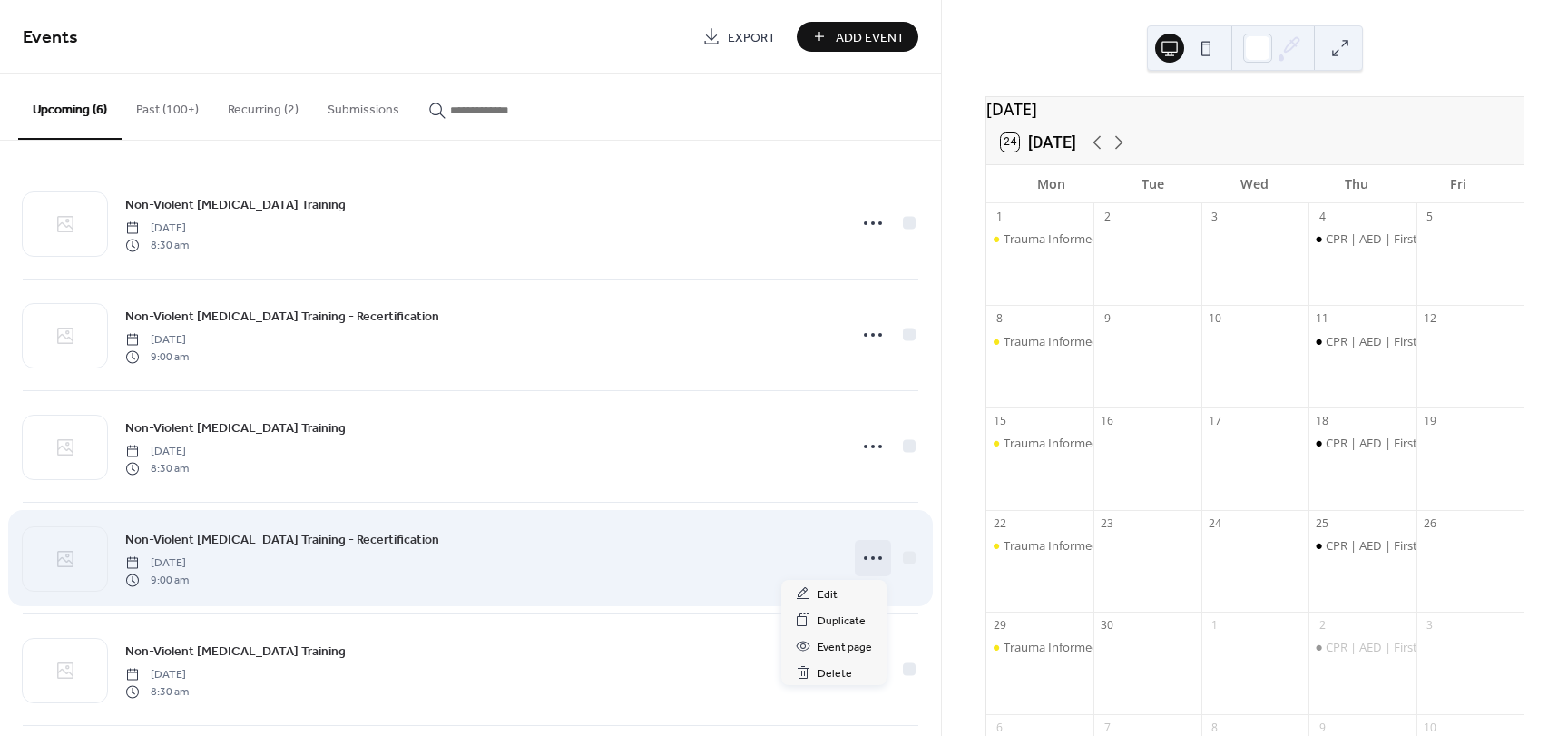 click 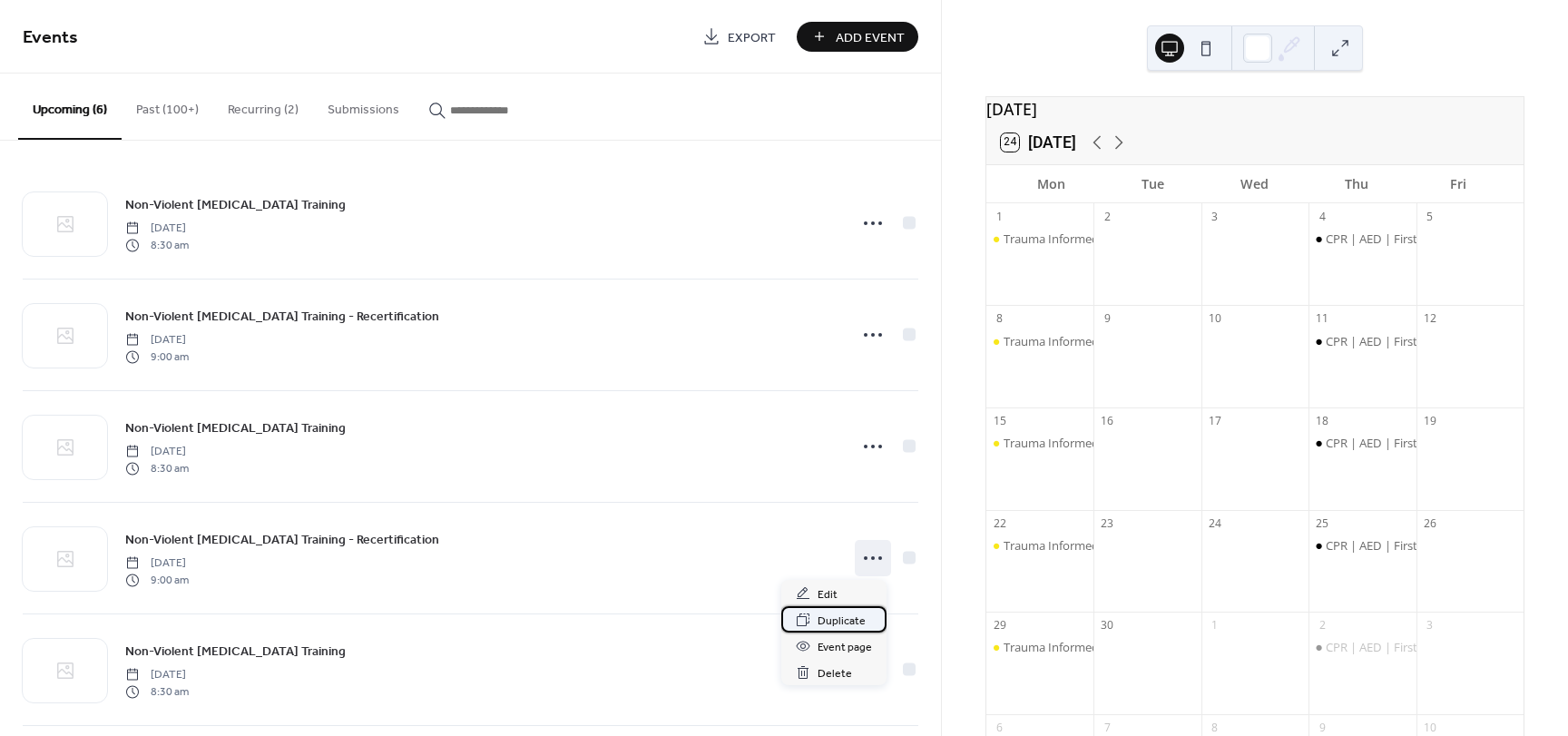 click on "Duplicate" at bounding box center [841, 621] 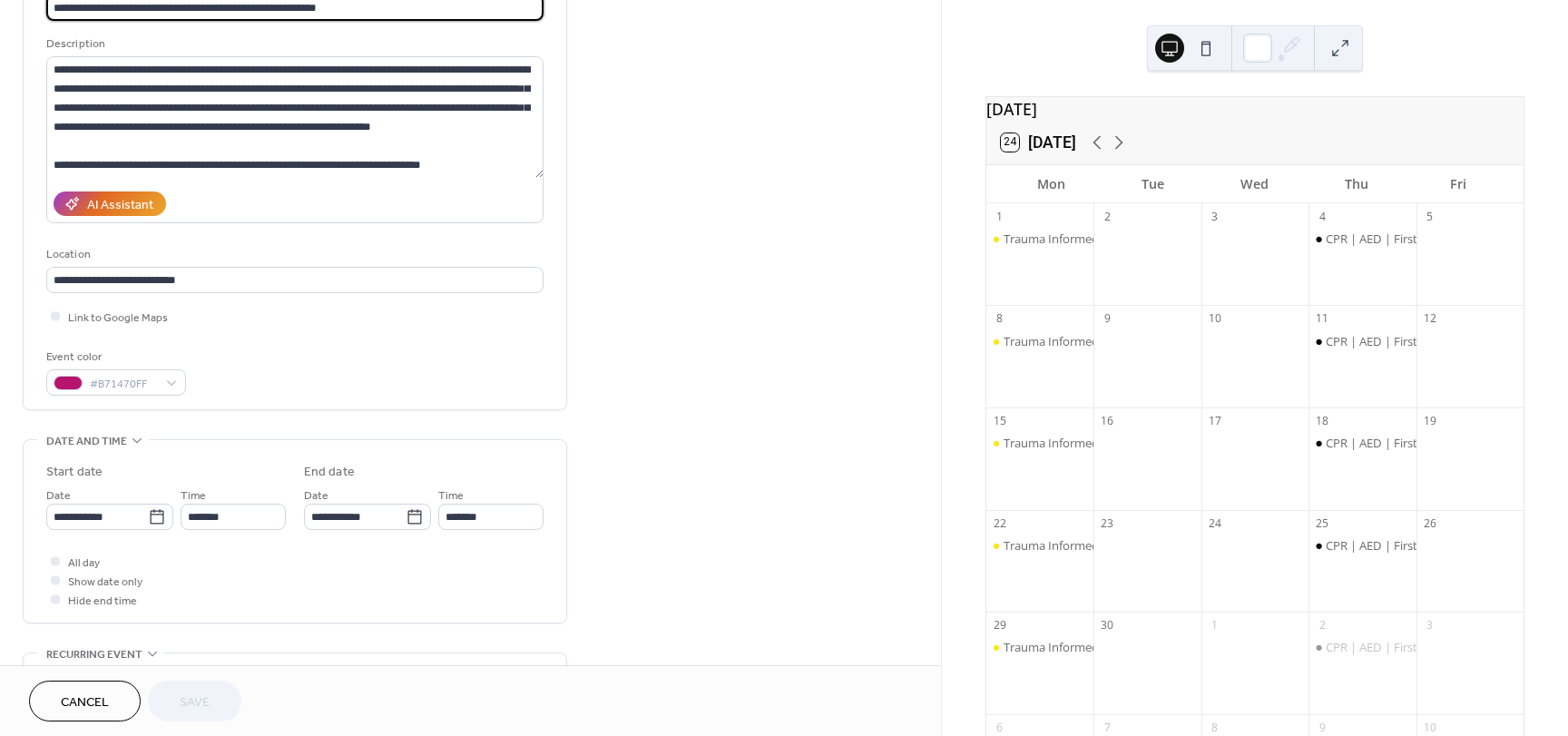 scroll, scrollTop: 182, scrollLeft: 0, axis: vertical 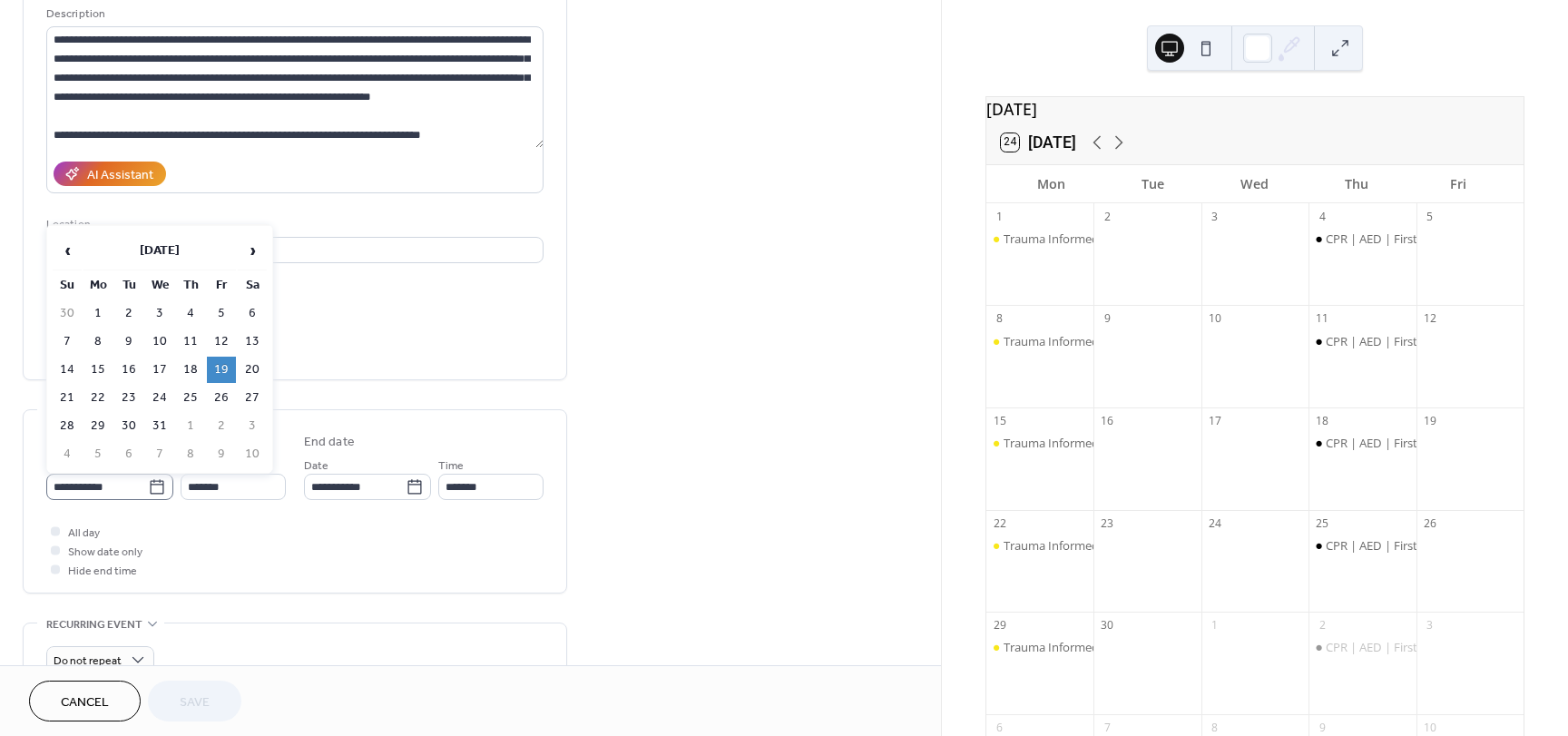click 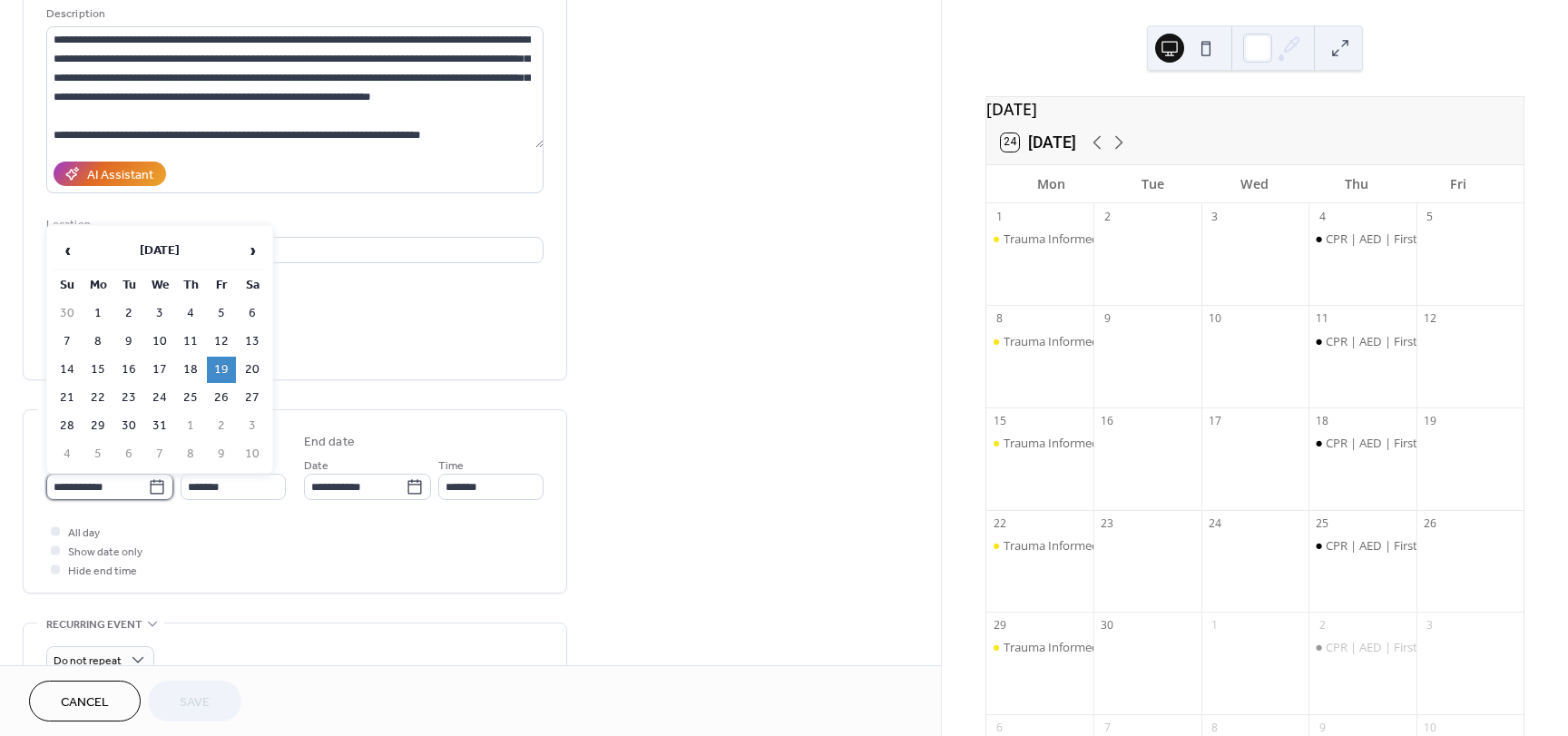 click on "**********" at bounding box center (97, 486) 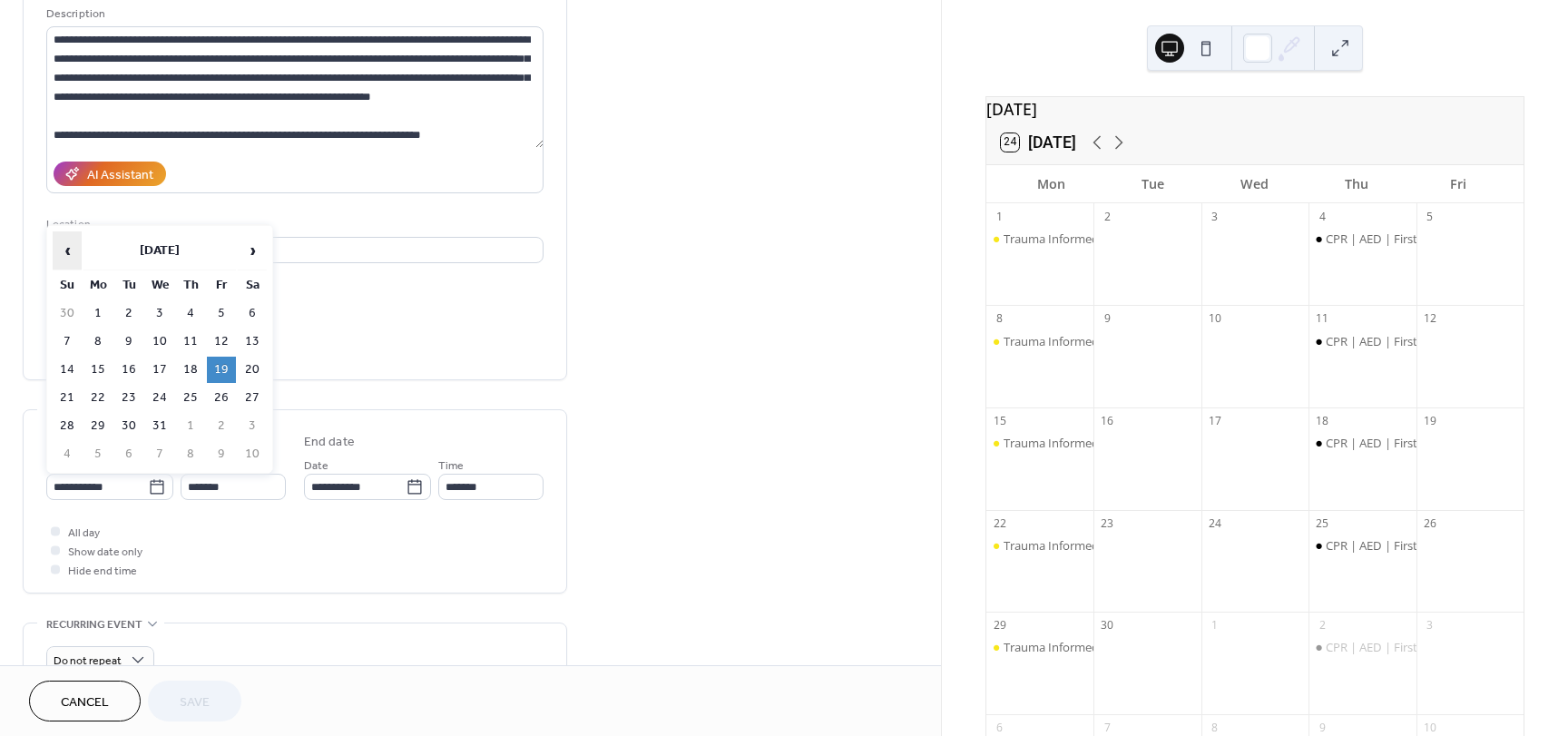 click on "‹" at bounding box center (67, 250) 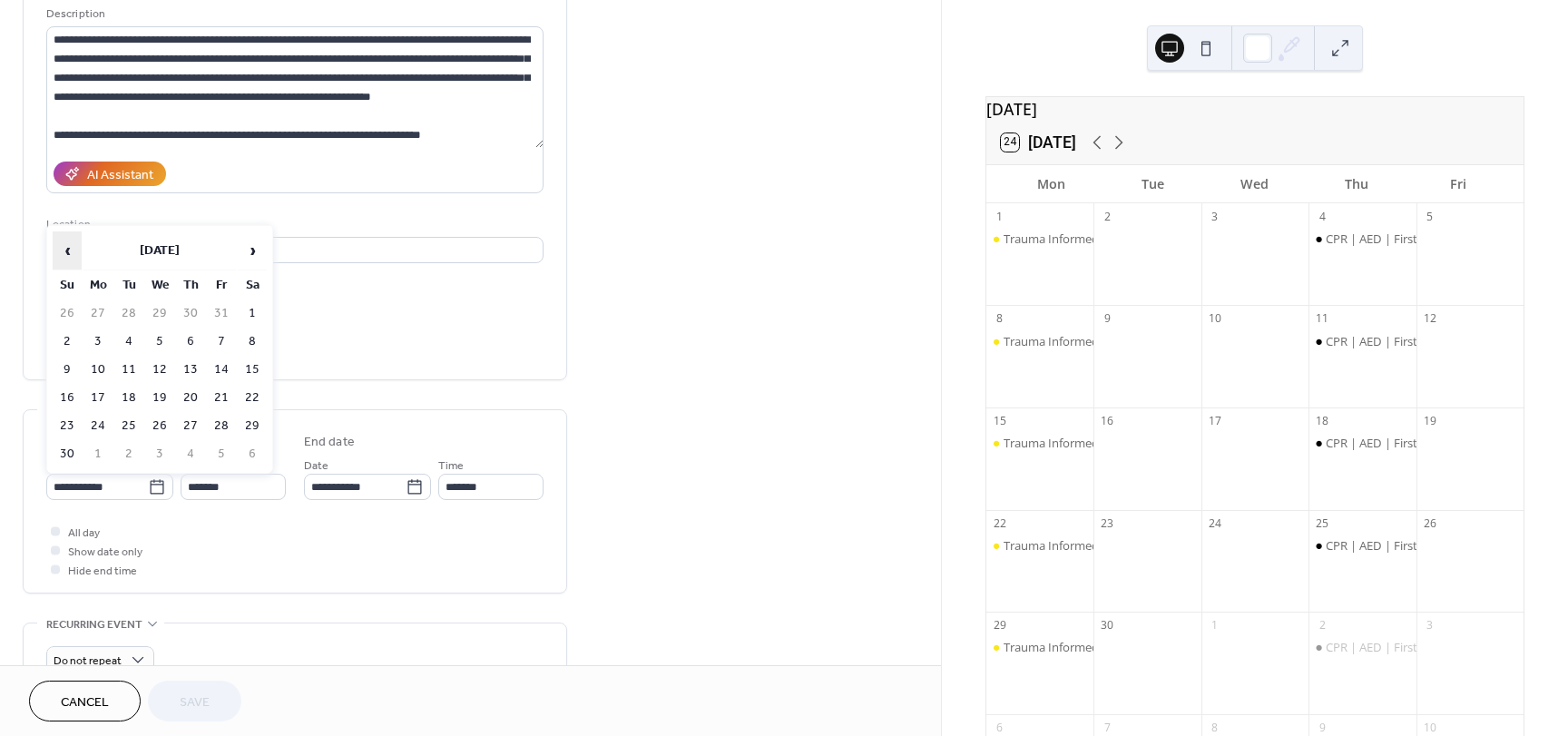 click on "‹" at bounding box center (67, 250) 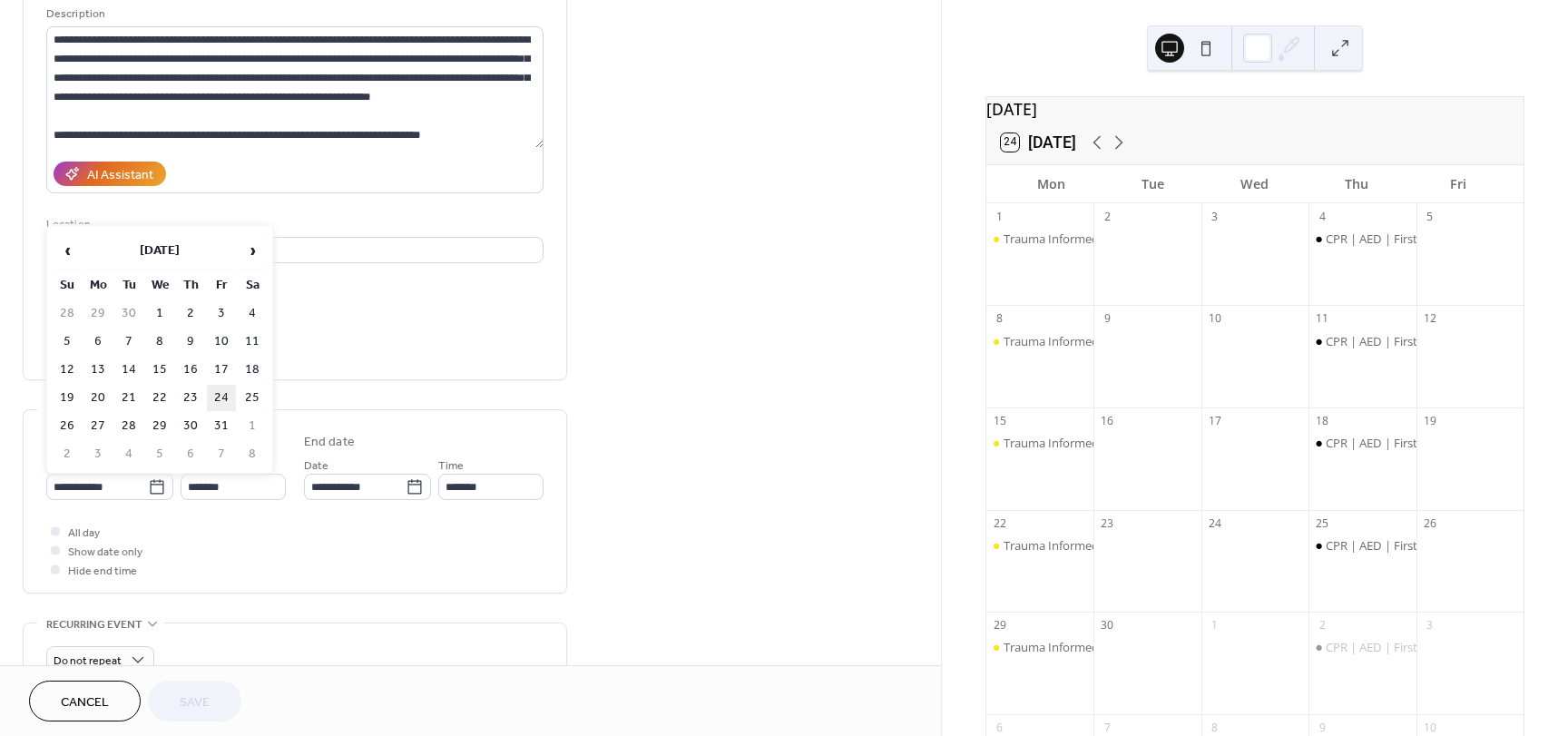 click on "24" at bounding box center (221, 397) 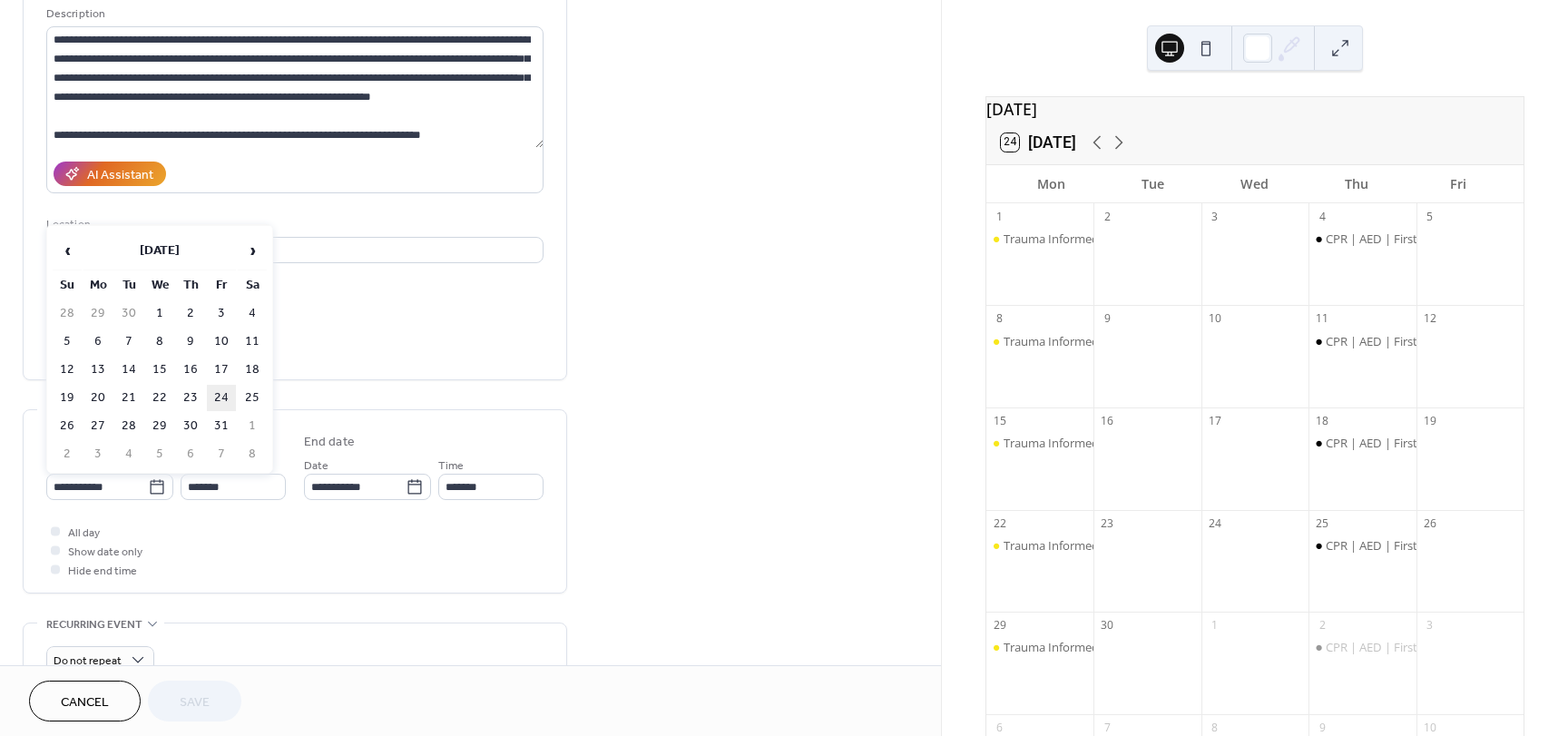 type on "**********" 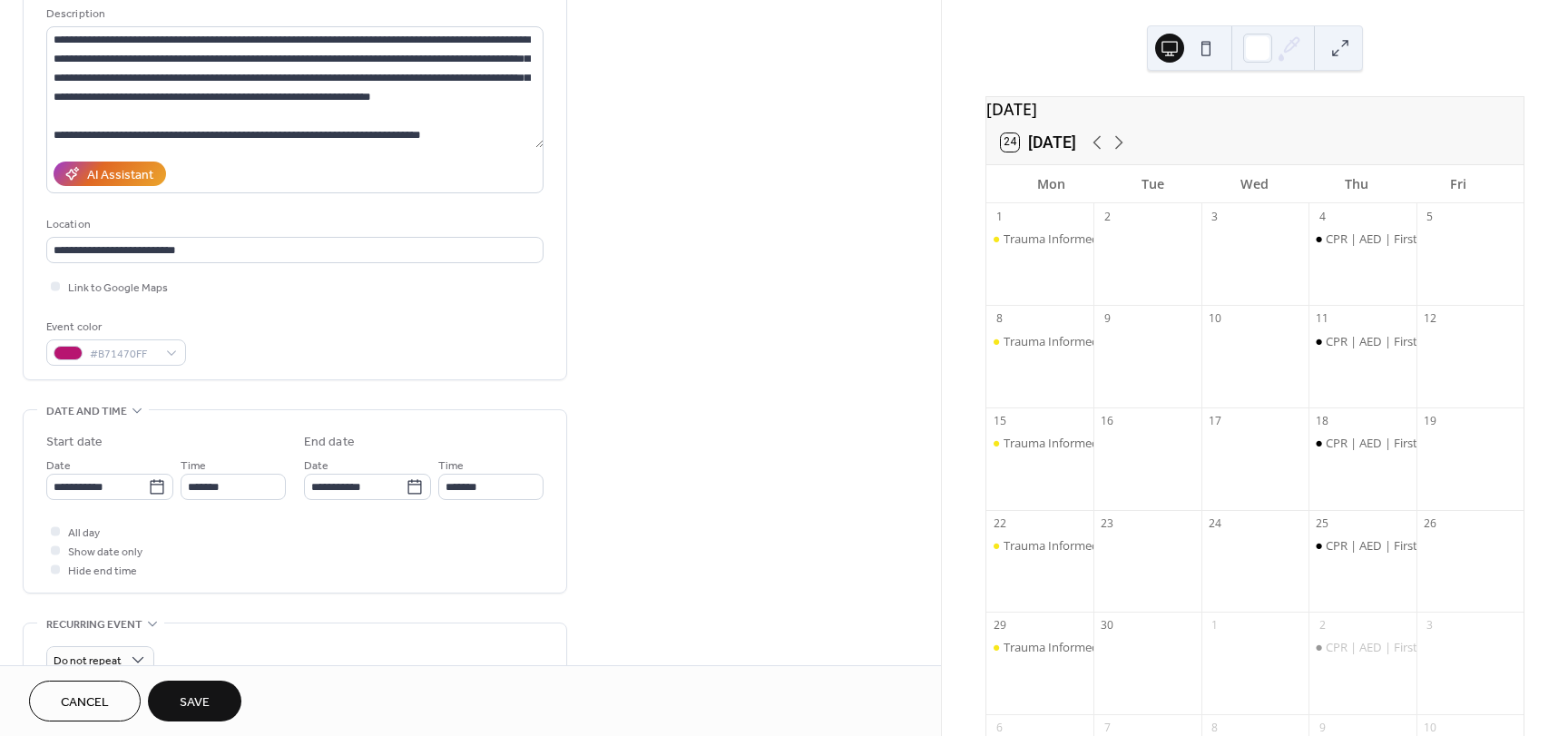 click on "Save" at bounding box center (194, 702) 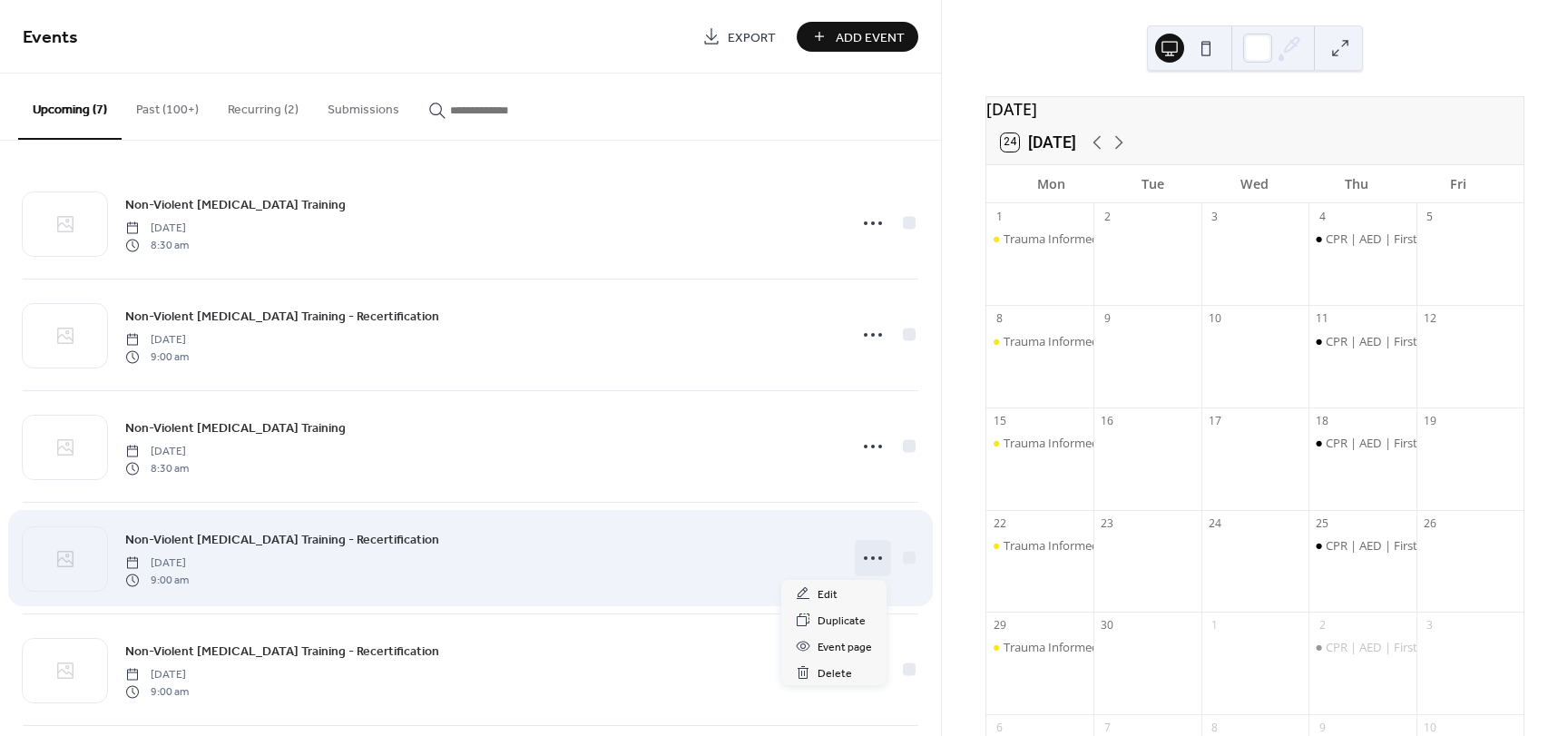 click 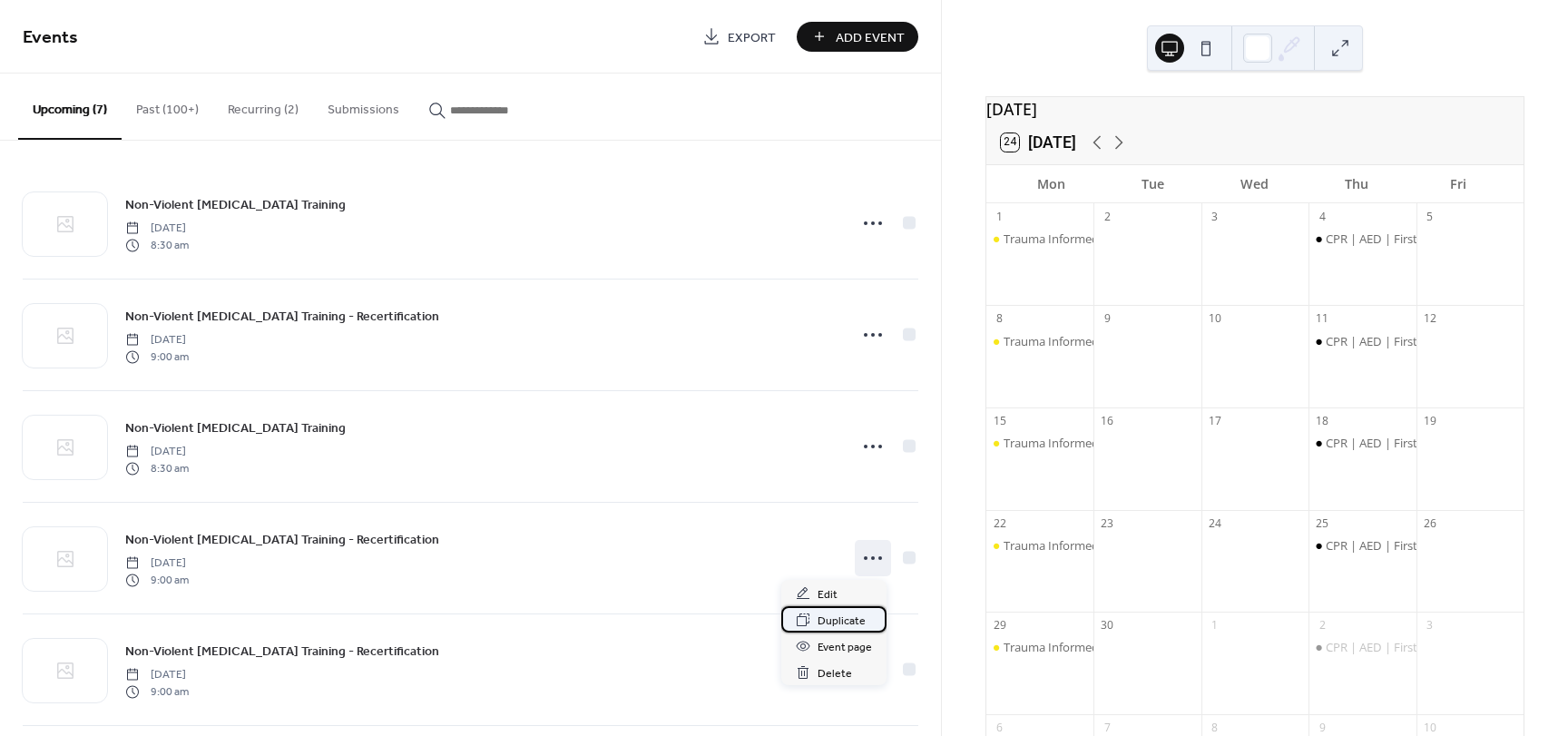 click on "Duplicate" at bounding box center [841, 621] 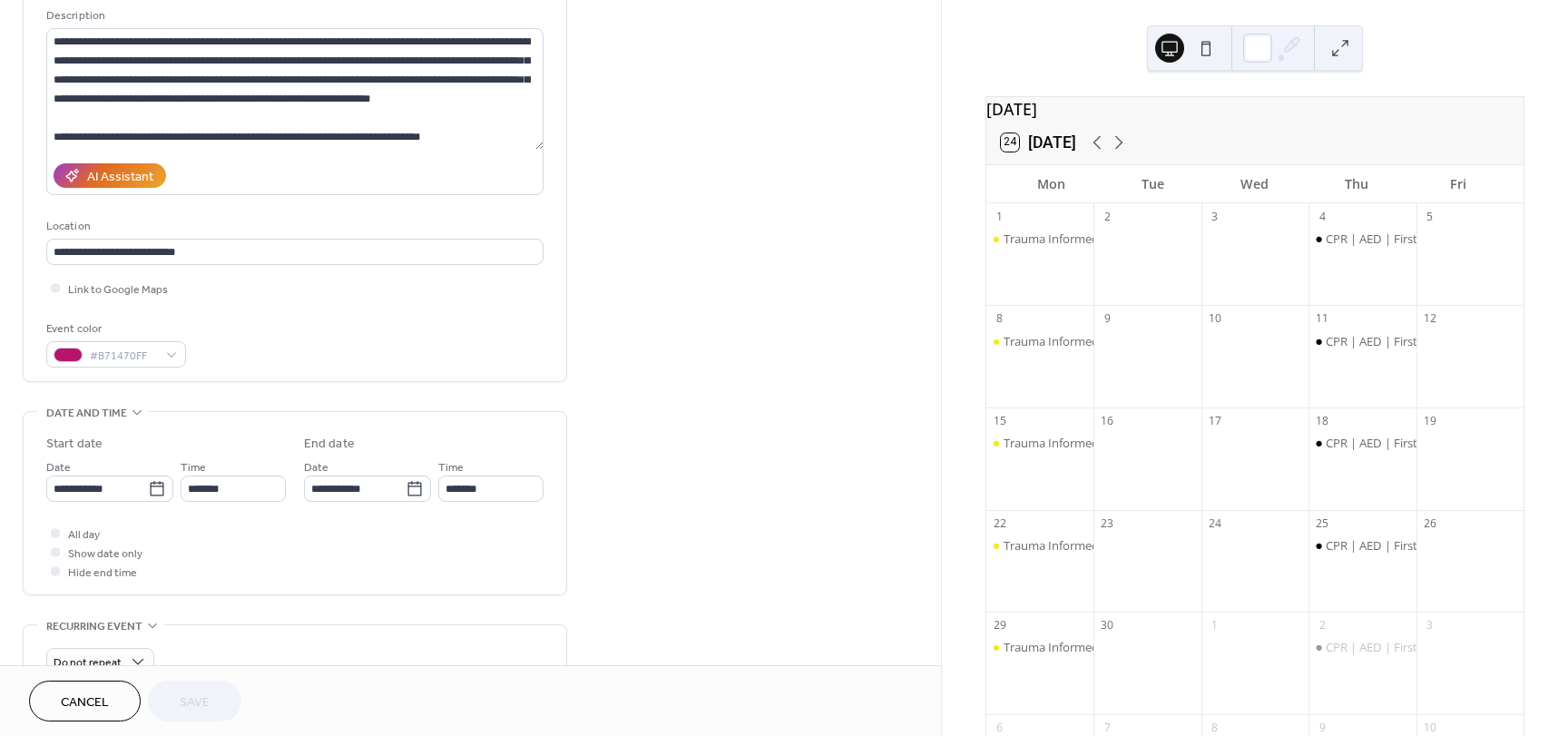 scroll, scrollTop: 182, scrollLeft: 0, axis: vertical 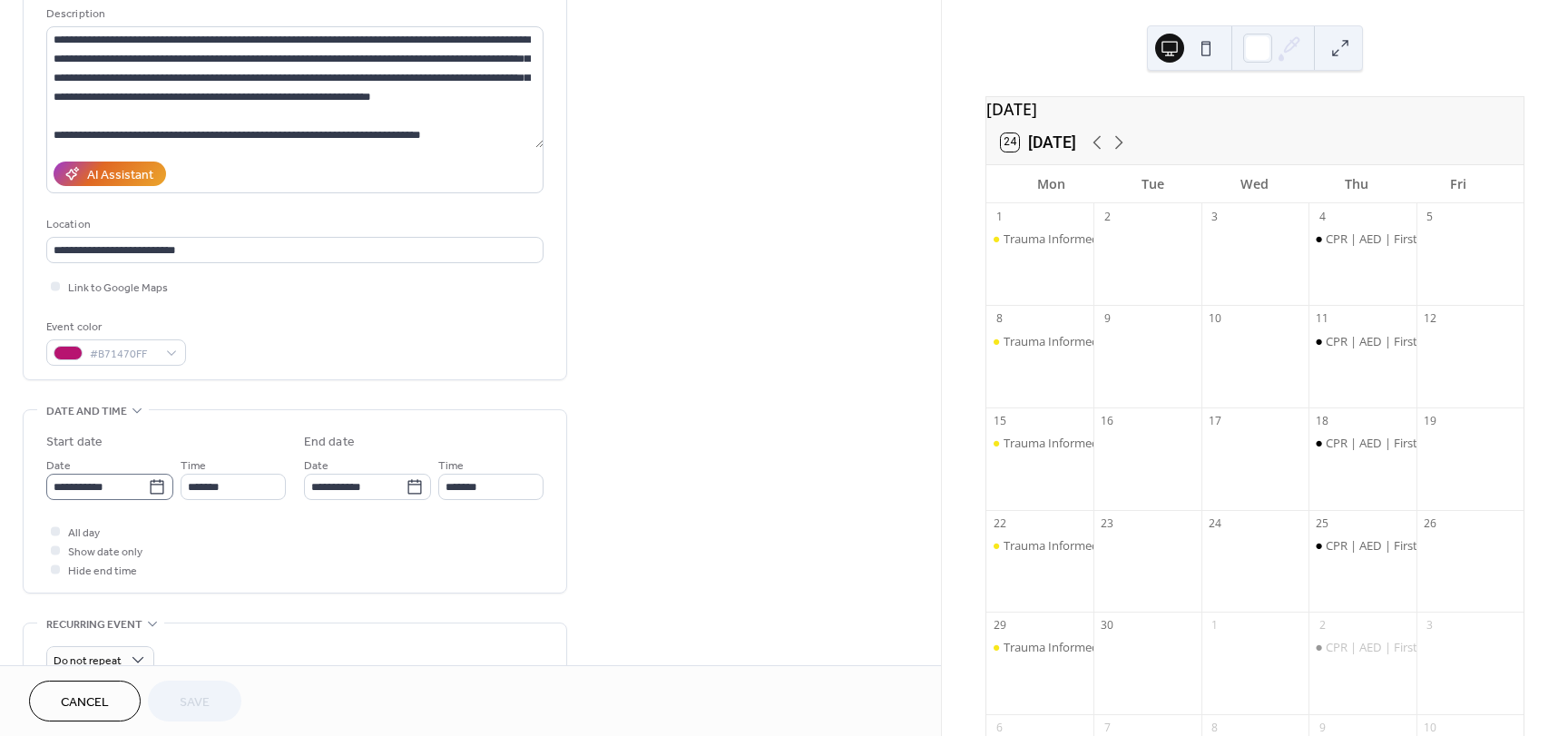 click 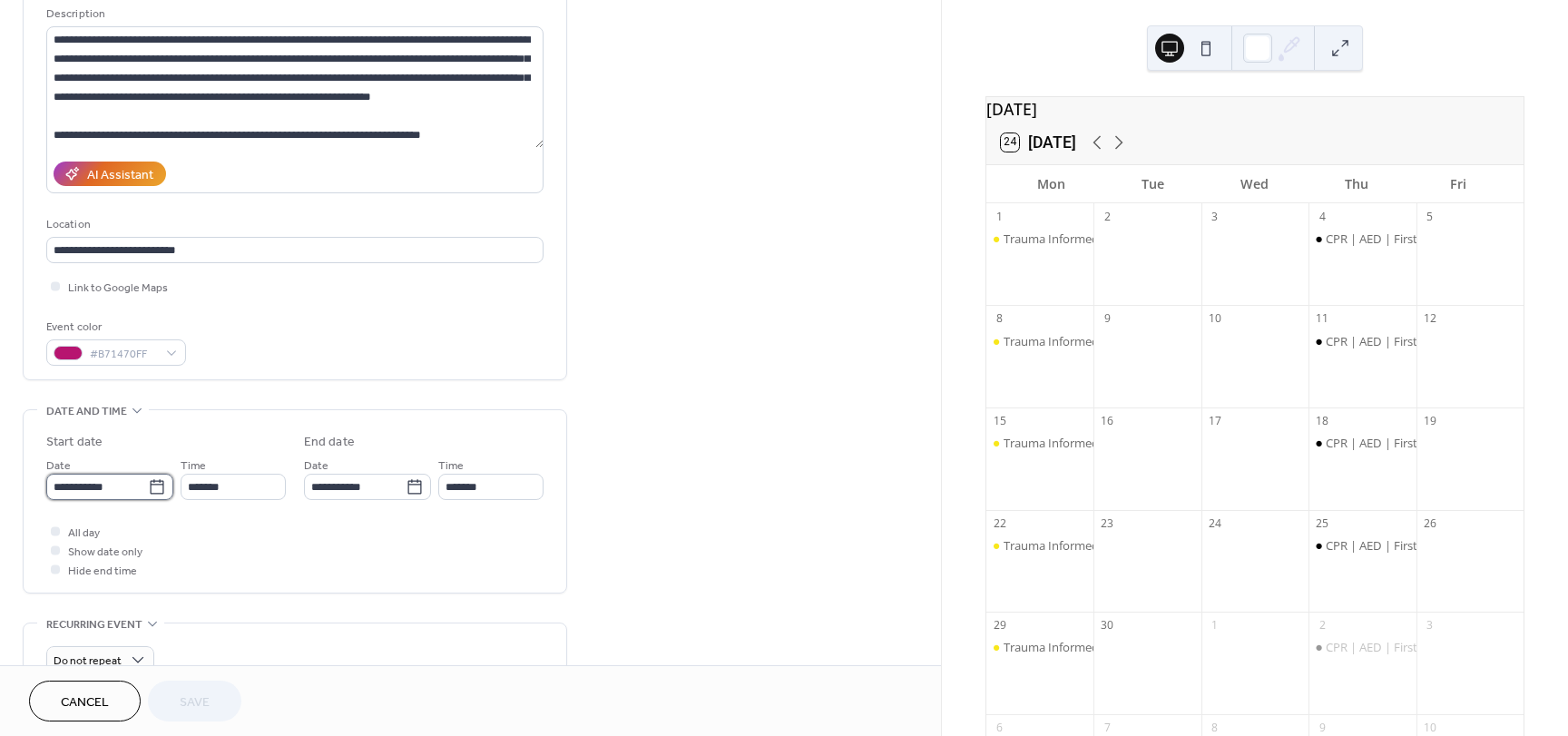 click on "**********" at bounding box center [97, 486] 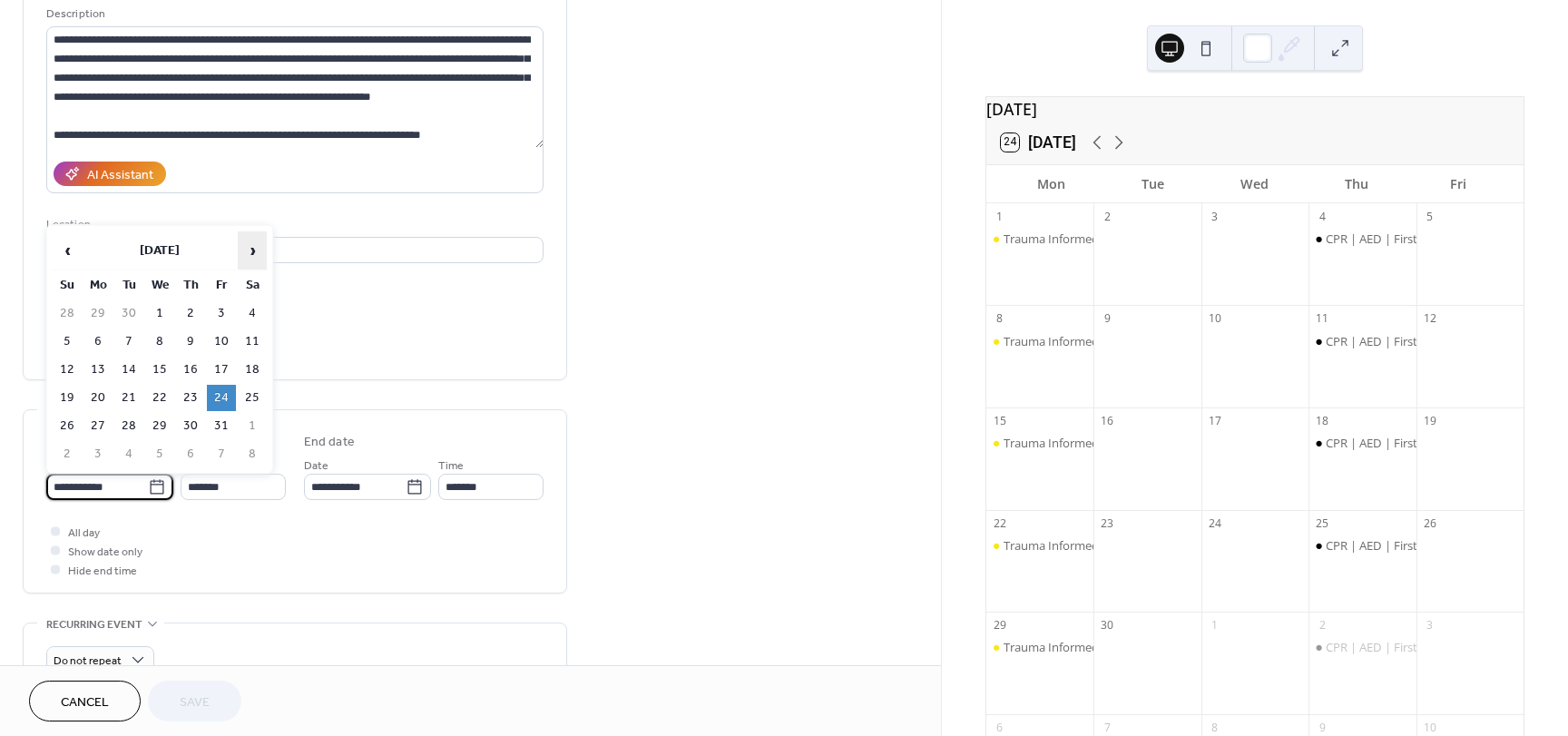 click on "›" at bounding box center [252, 250] 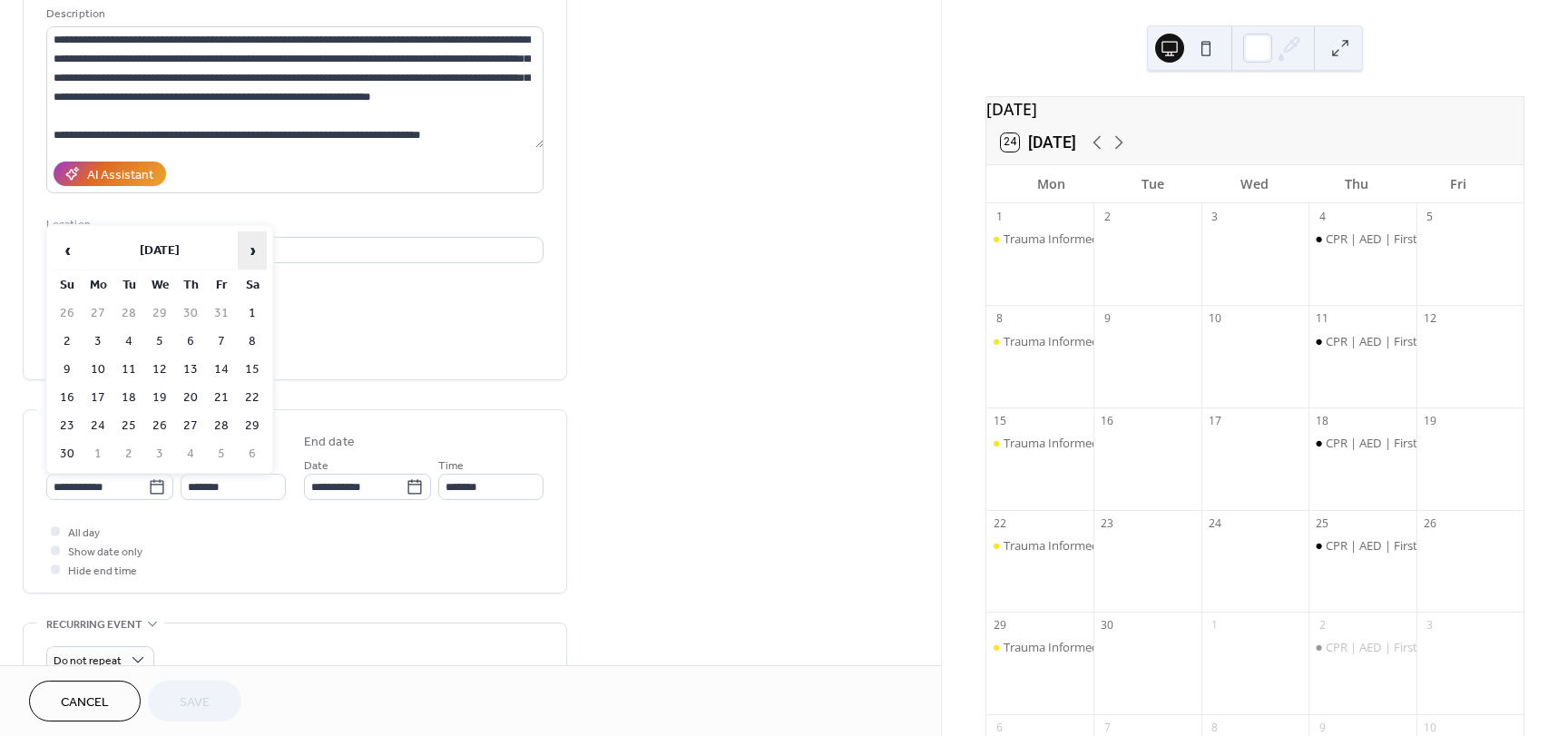 click on "›" at bounding box center (252, 250) 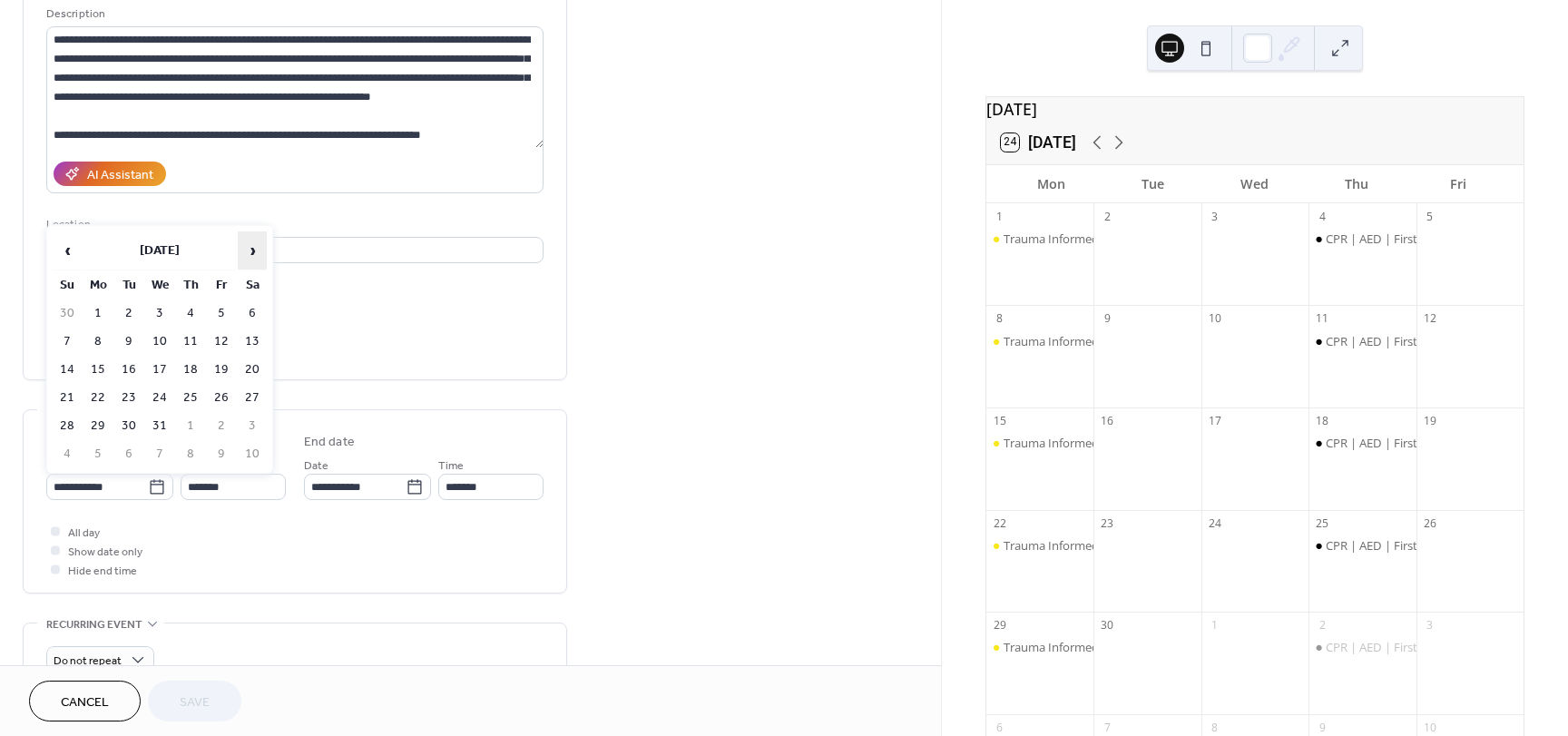click on "›" at bounding box center [252, 250] 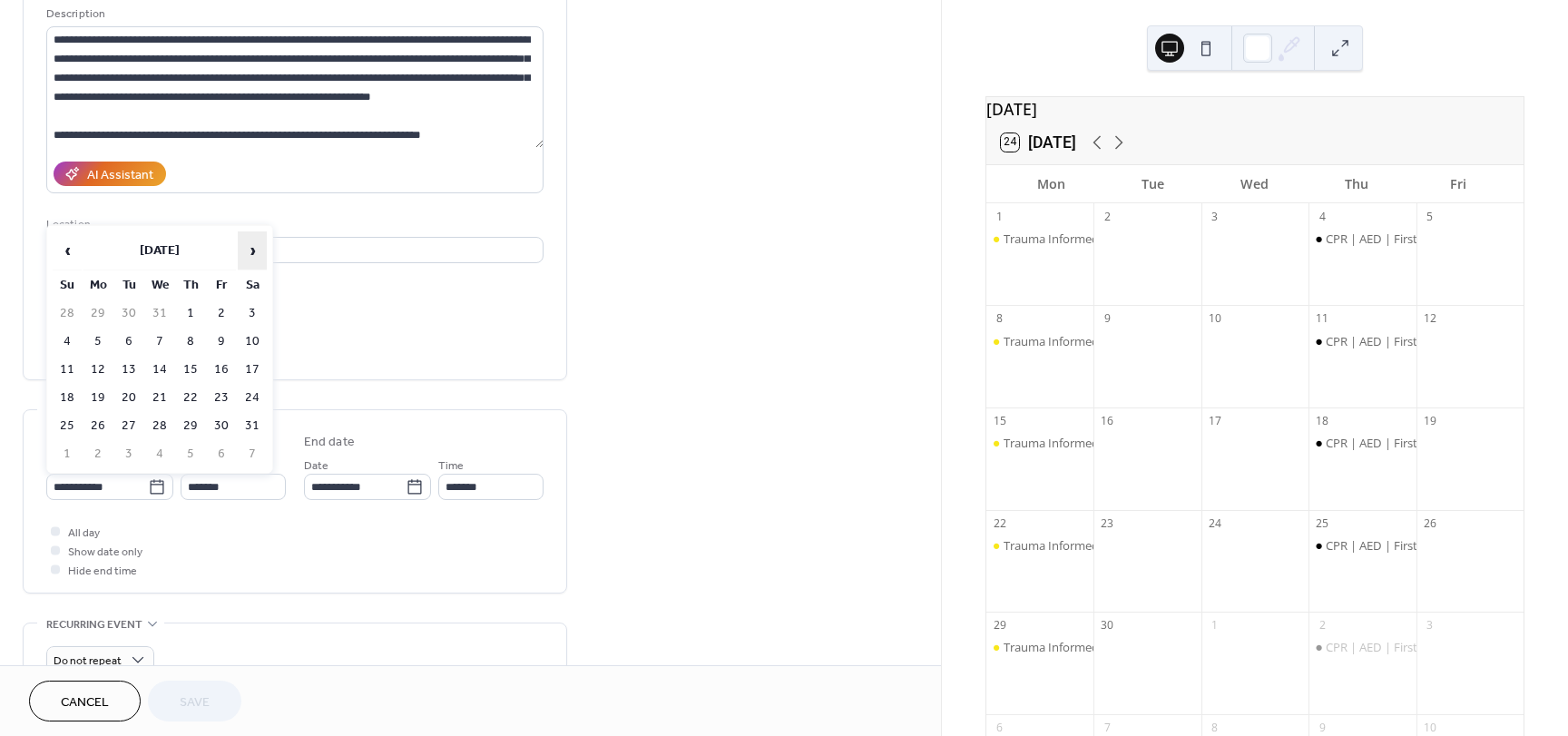 click on "›" at bounding box center (252, 250) 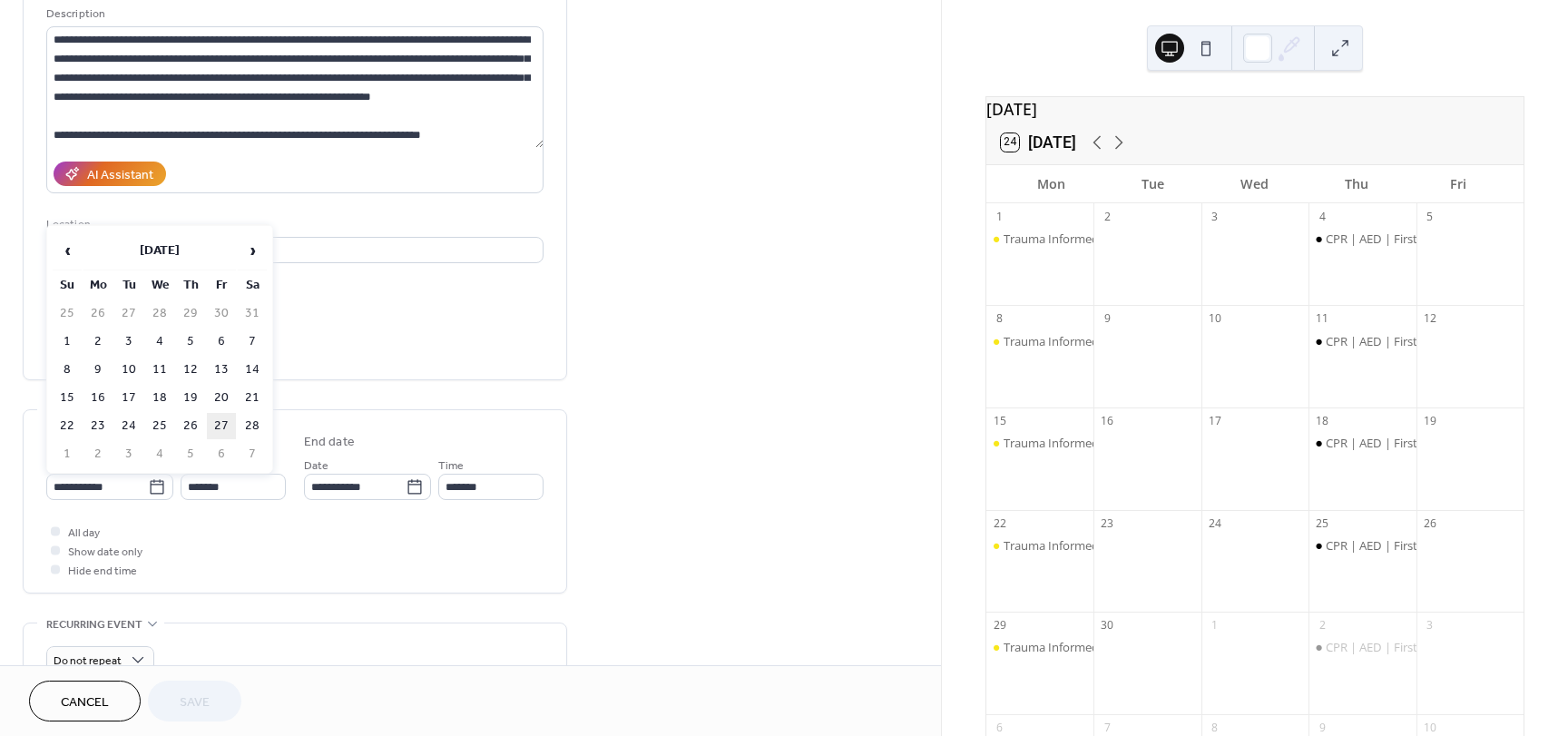 click on "27" at bounding box center (221, 426) 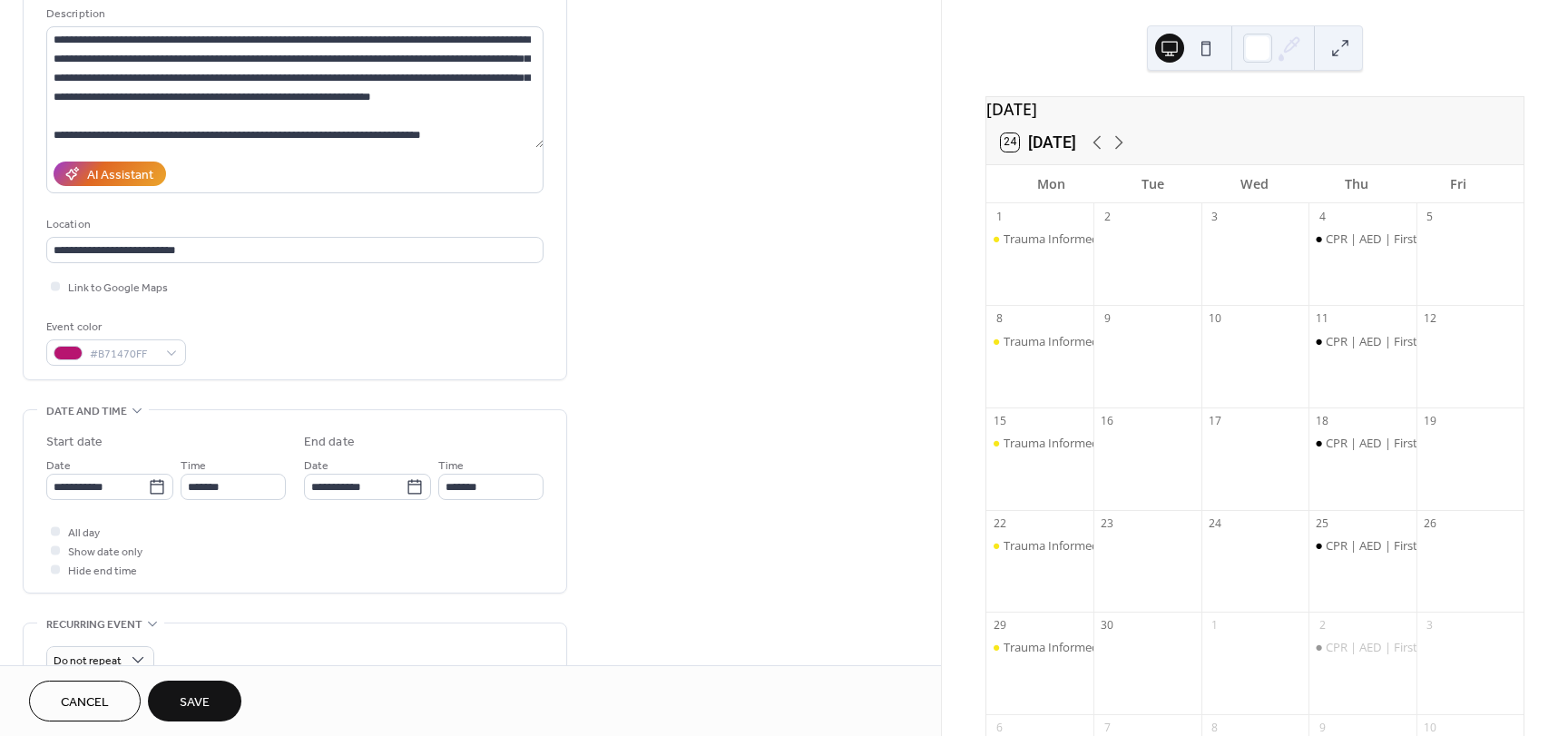 click on "Save" at bounding box center (194, 701) 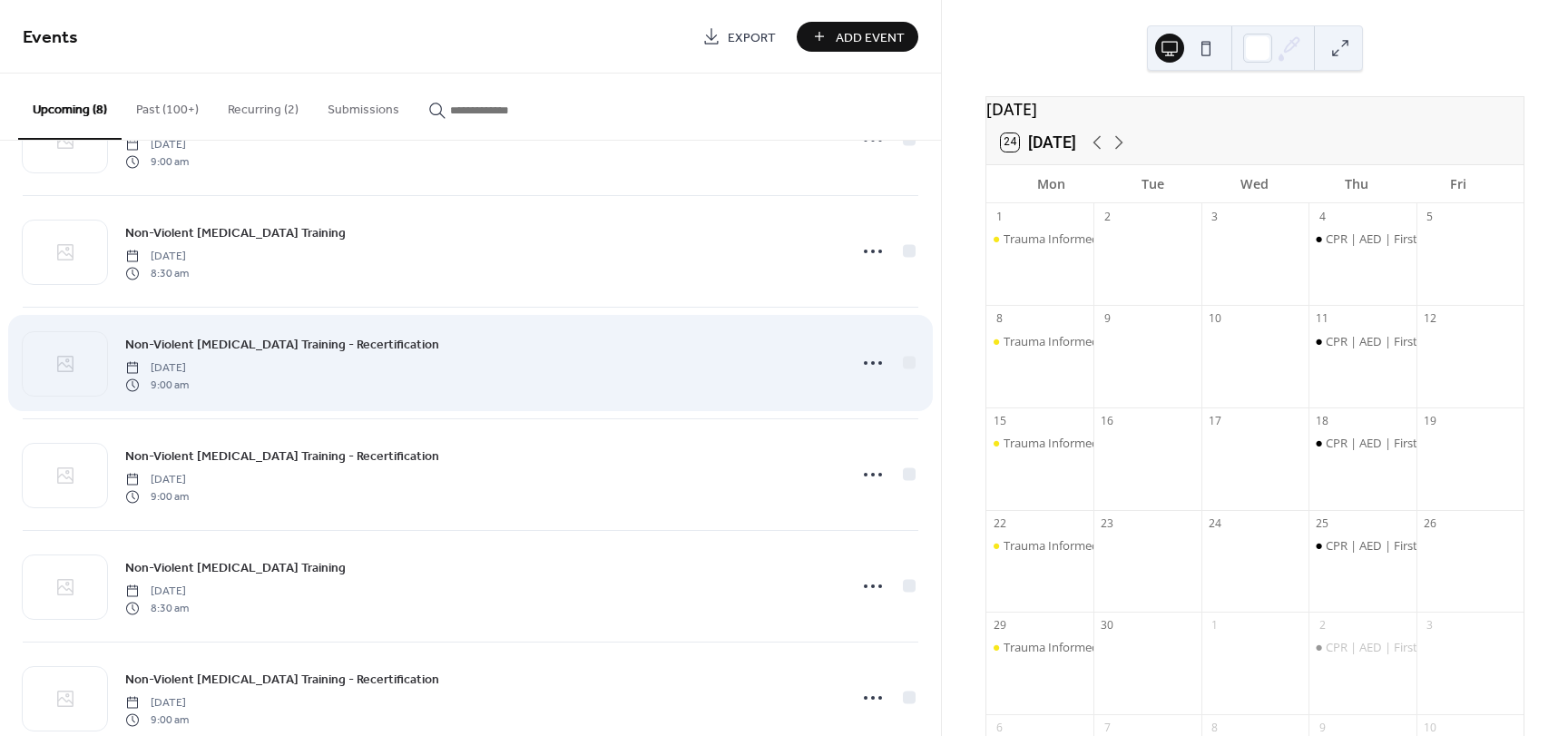 scroll, scrollTop: 351, scrollLeft: 0, axis: vertical 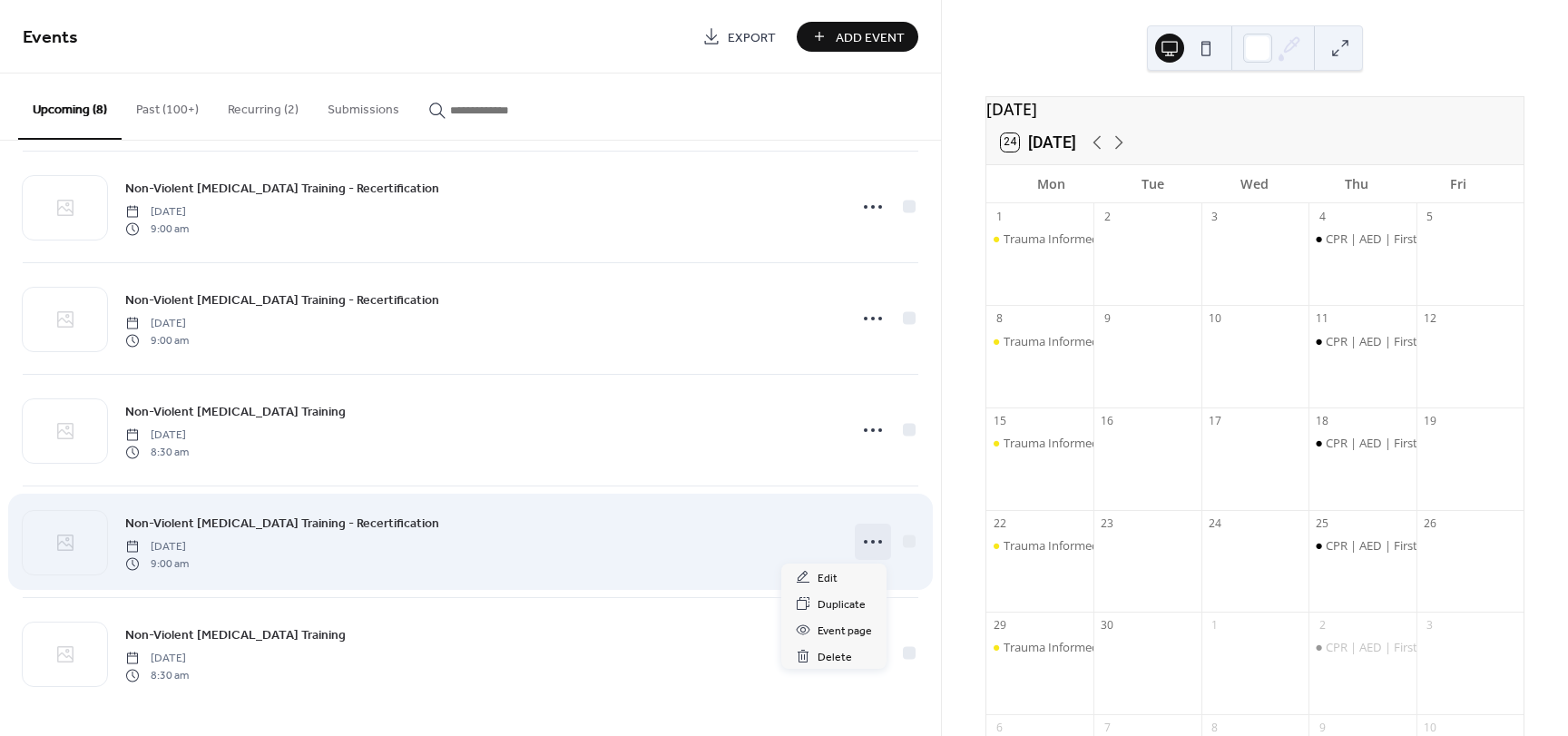 click 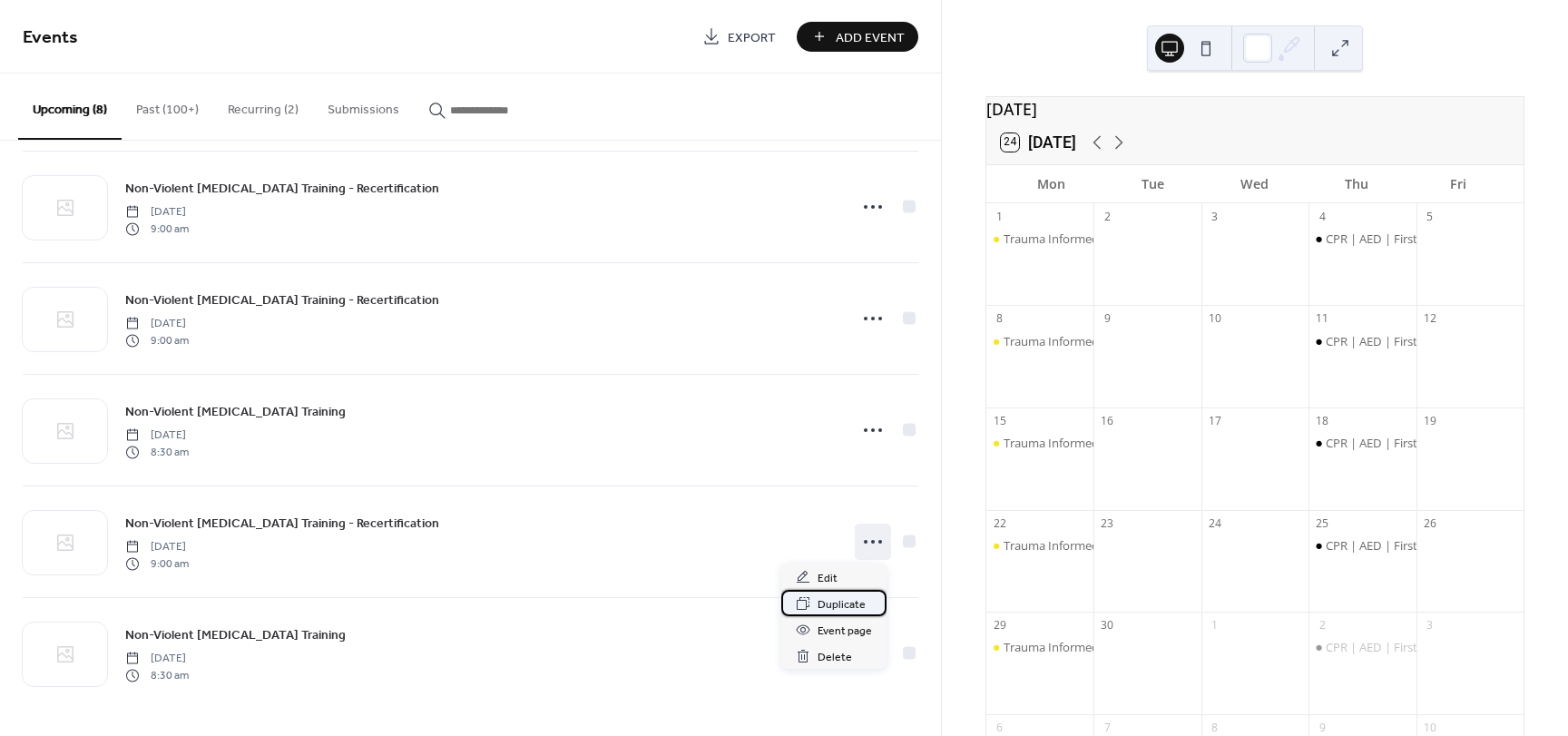 click on "Duplicate" at bounding box center [841, 604] 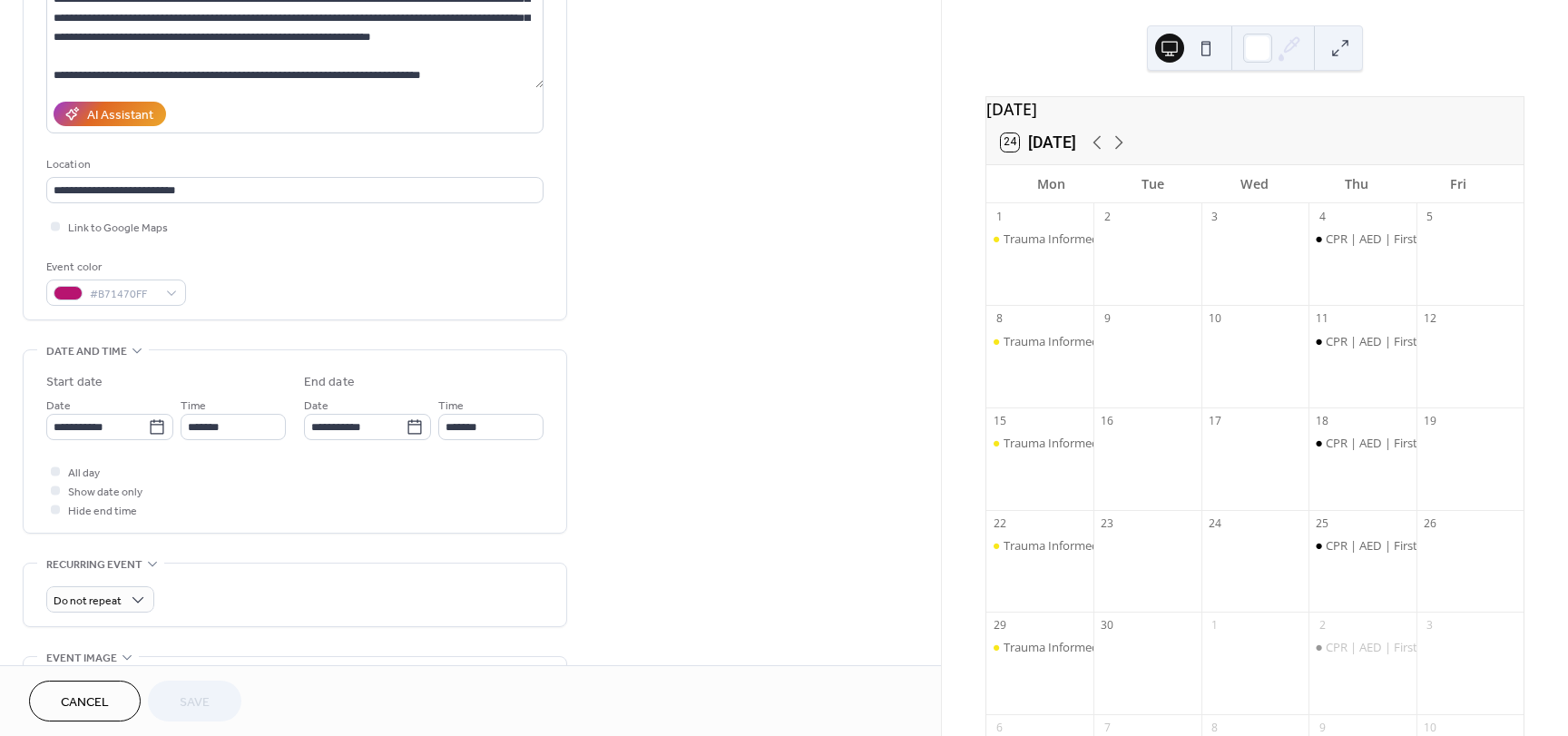scroll, scrollTop: 272, scrollLeft: 0, axis: vertical 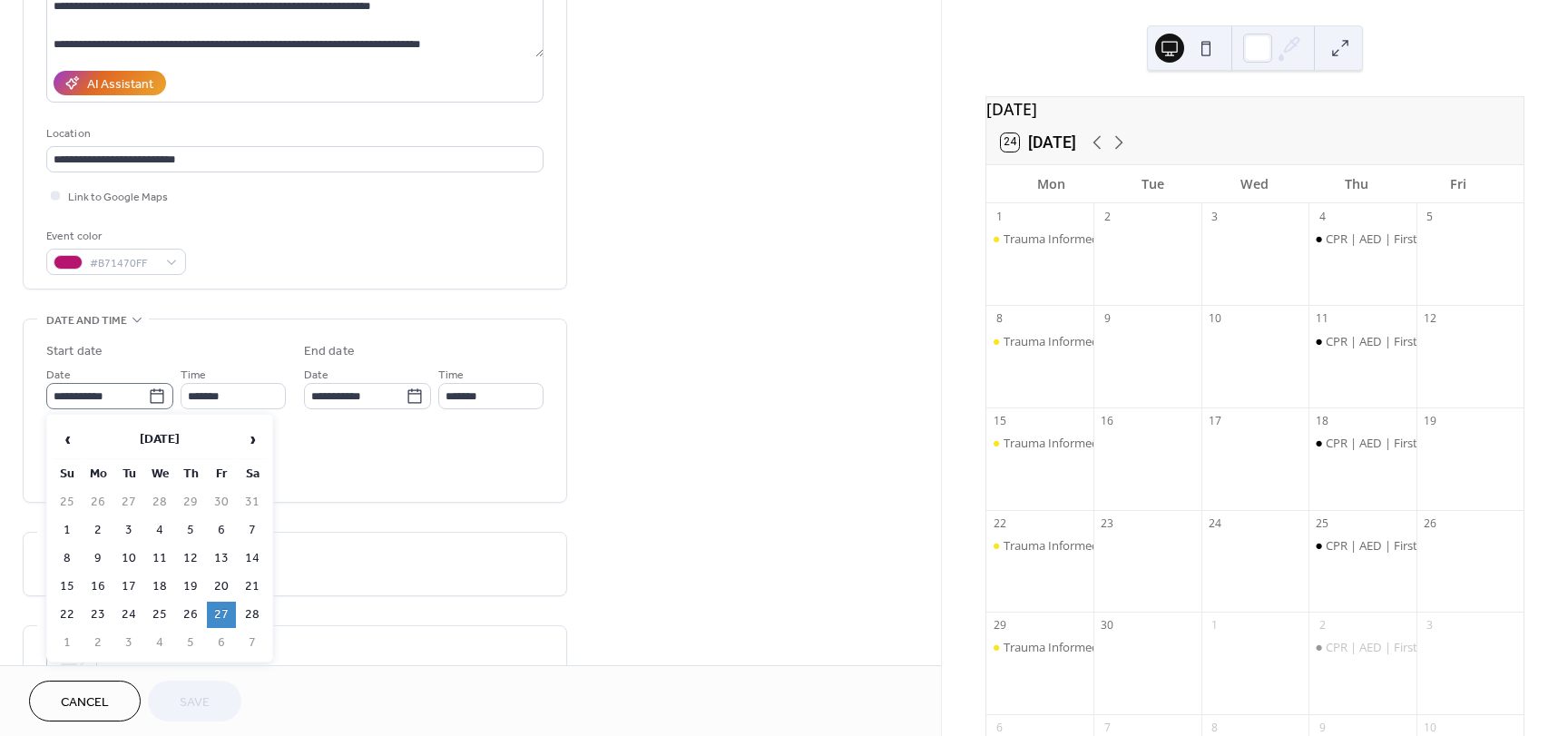 click 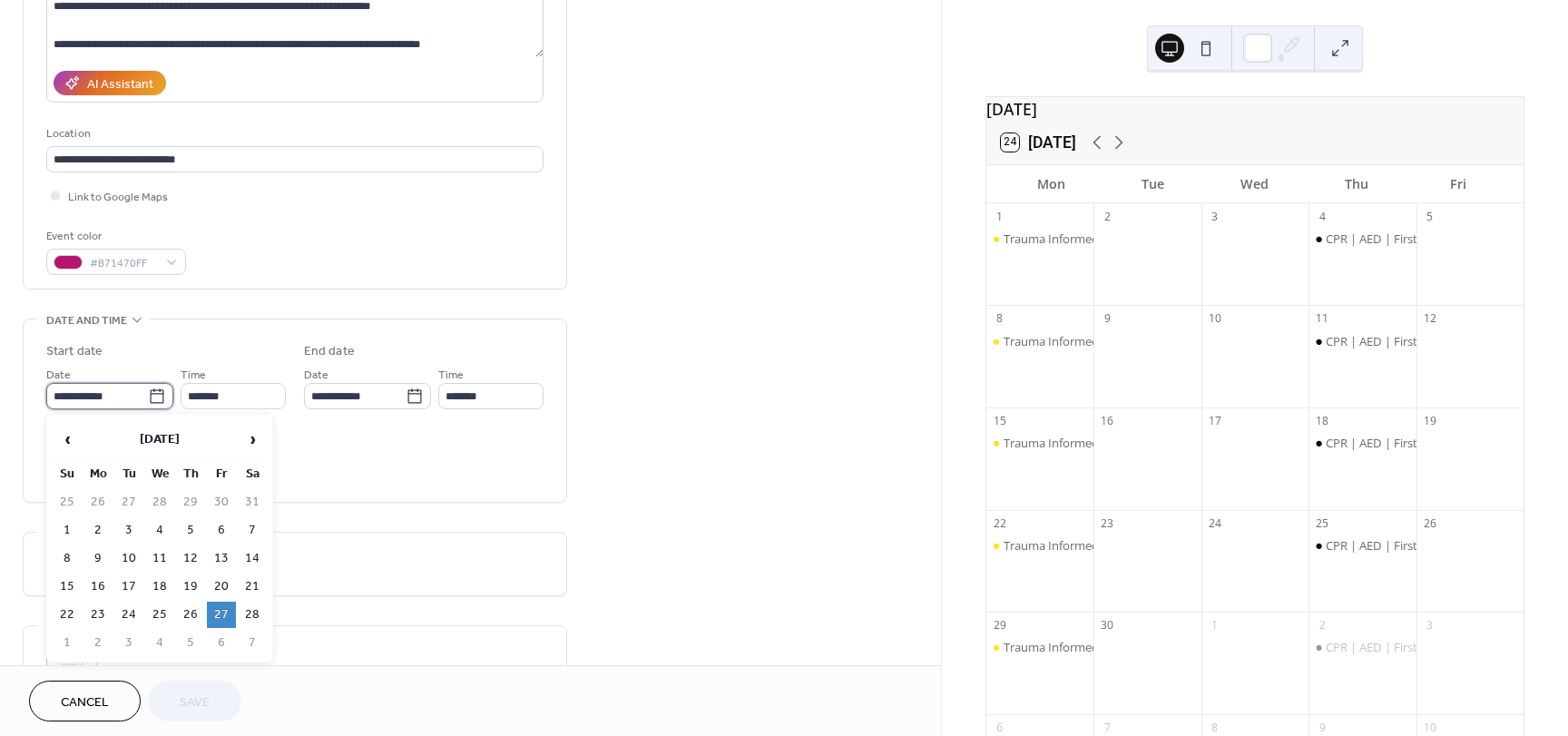 click on "**********" at bounding box center [97, 396] 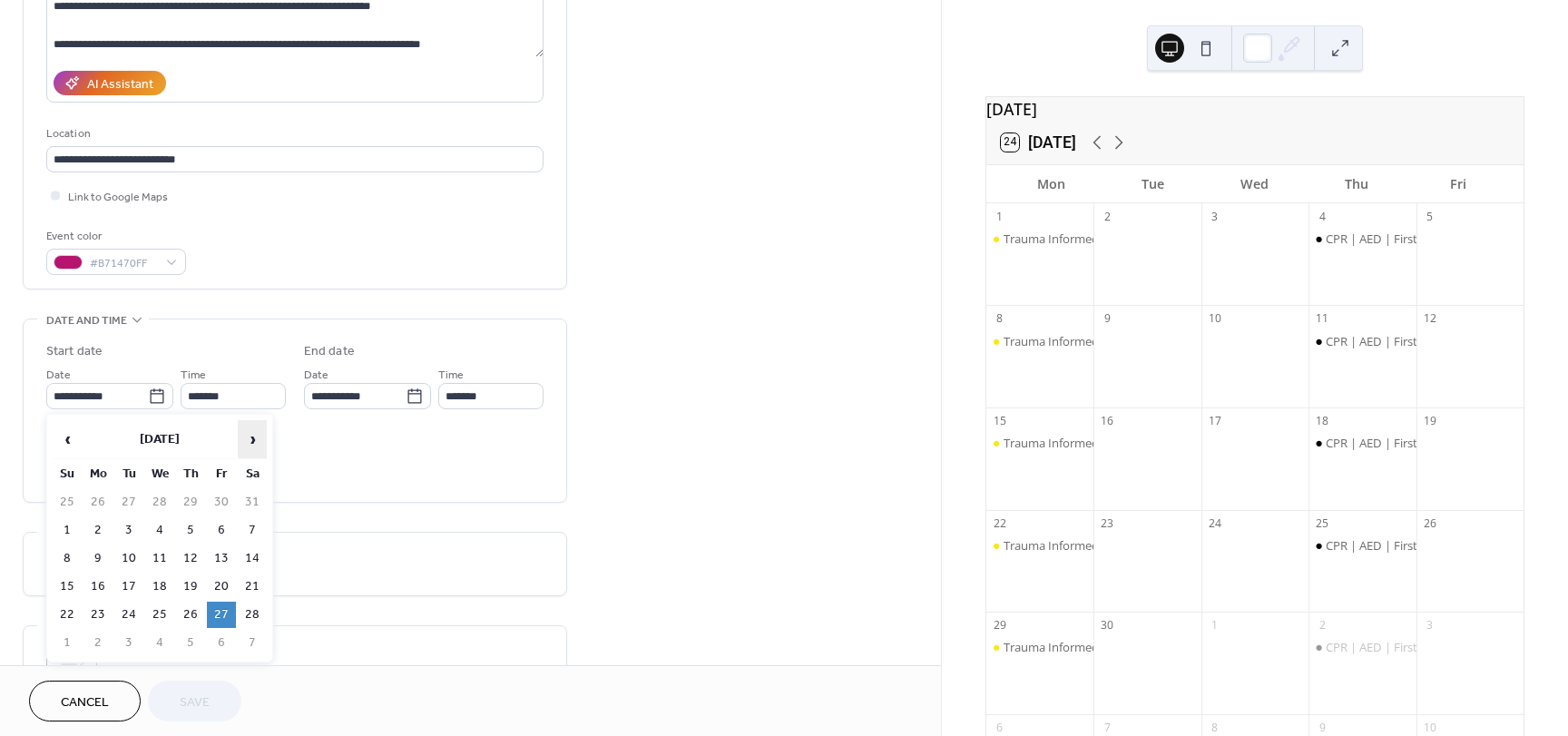 click on "›" at bounding box center (252, 439) 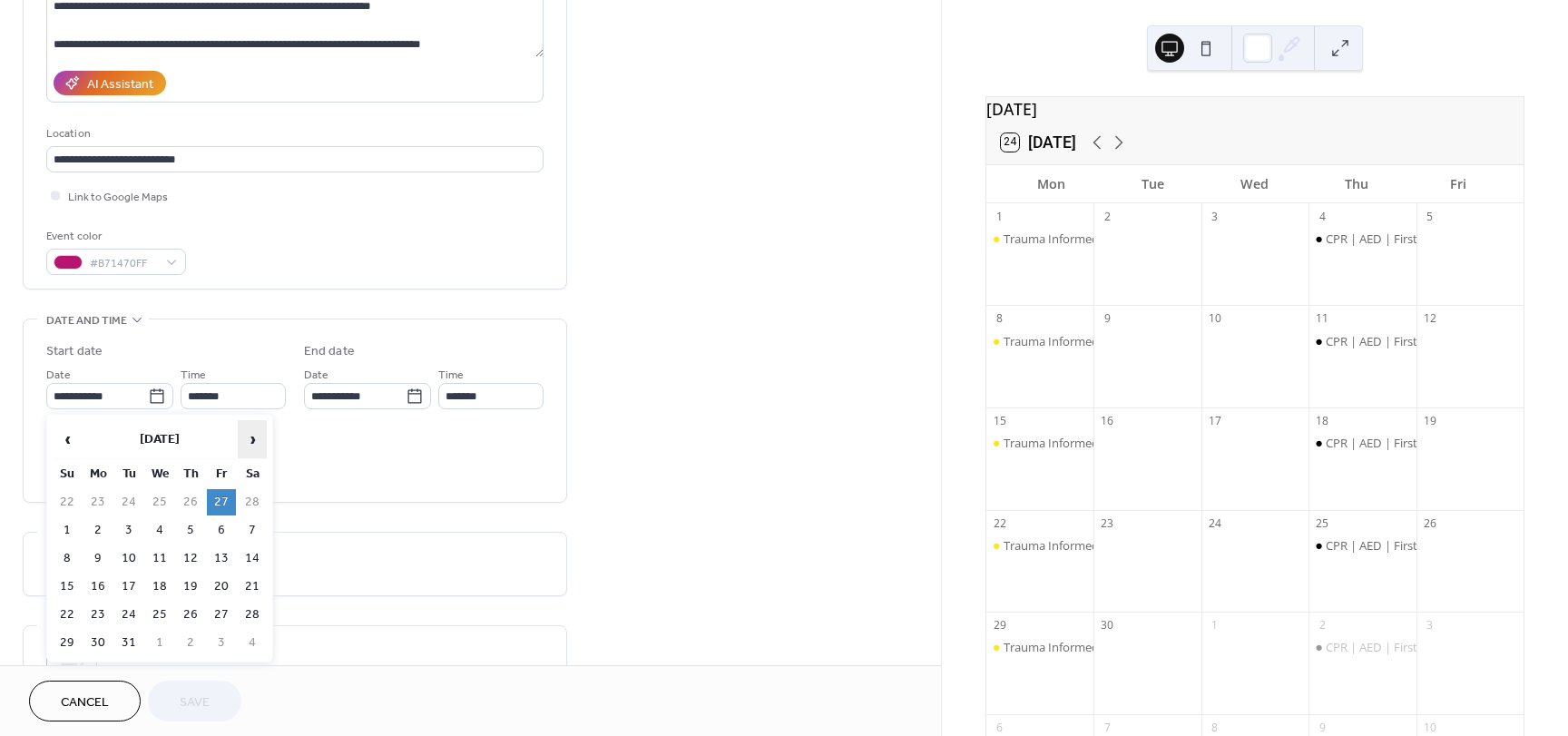 click on "›" at bounding box center [252, 439] 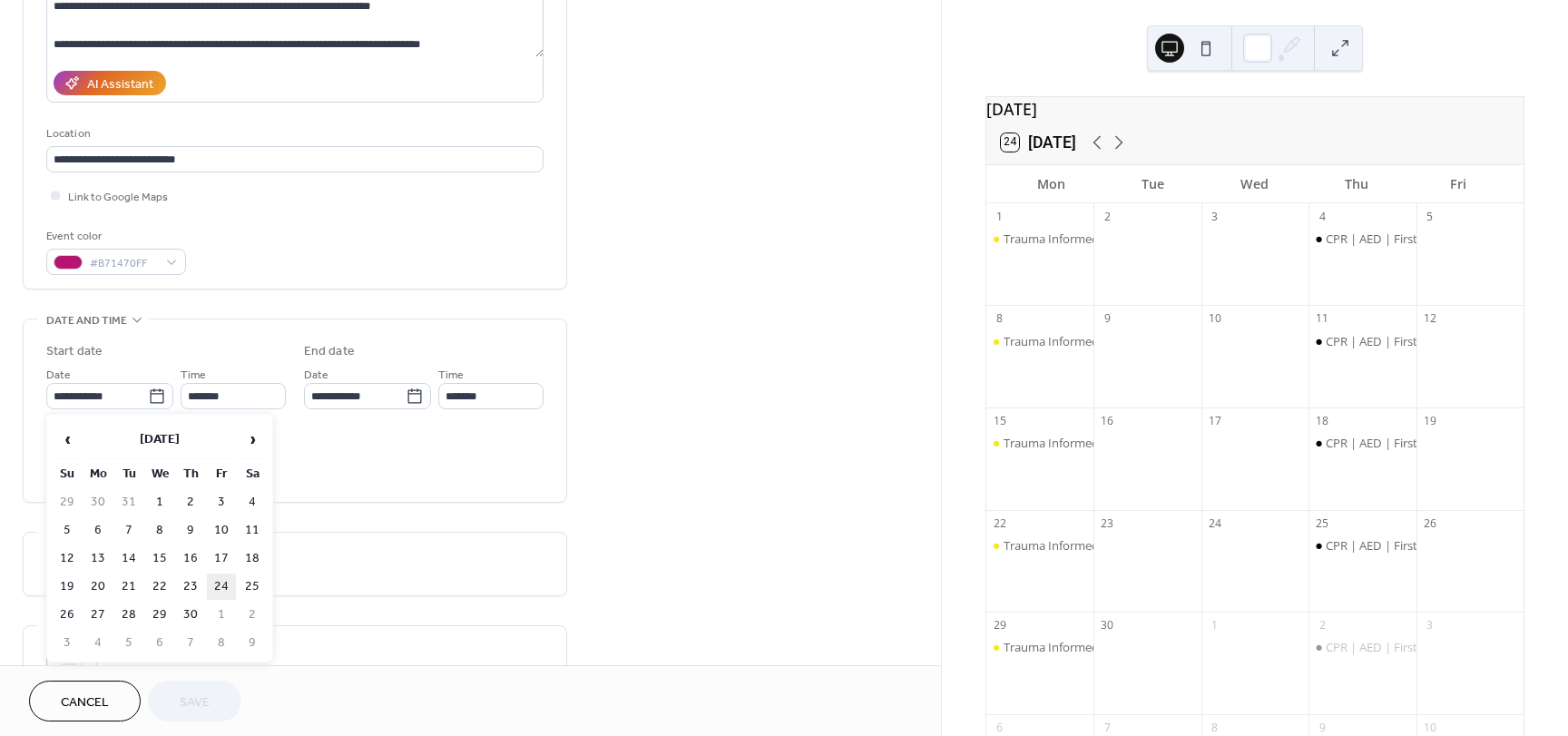 click on "24" at bounding box center (221, 586) 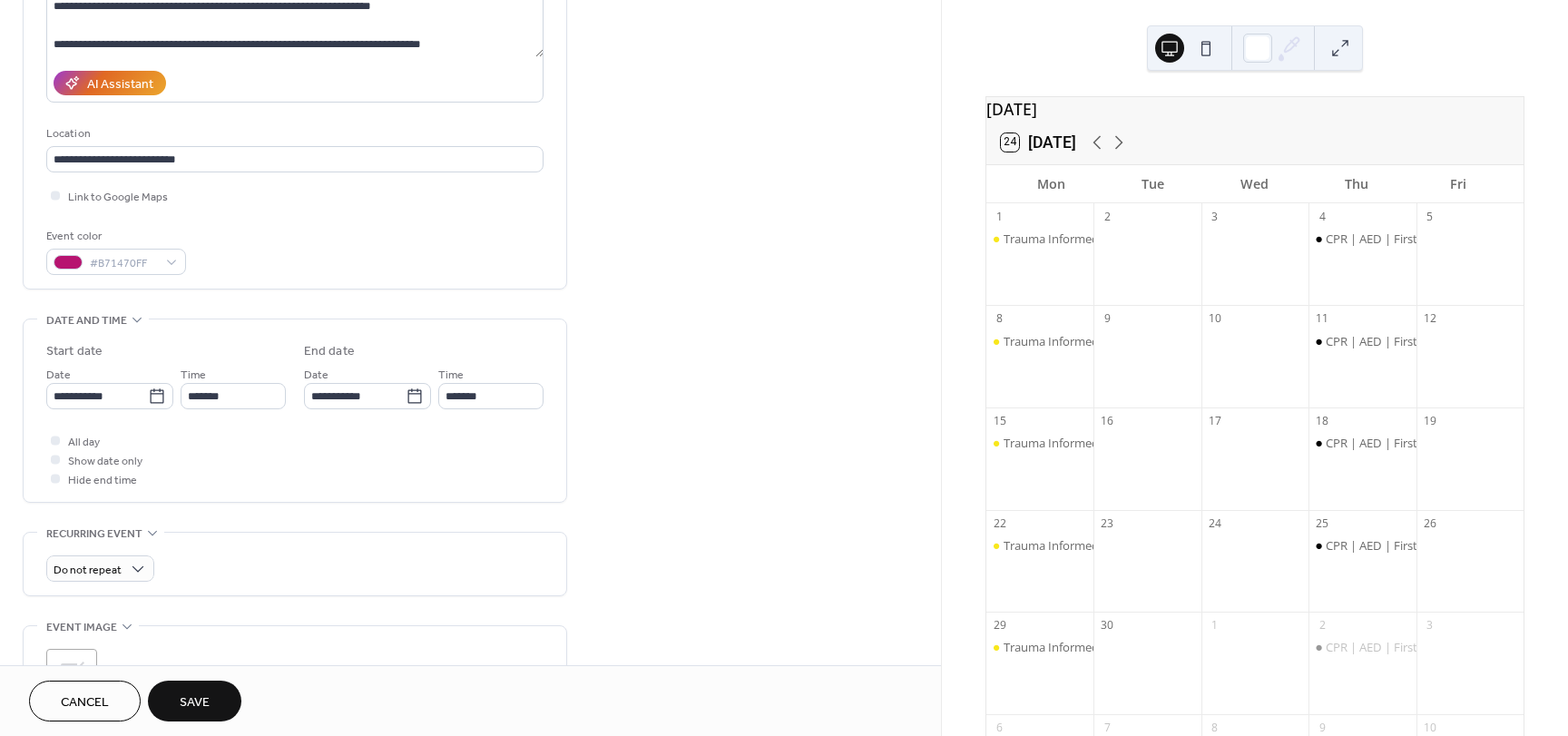 click on "Save" at bounding box center (194, 702) 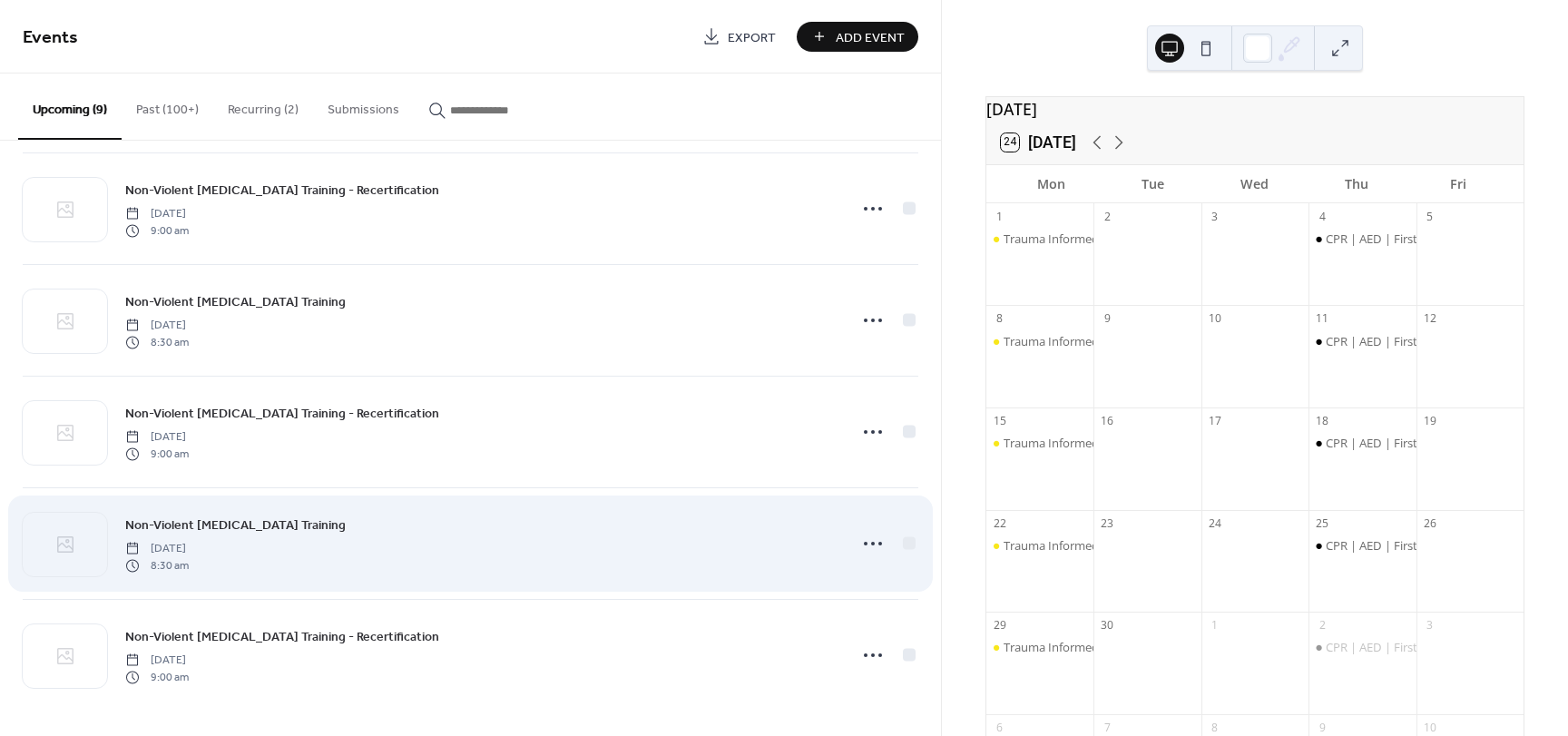 scroll, scrollTop: 463, scrollLeft: 0, axis: vertical 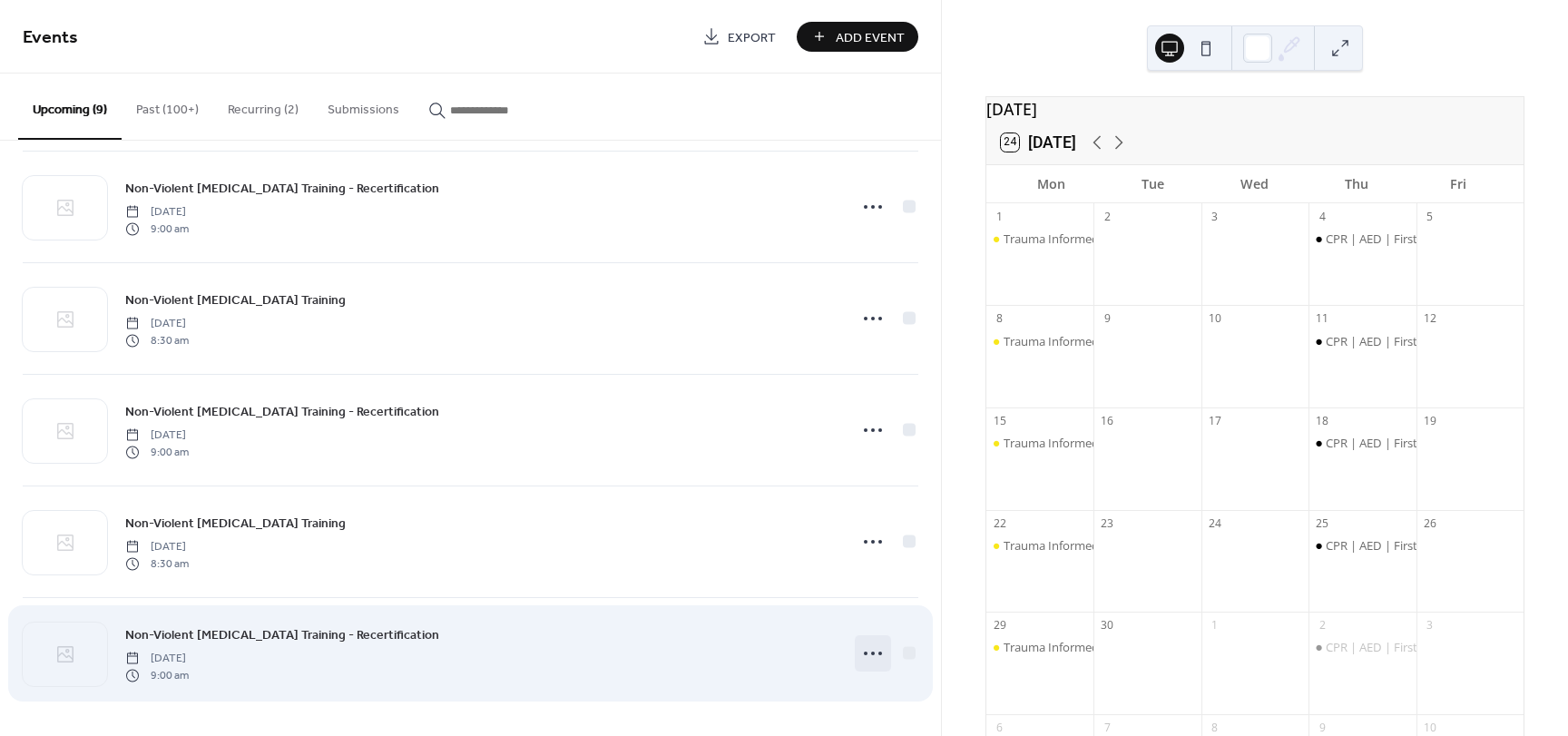click 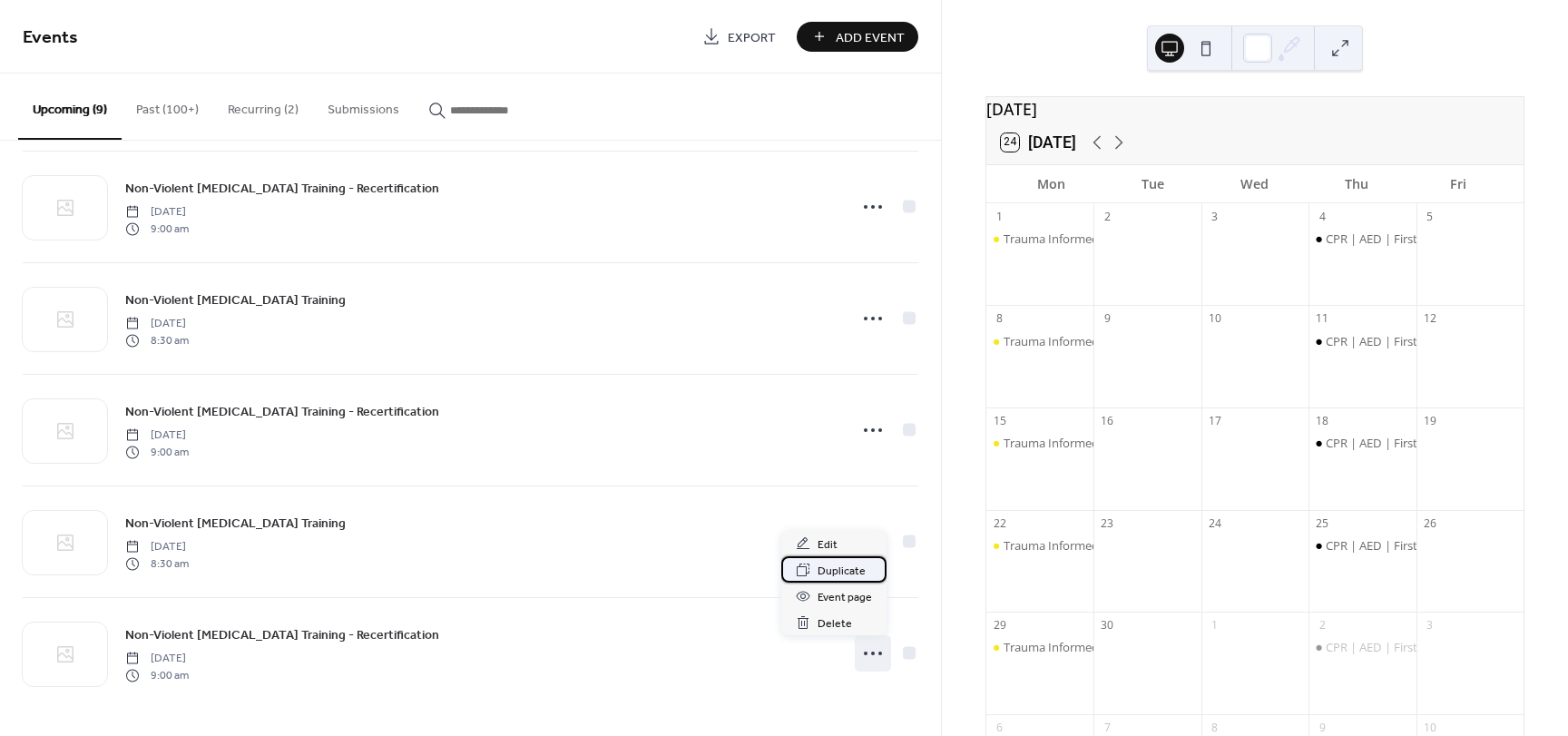 click on "Duplicate" at bounding box center (841, 571) 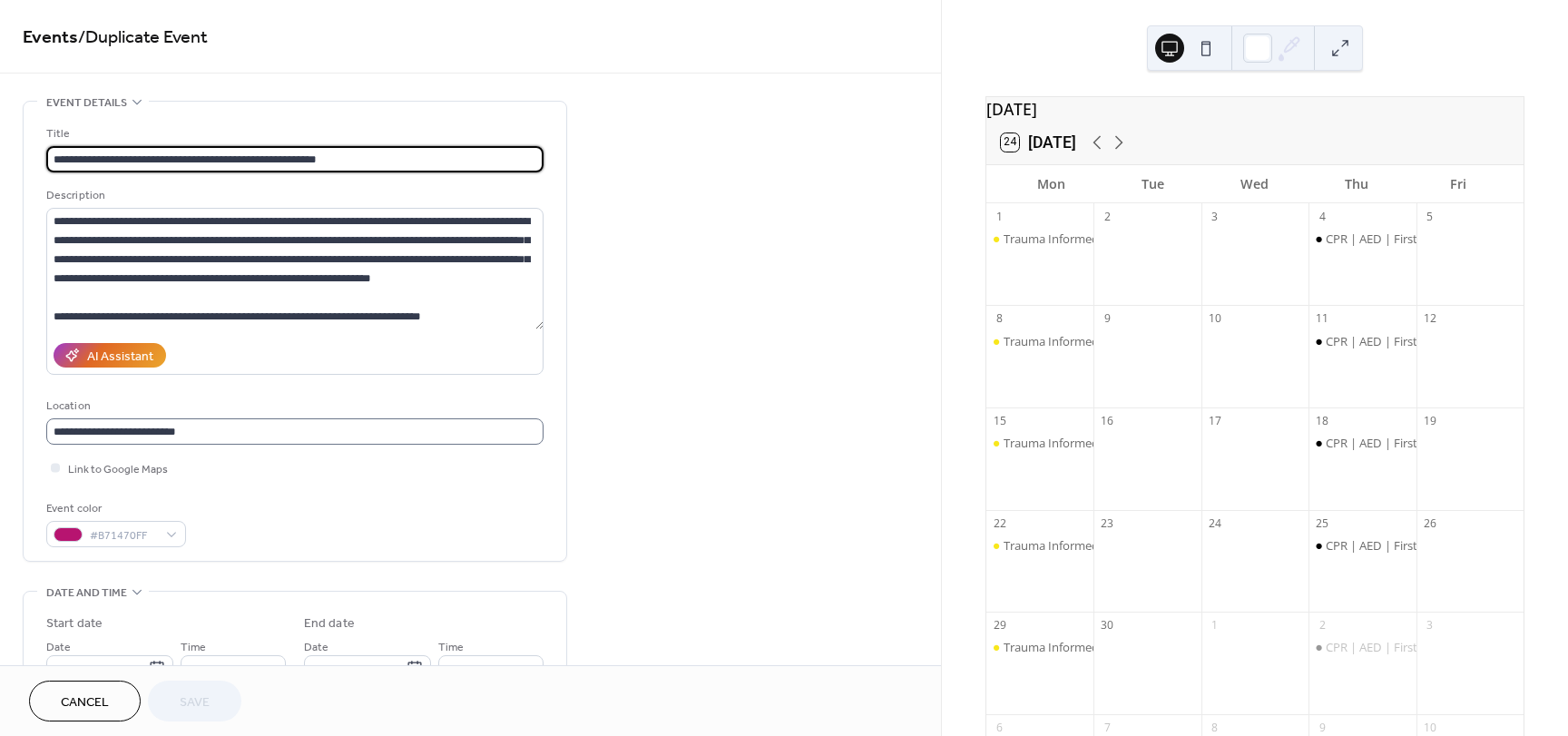 scroll, scrollTop: 1, scrollLeft: 0, axis: vertical 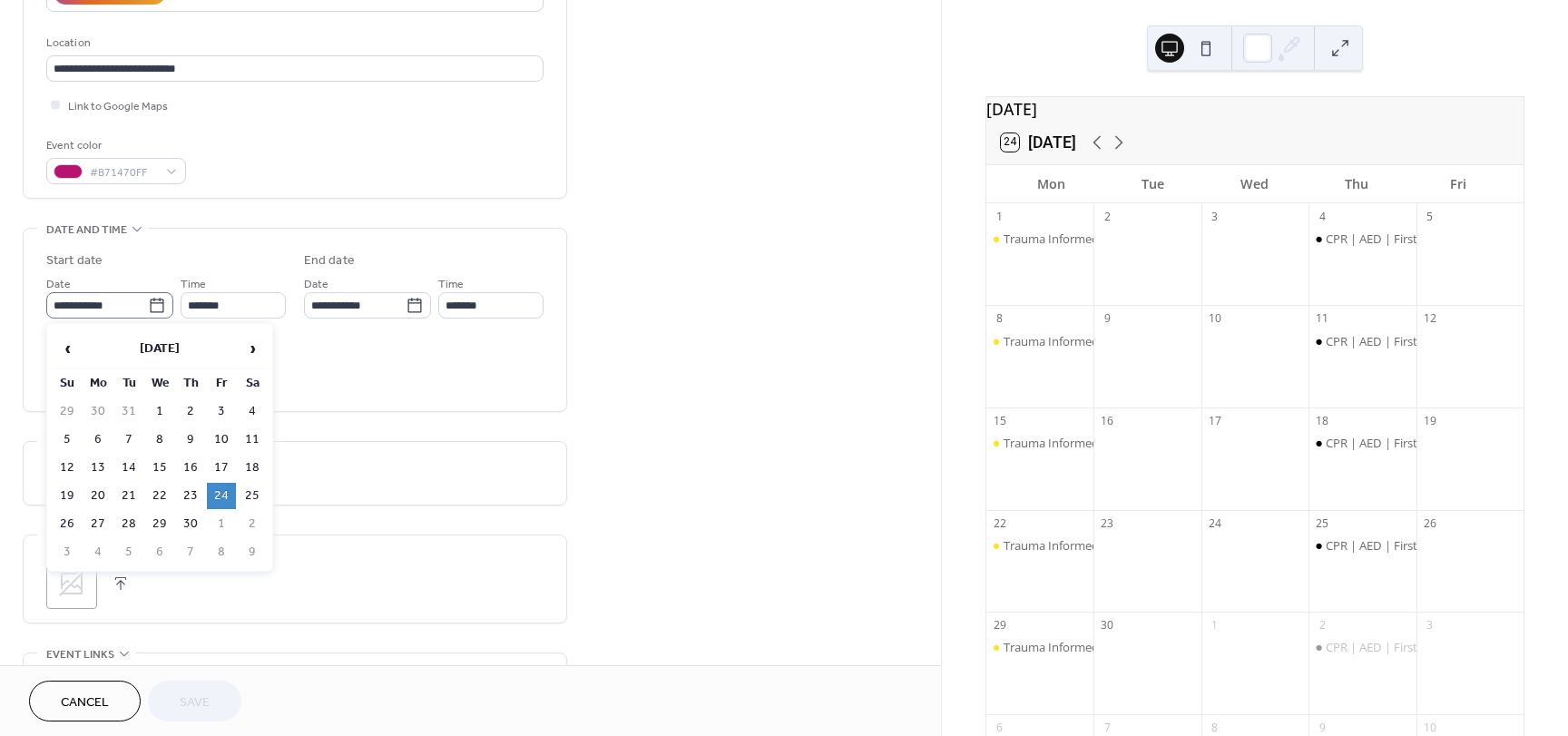 click on "**********" at bounding box center [110, 305] 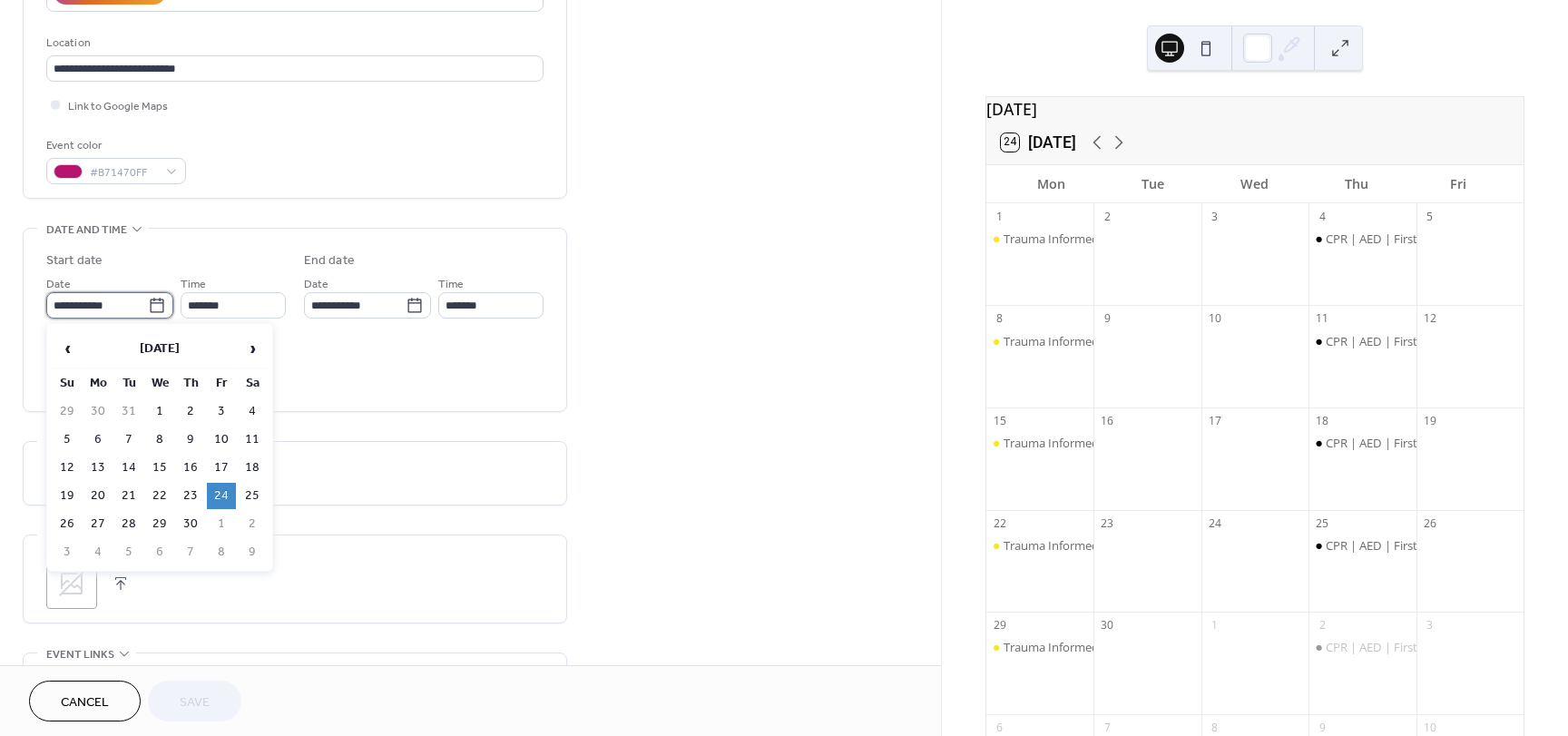 click on "**********" at bounding box center (97, 305) 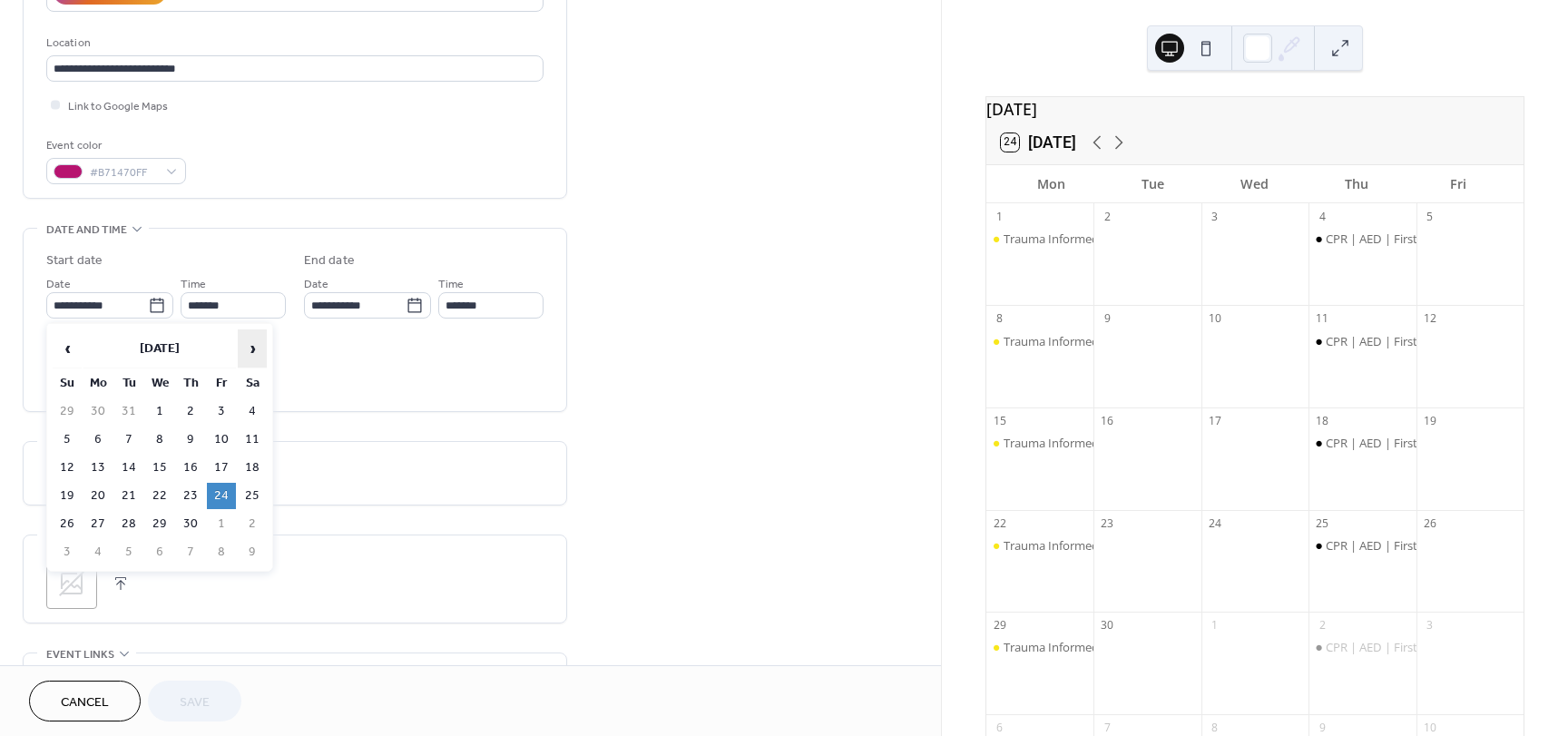 click on "›" at bounding box center [252, 348] 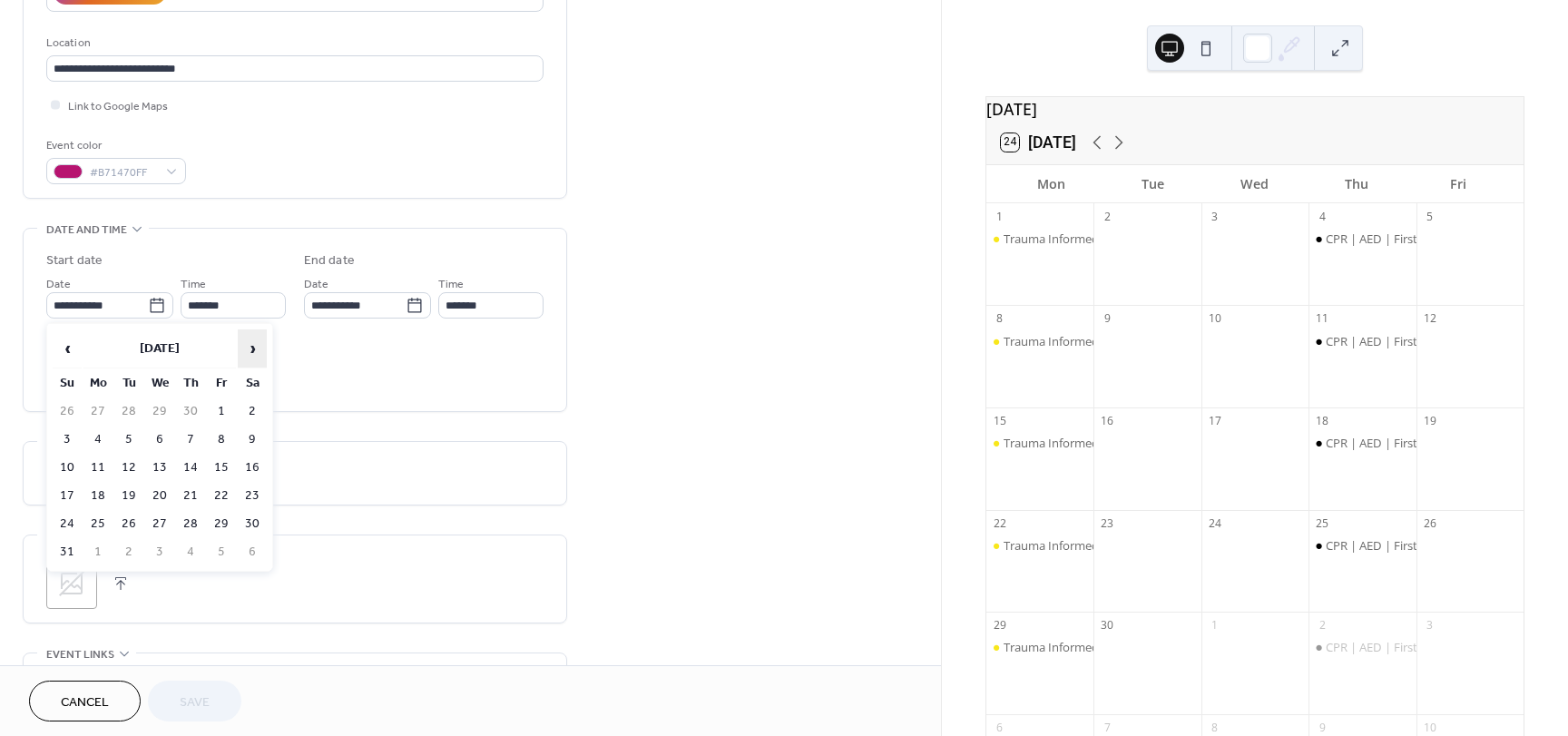 click on "›" at bounding box center [252, 348] 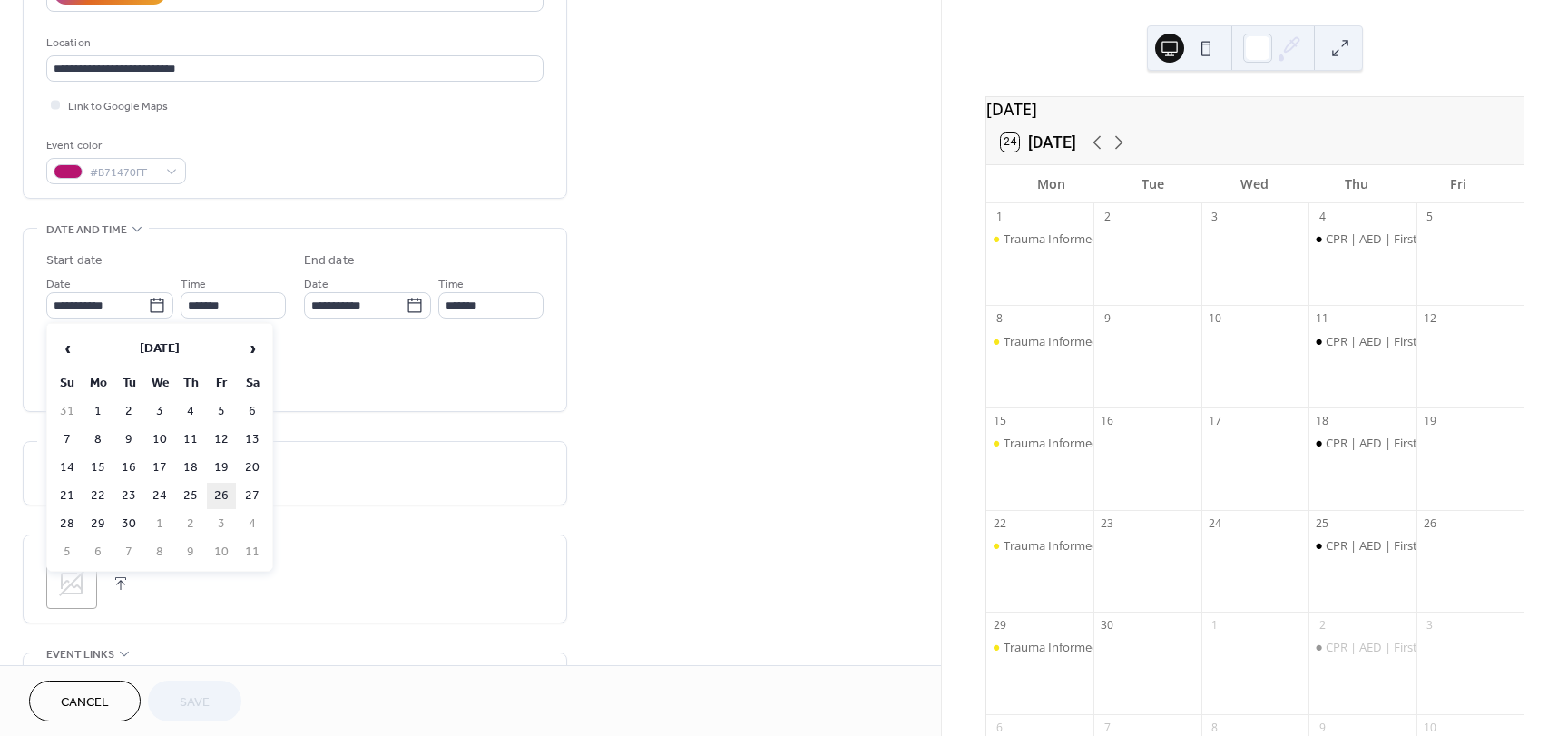 click on "26" at bounding box center [221, 496] 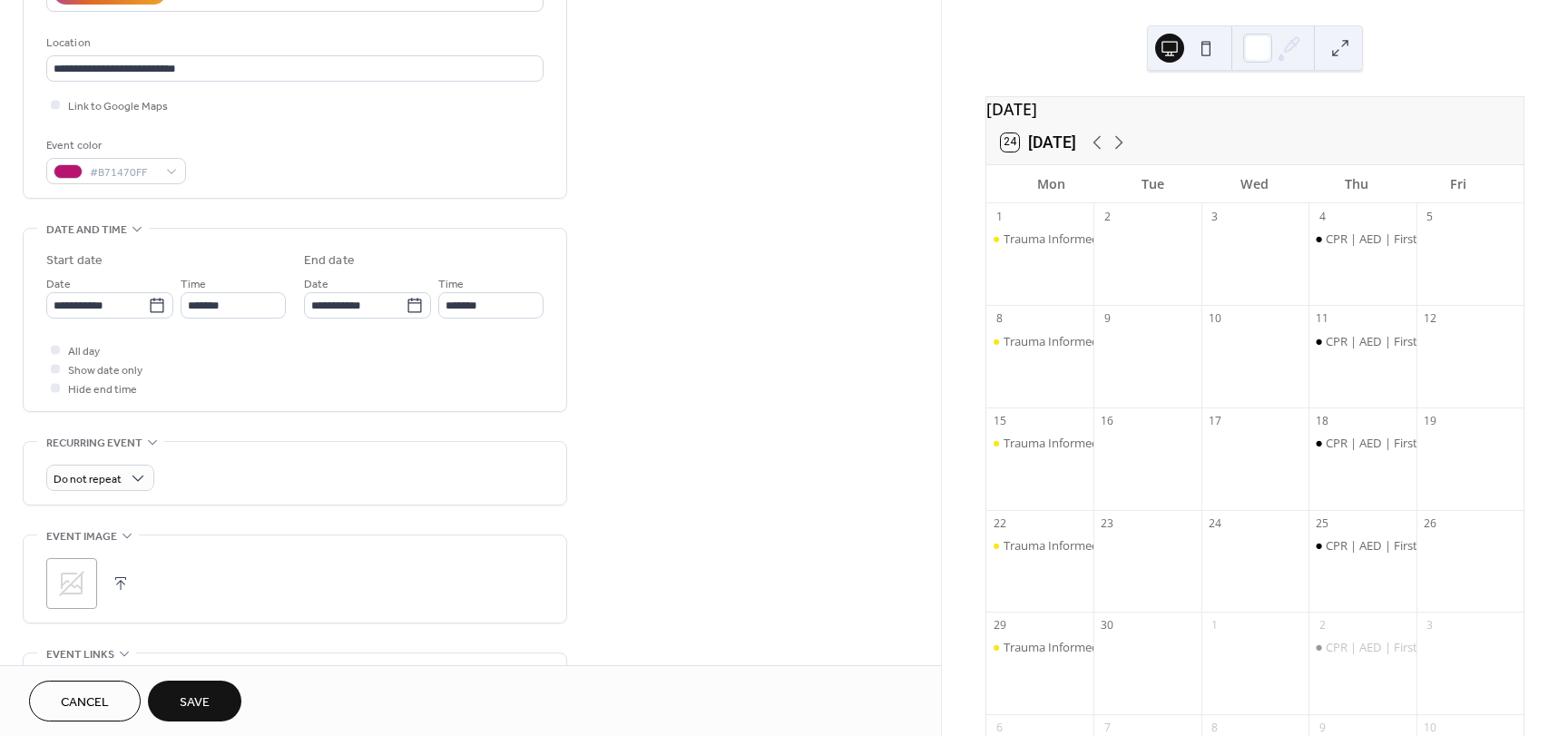 click on "Save" at bounding box center [194, 701] 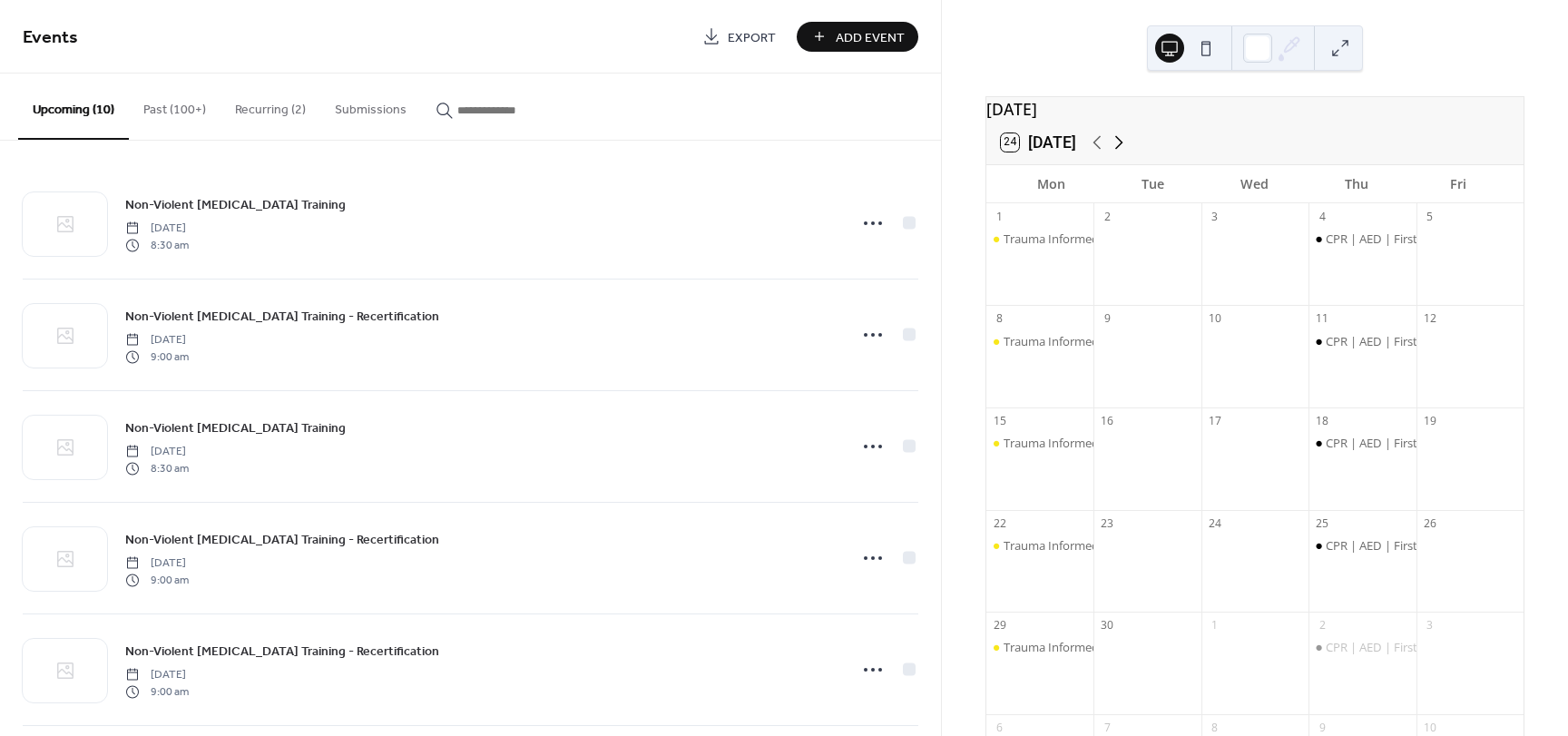 click 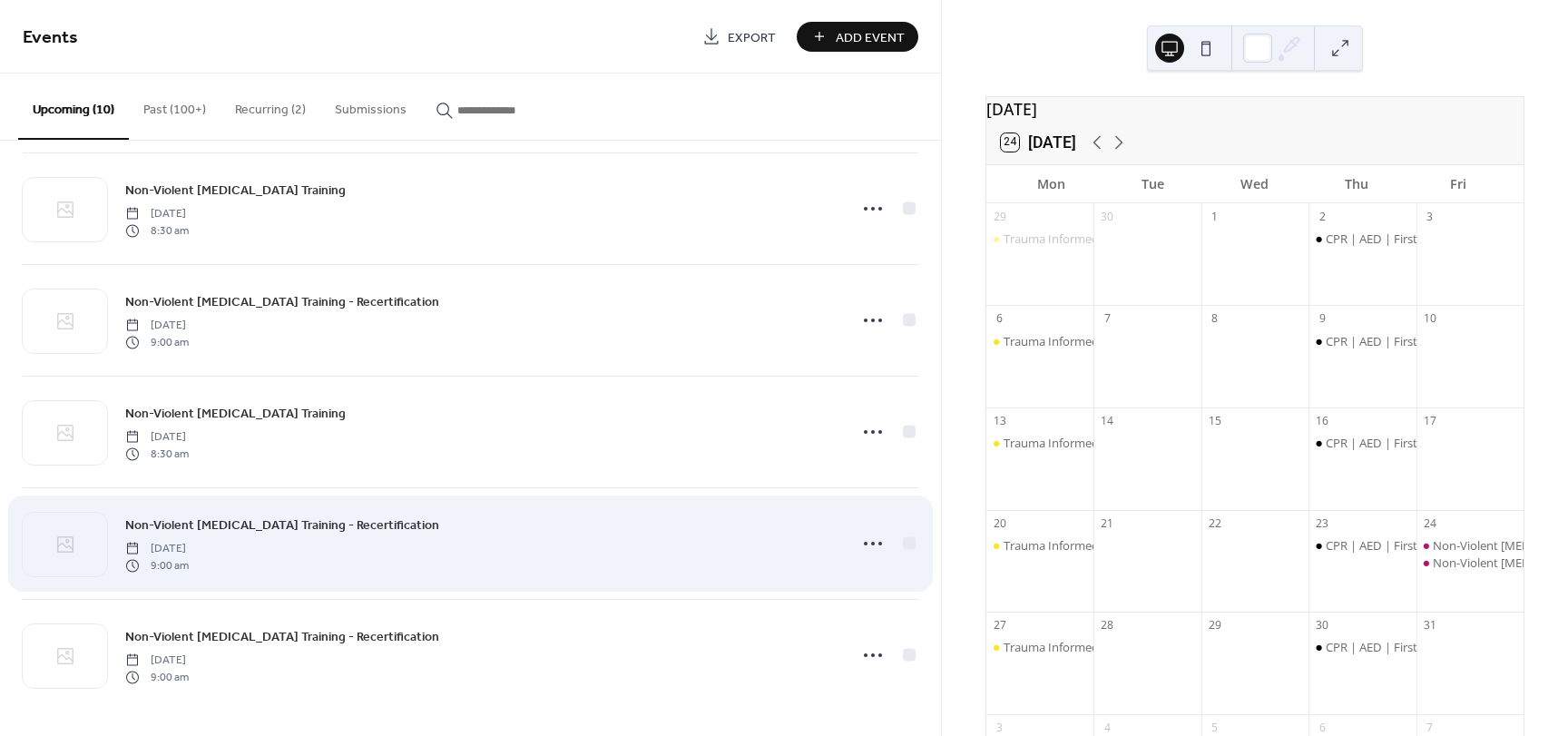 scroll, scrollTop: 574, scrollLeft: 0, axis: vertical 